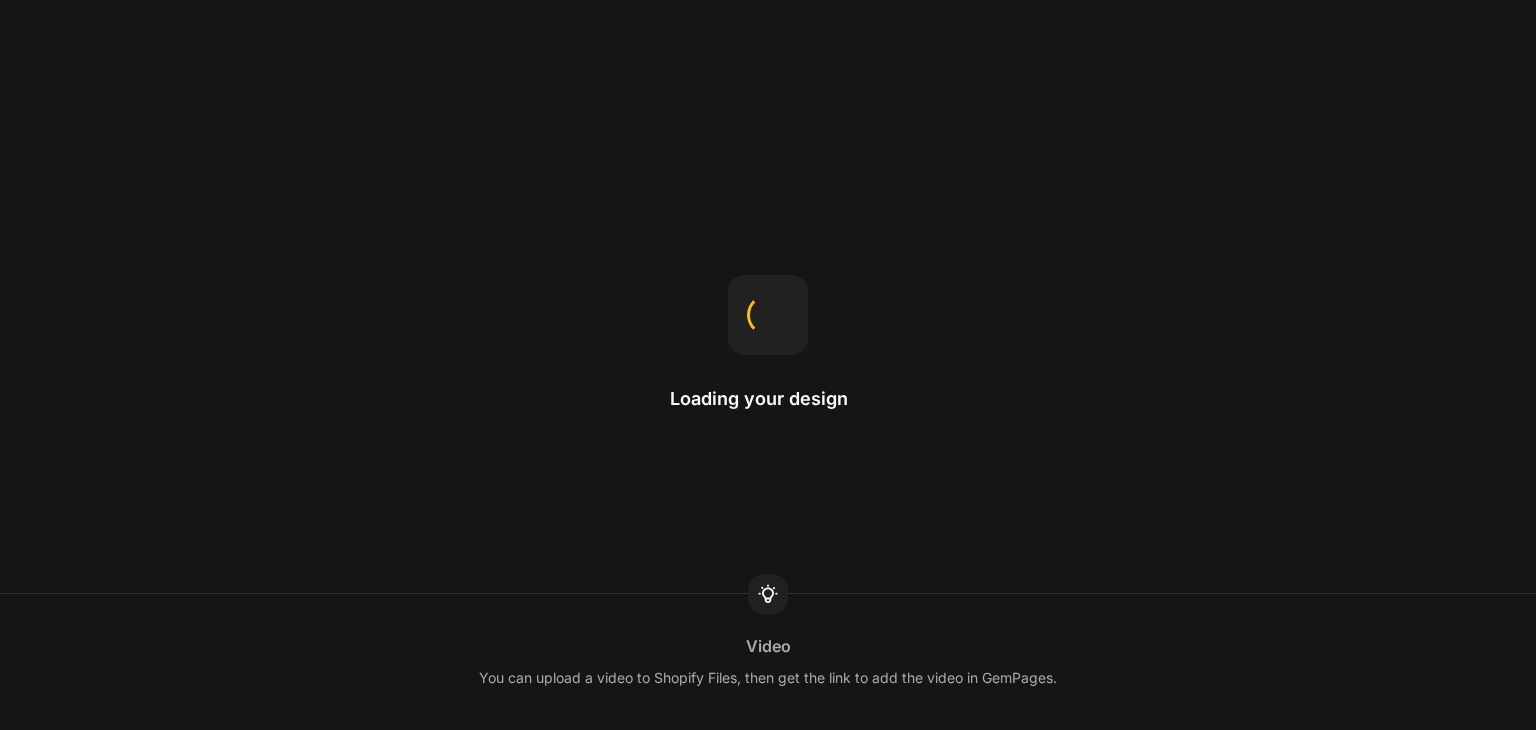 scroll, scrollTop: 0, scrollLeft: 0, axis: both 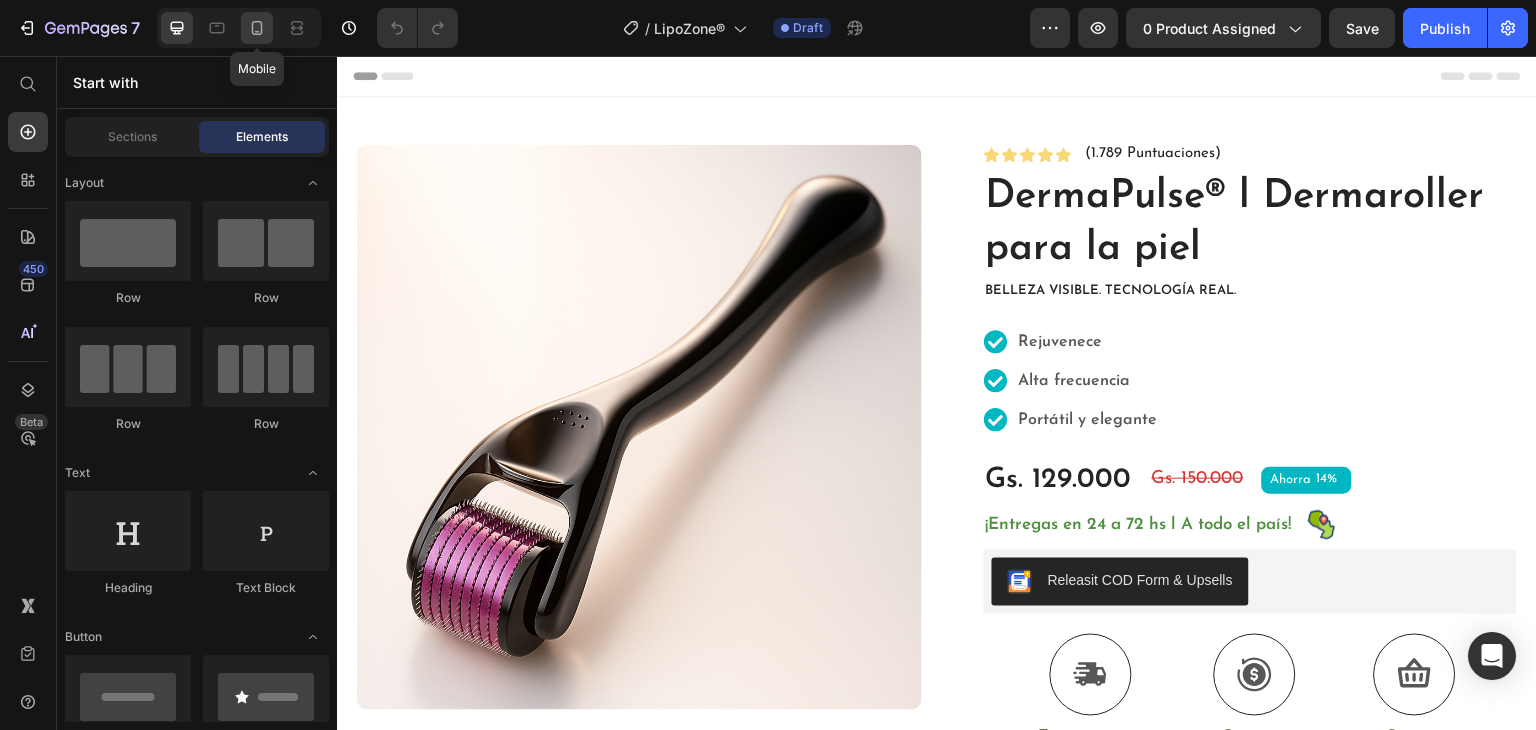 click 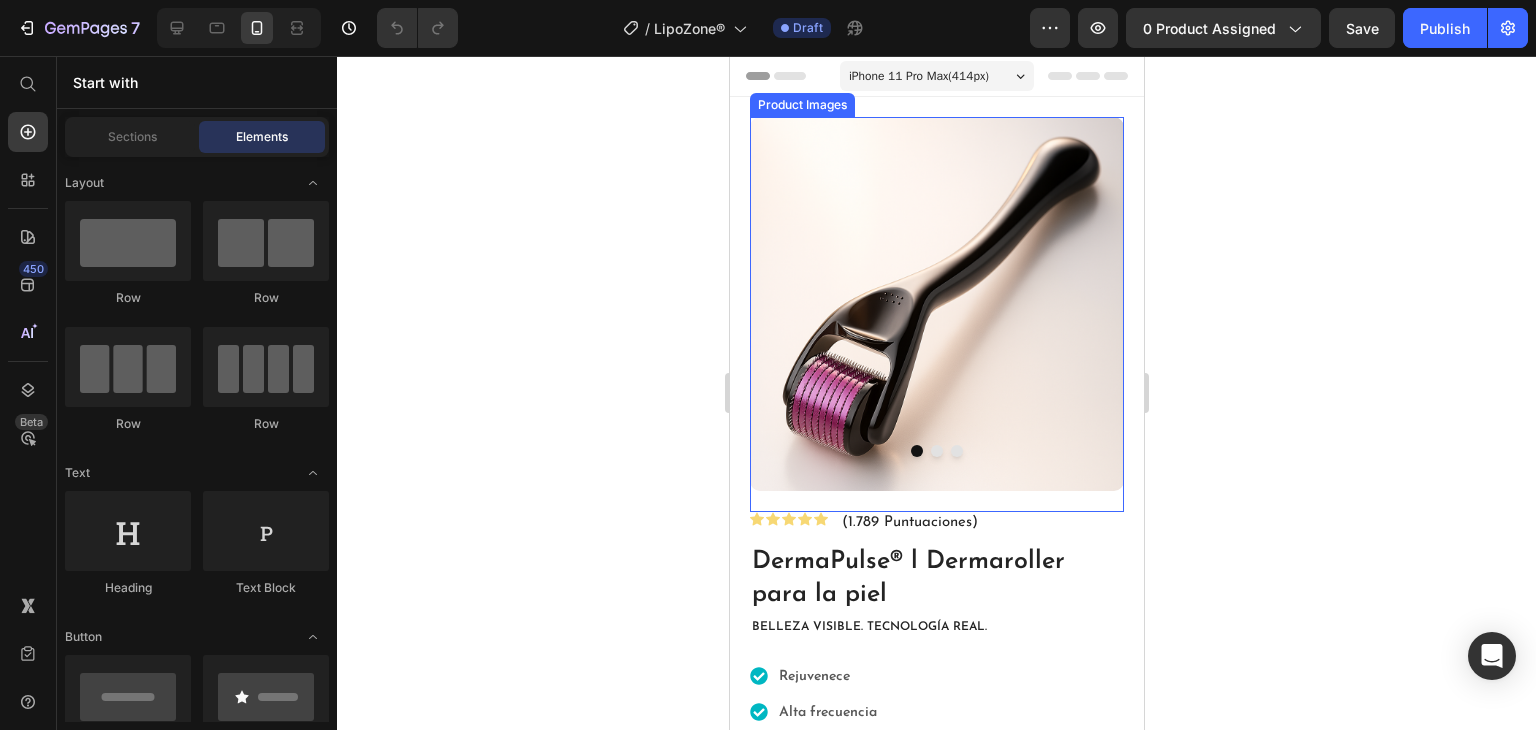 click at bounding box center (936, 304) 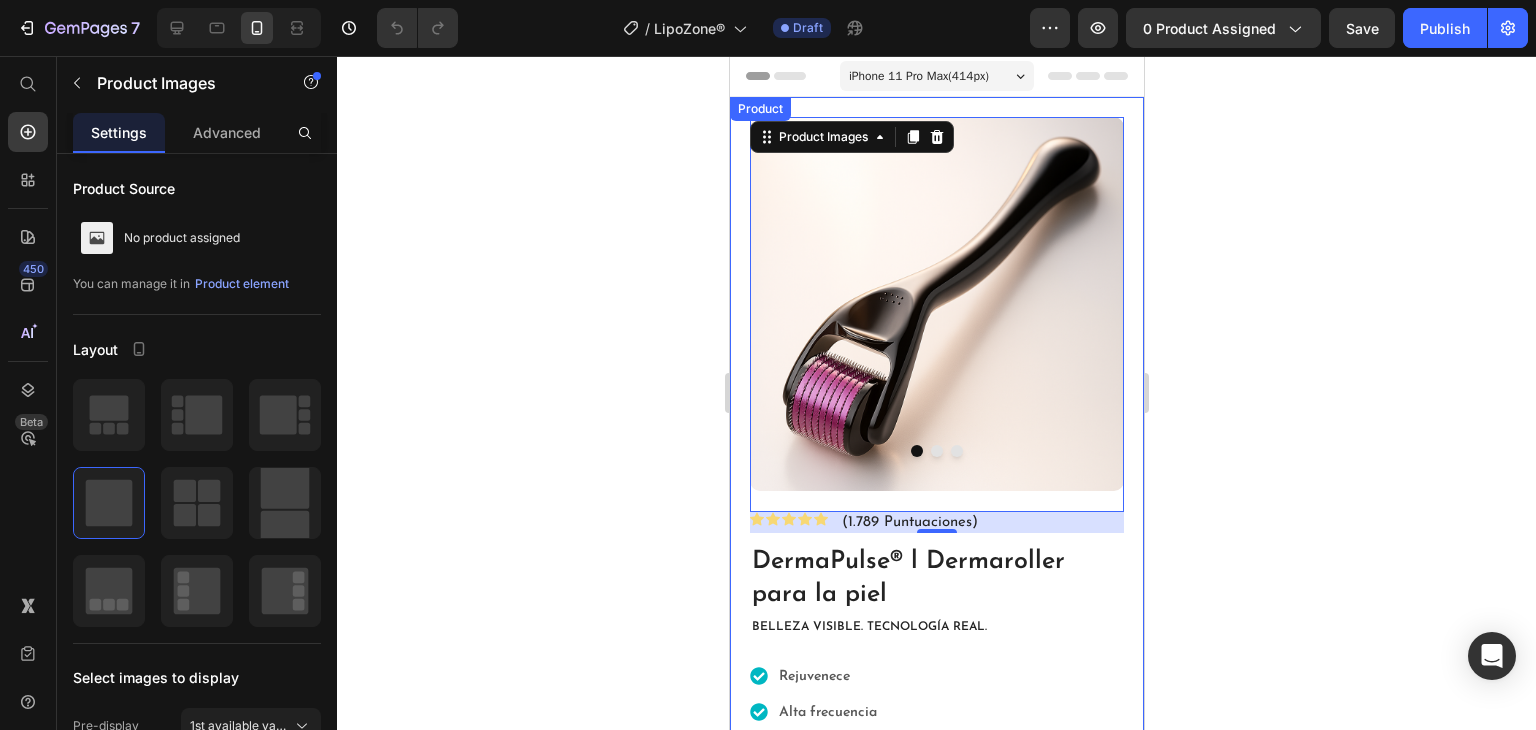 click 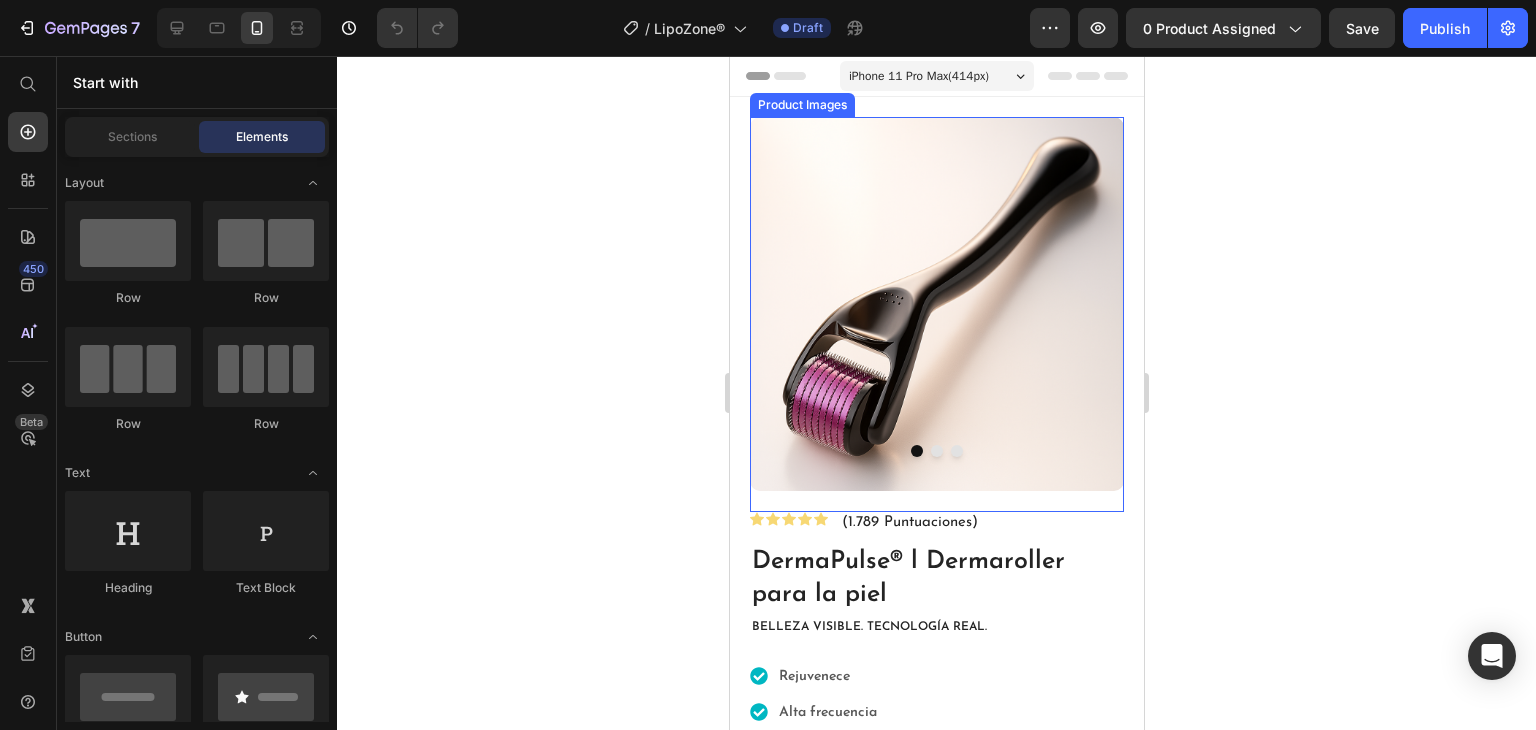 click at bounding box center (936, 304) 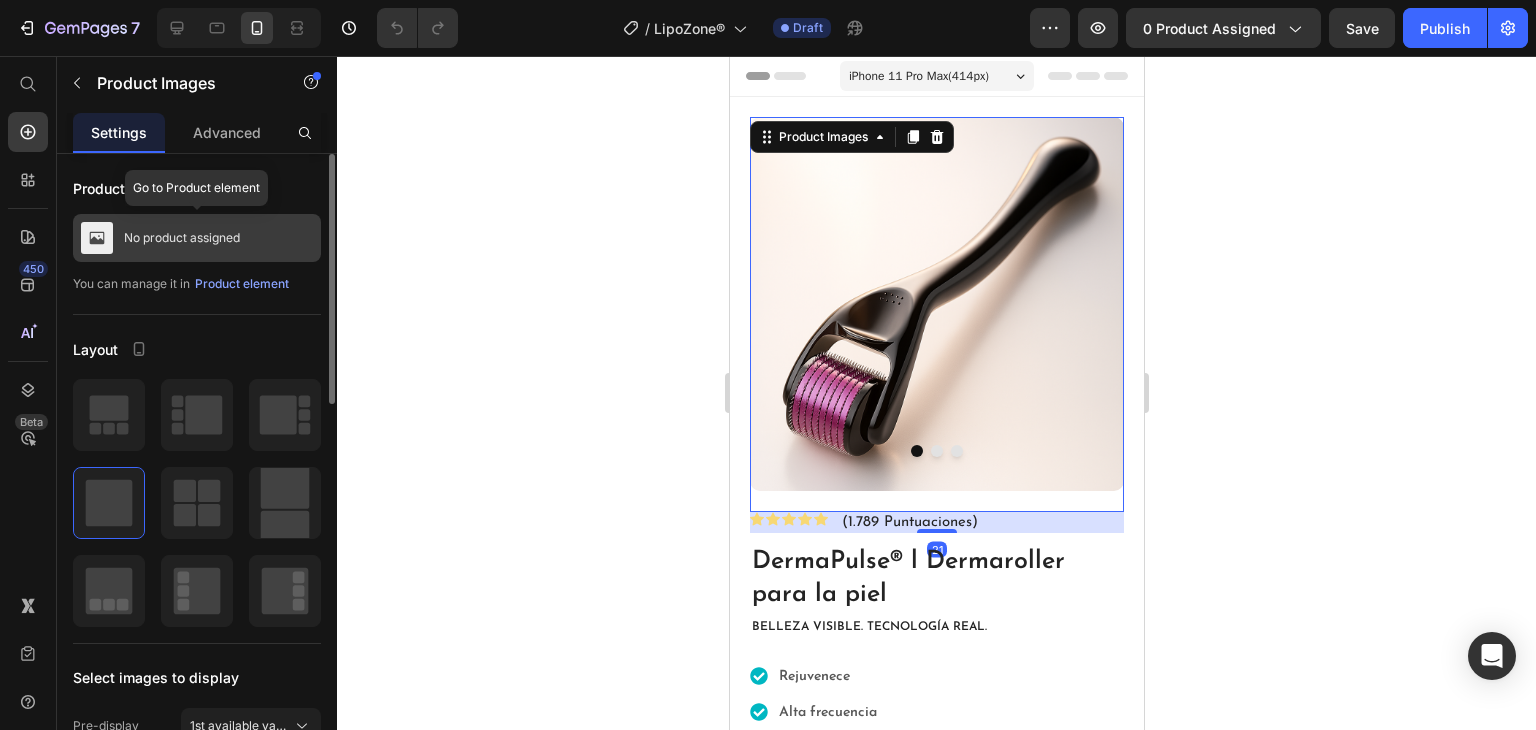 click on "No product assigned" at bounding box center [182, 238] 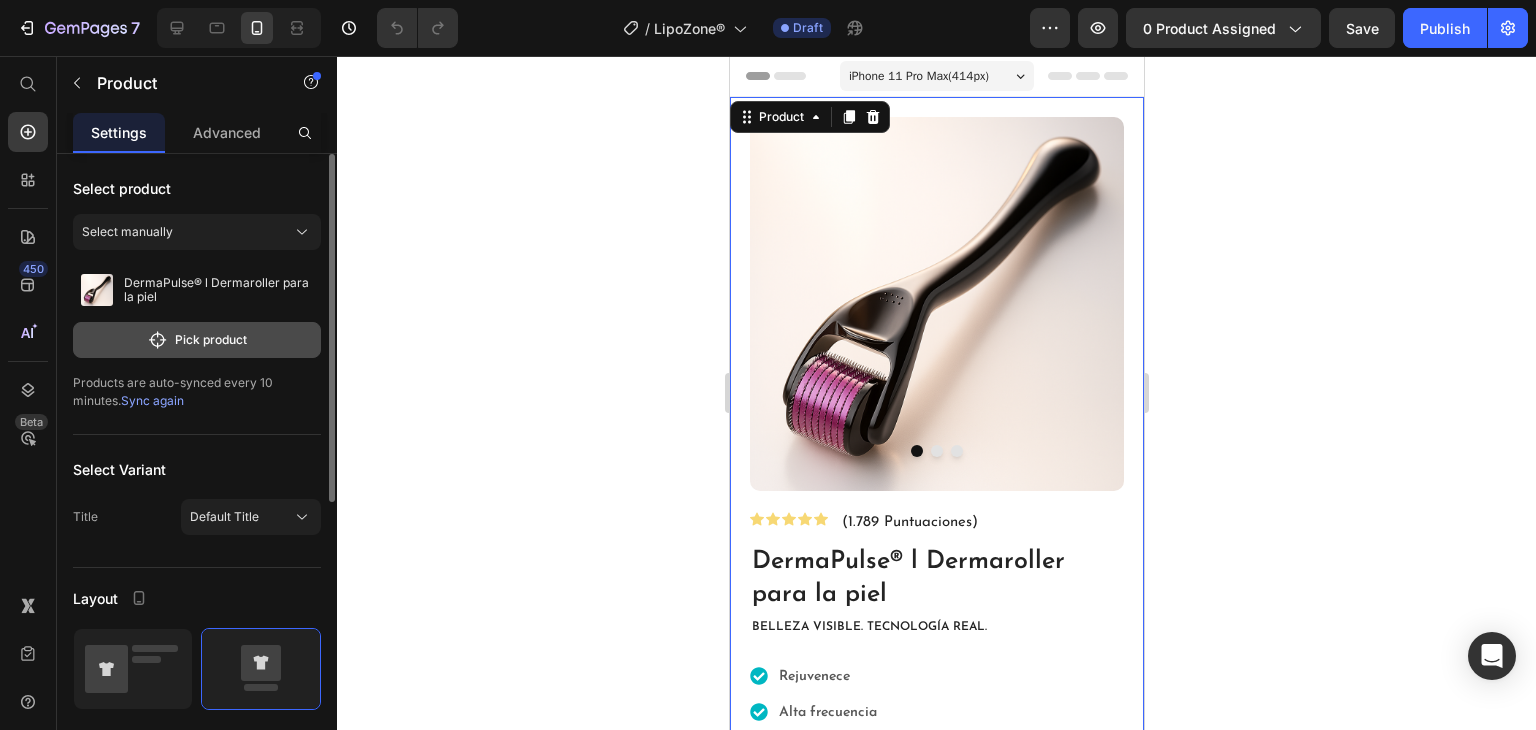 click on "Pick product" at bounding box center [197, 340] 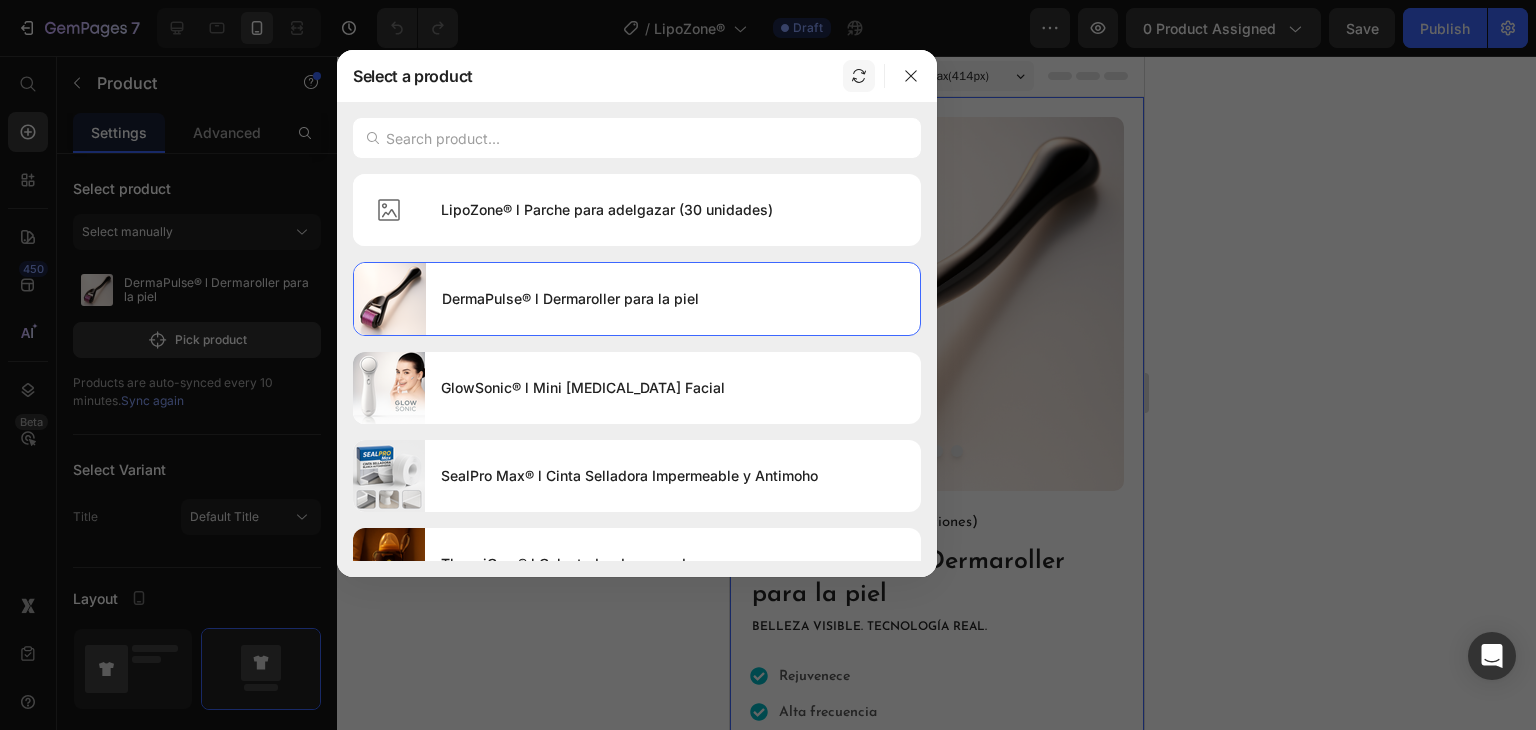 click 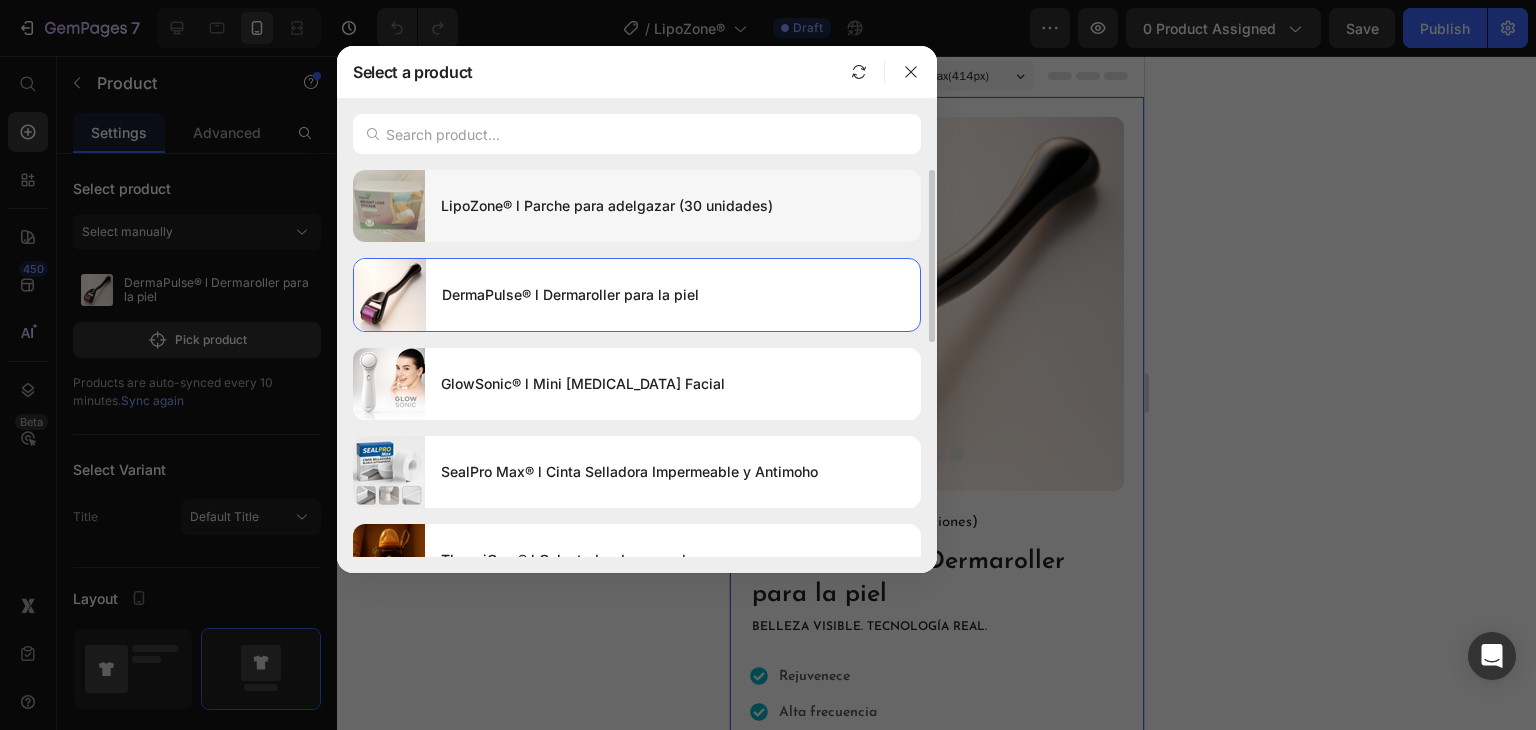 drag, startPoint x: 584, startPoint y: 203, endPoint x: 587, endPoint y: 225, distance: 22.203604 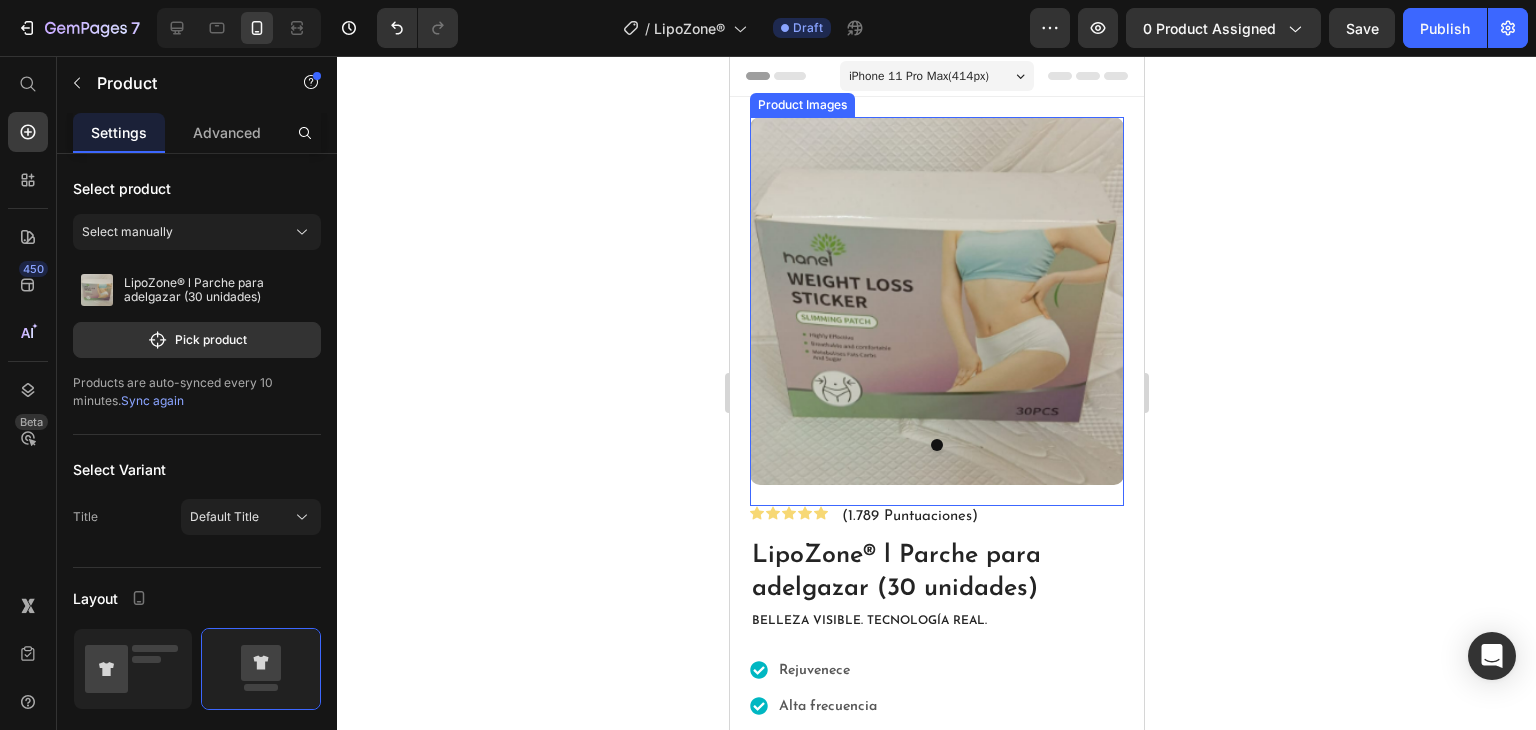 scroll, scrollTop: 100, scrollLeft: 0, axis: vertical 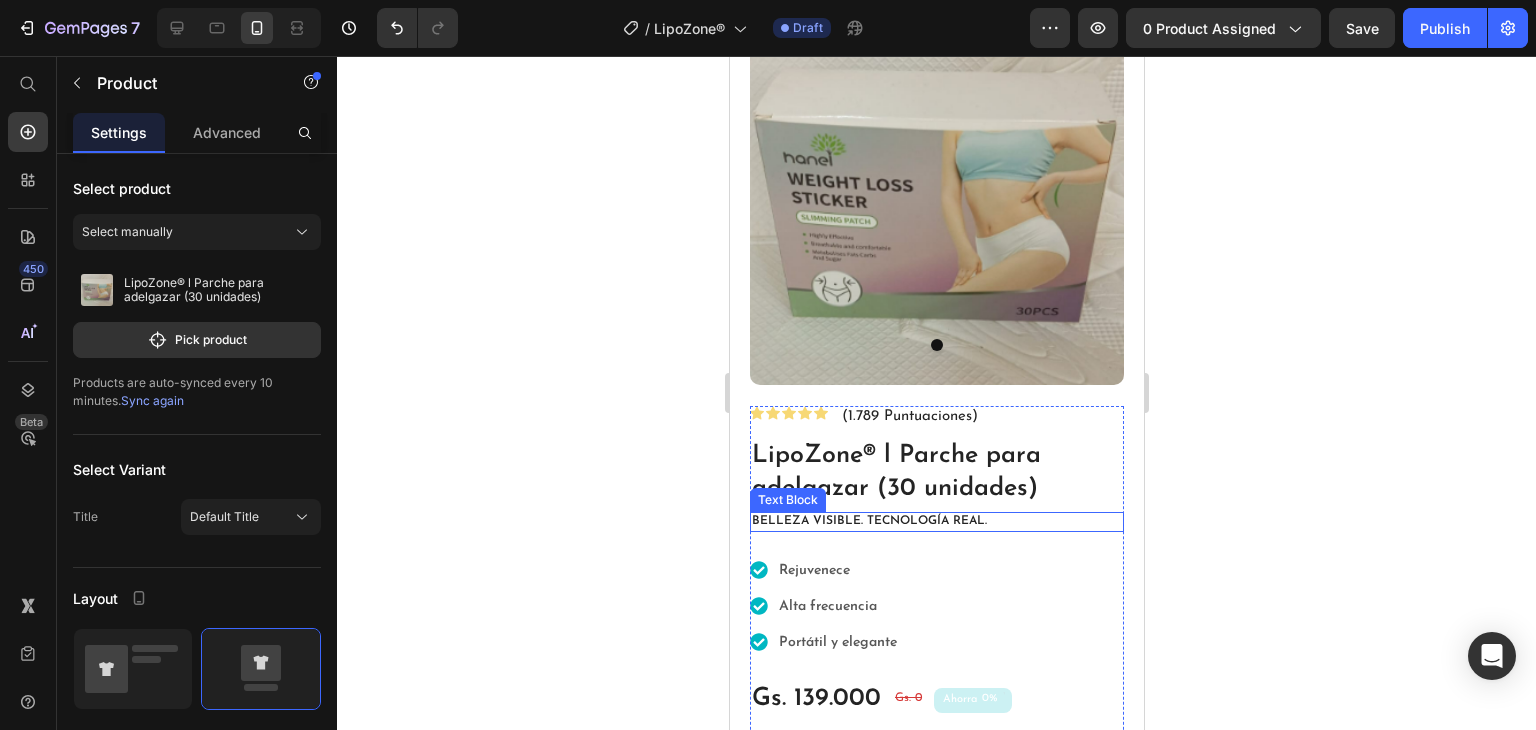 click on "Belleza visible. Tecnología real." at bounding box center [868, 521] 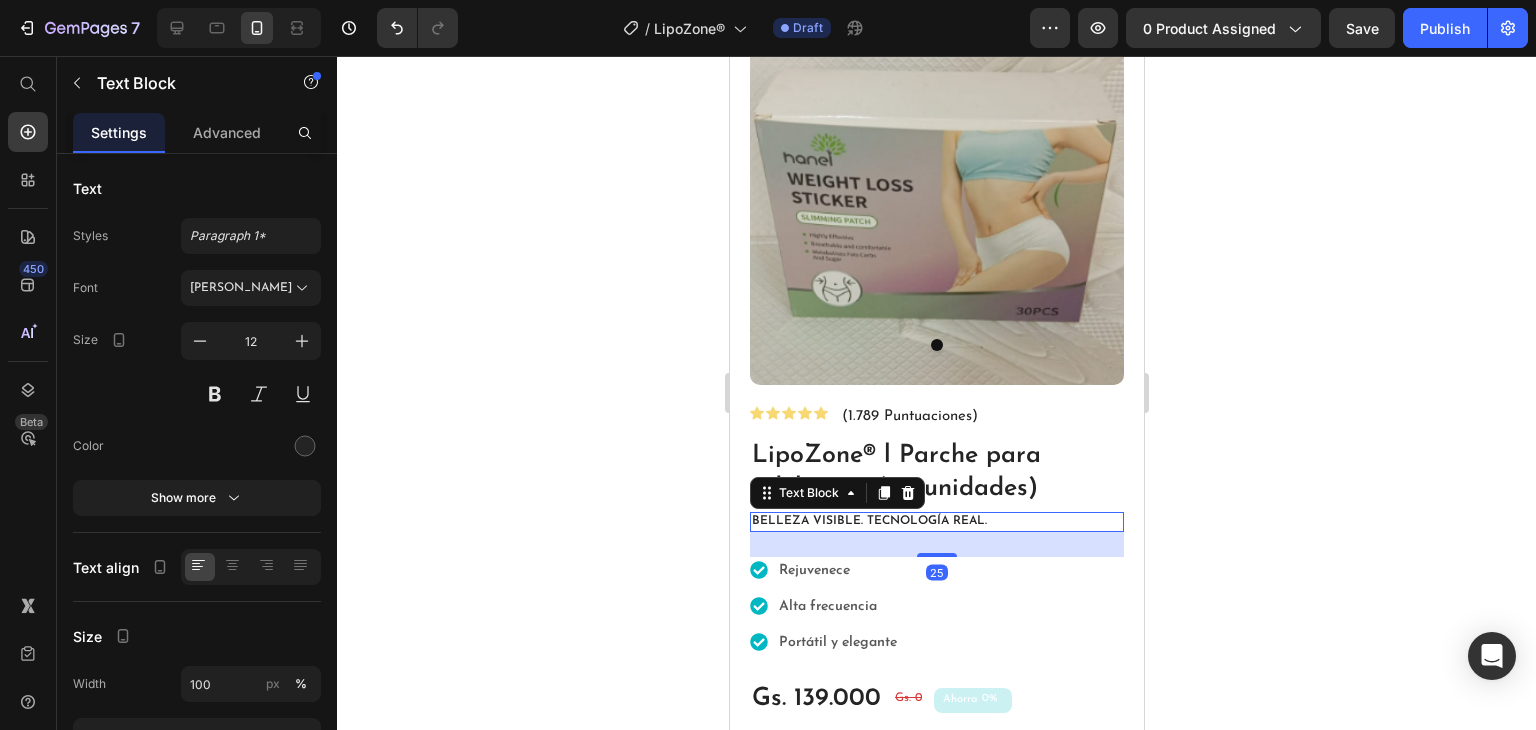 click 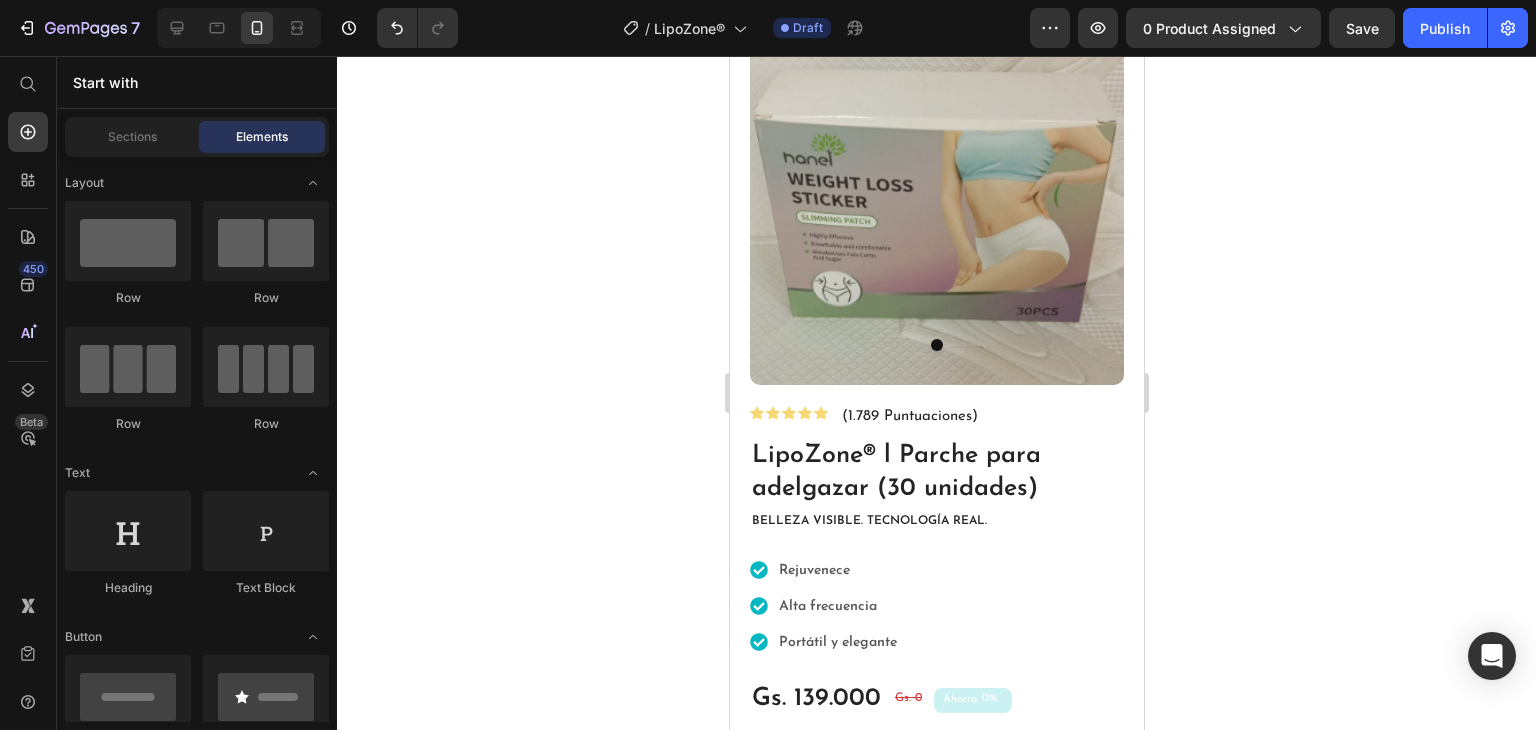 click 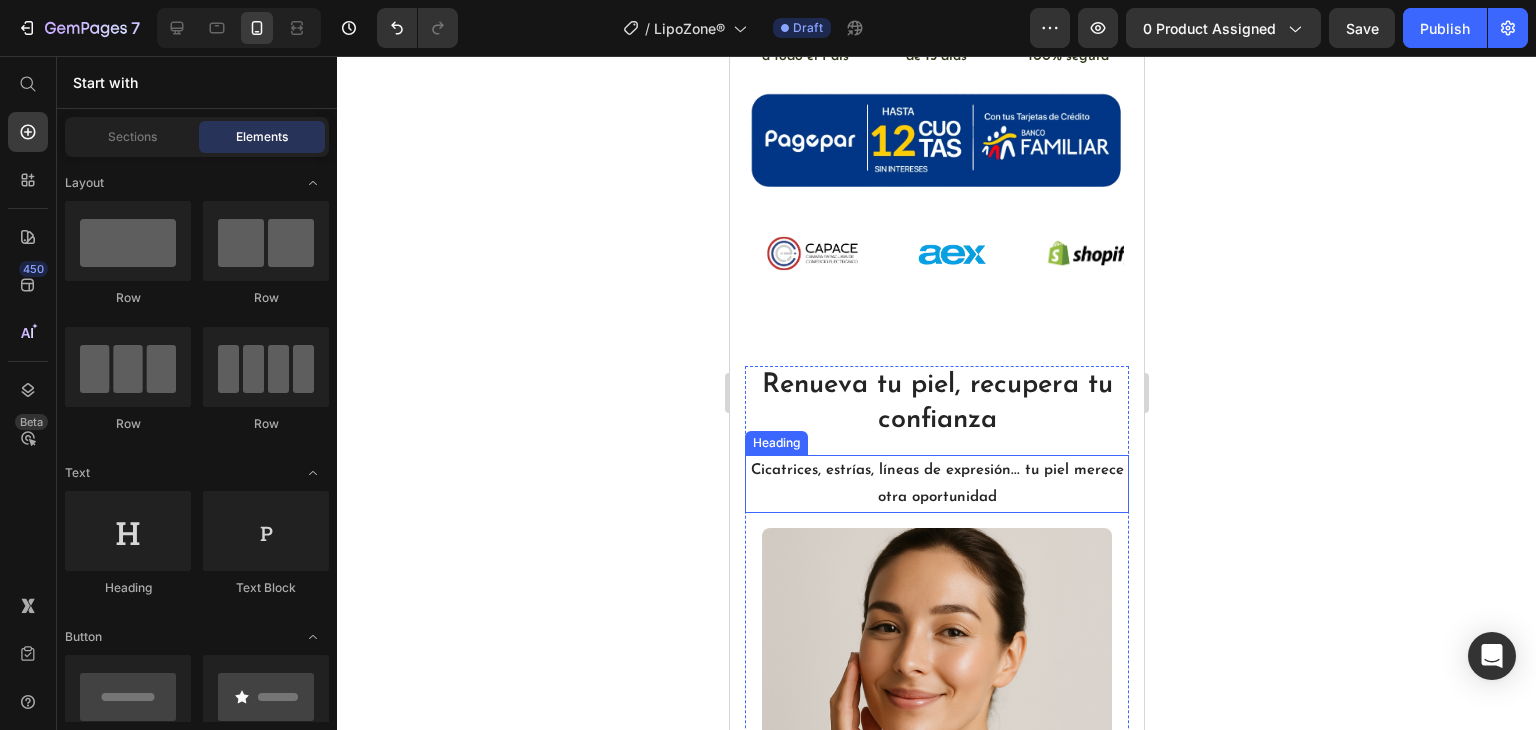 scroll, scrollTop: 800, scrollLeft: 0, axis: vertical 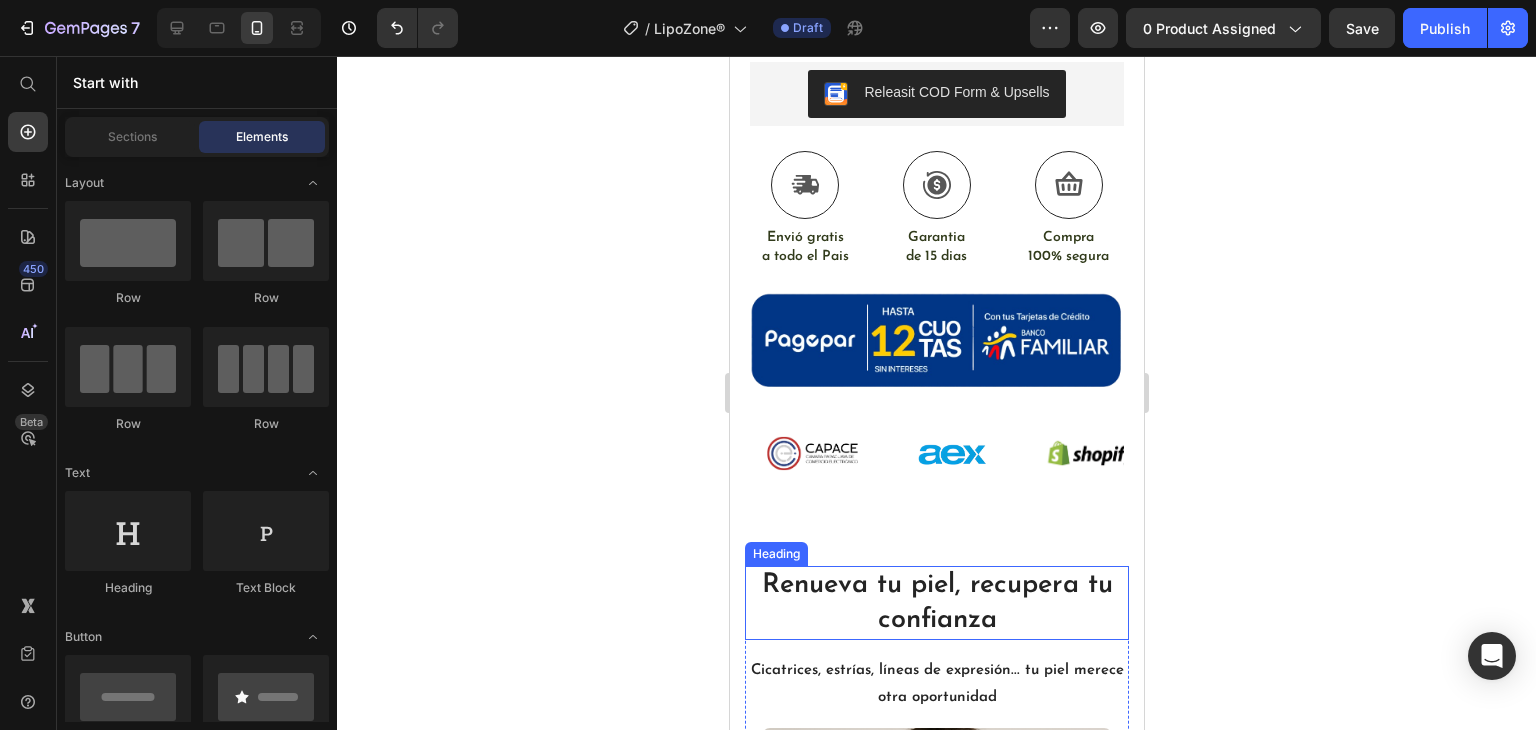 click on "Renueva tu piel, recupera tu confianza" at bounding box center [936, 603] 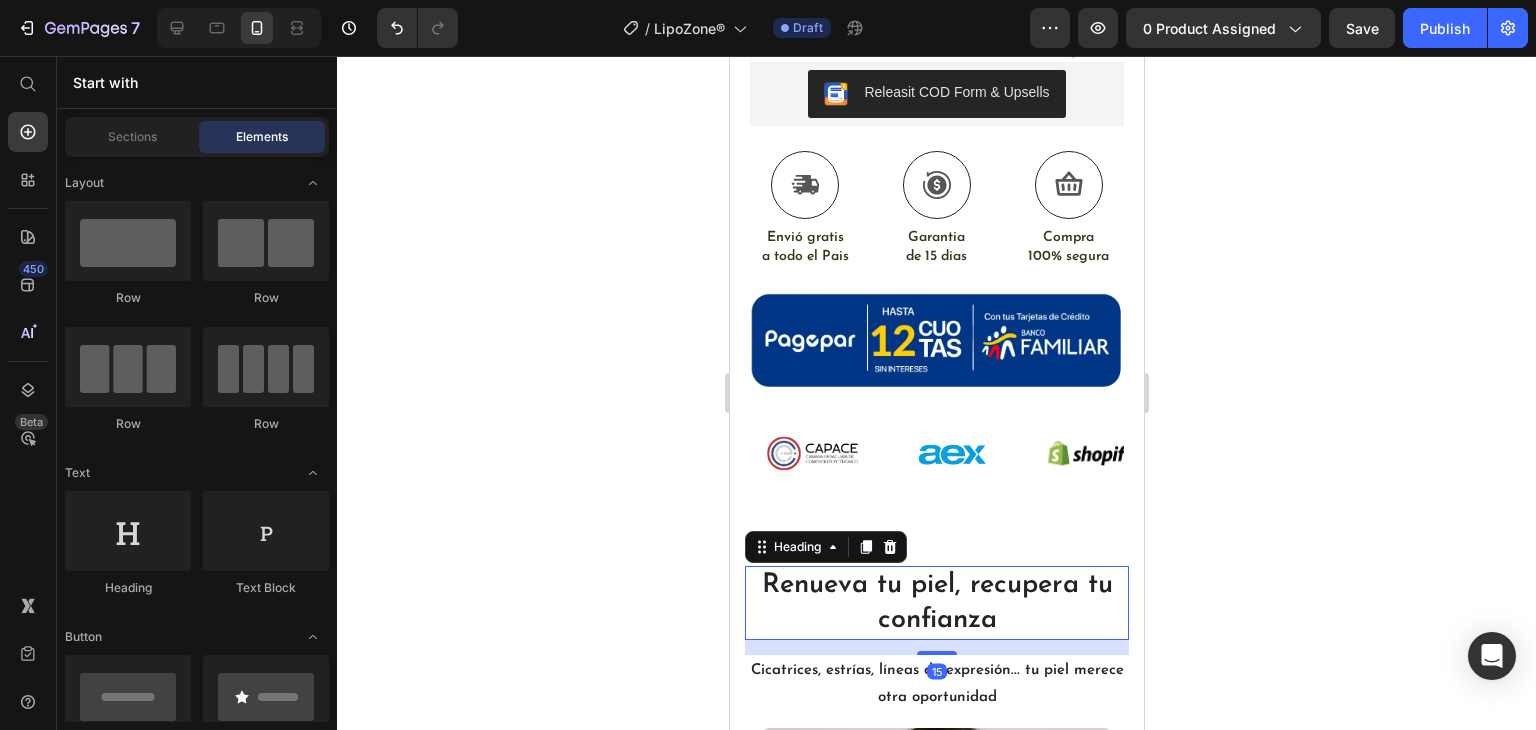 click on "Renueva tu piel, recupera tu confianza" at bounding box center (936, 603) 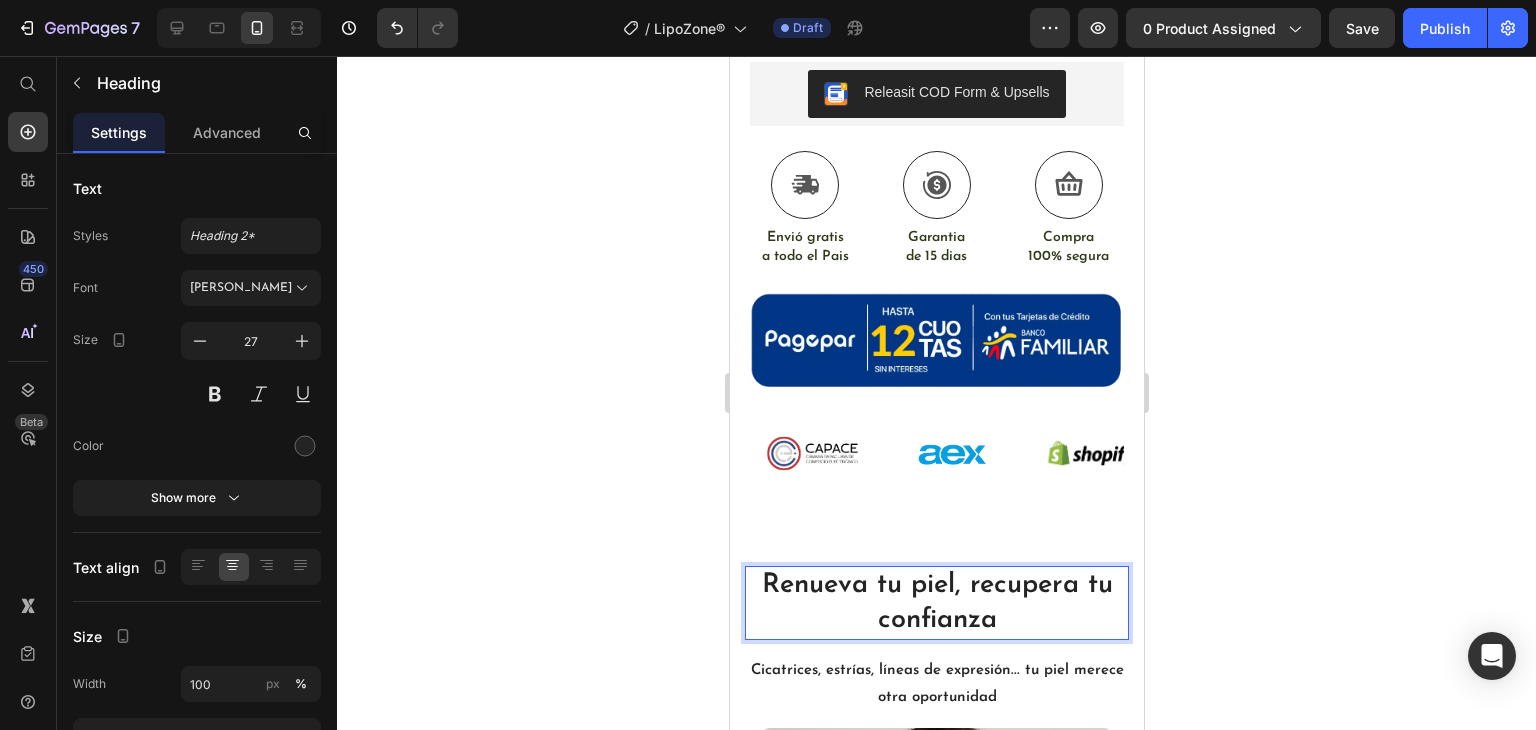 click on "Renueva tu piel, recupera tu confianza" at bounding box center [936, 603] 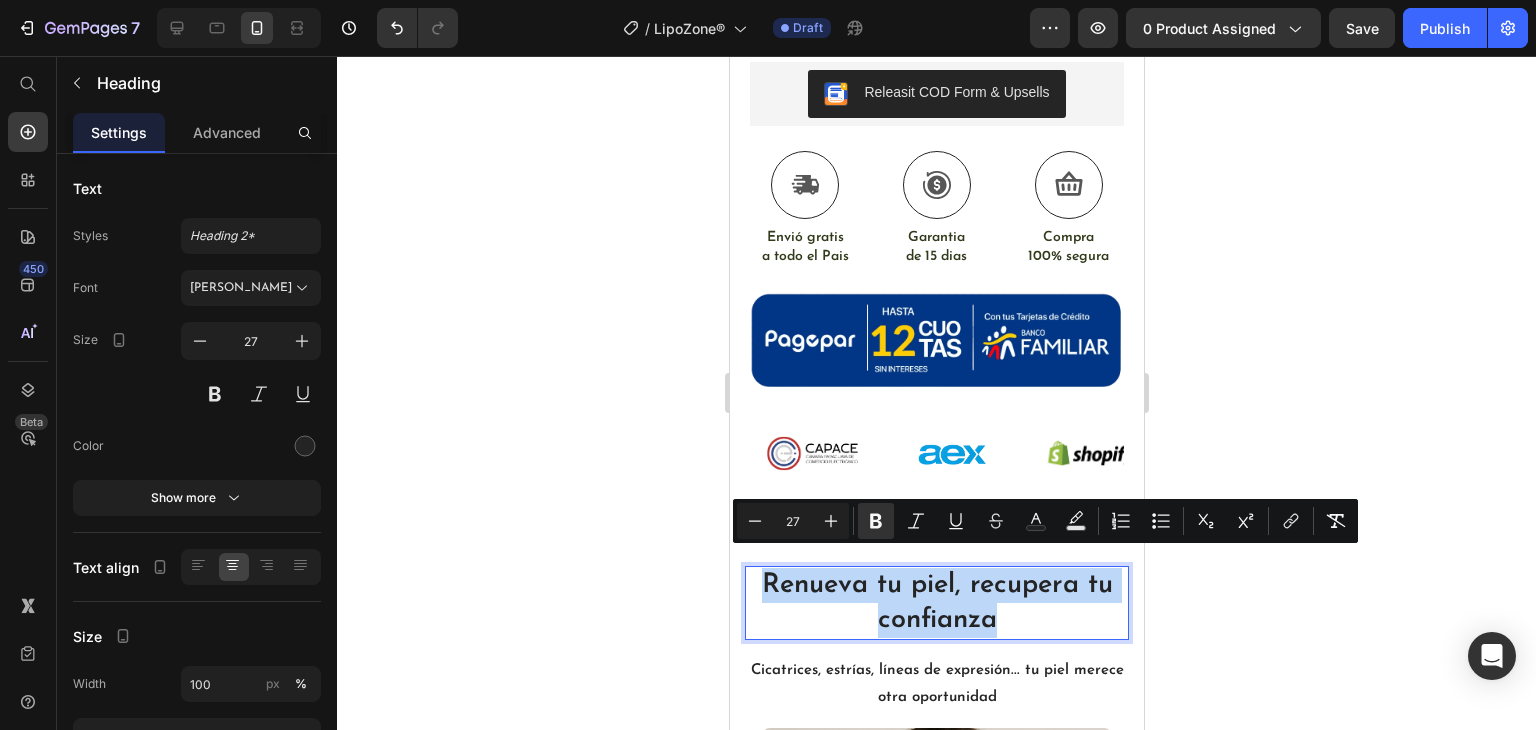 drag, startPoint x: 751, startPoint y: 558, endPoint x: 1007, endPoint y: 597, distance: 258.95367 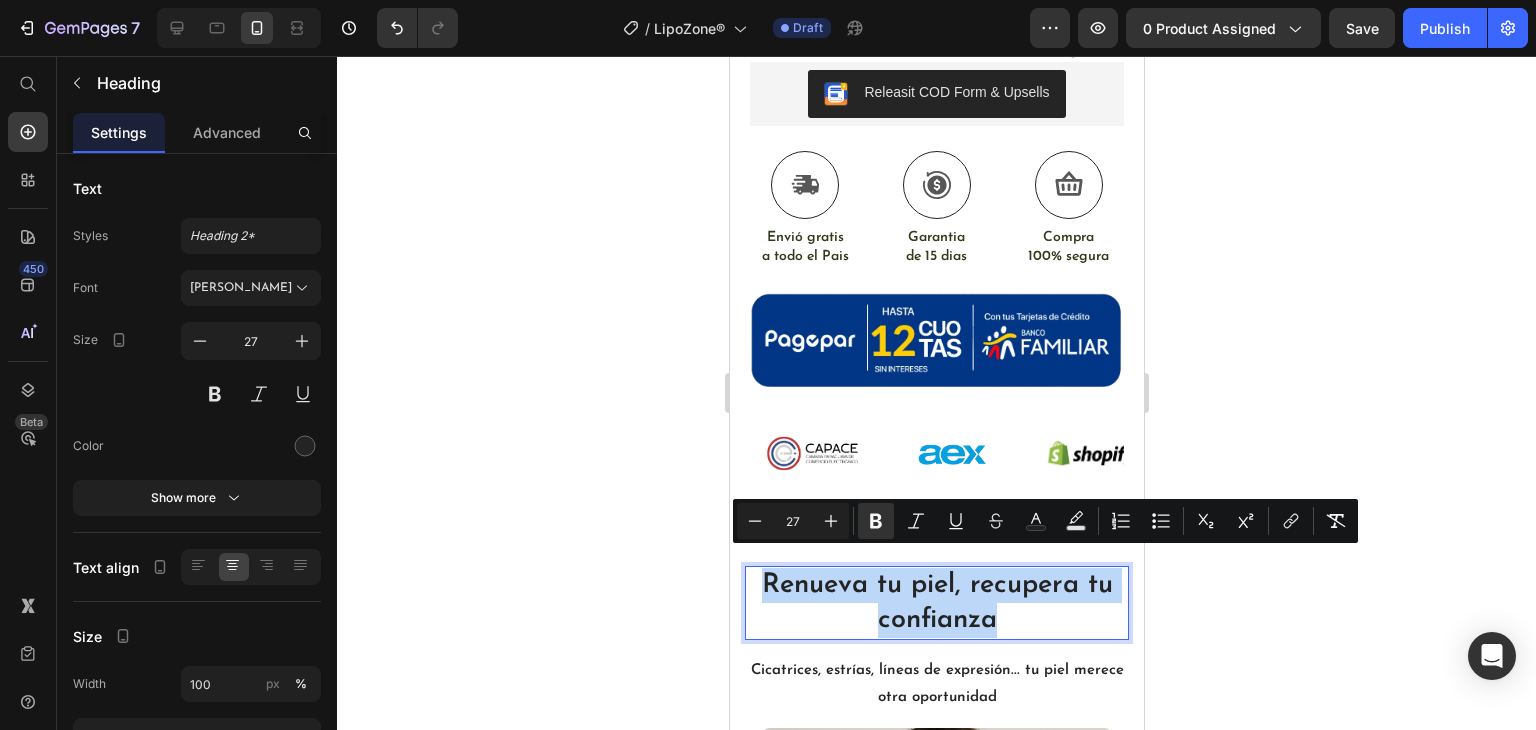click on "Renueva tu piel, recupera tu confianza" at bounding box center (936, 603) 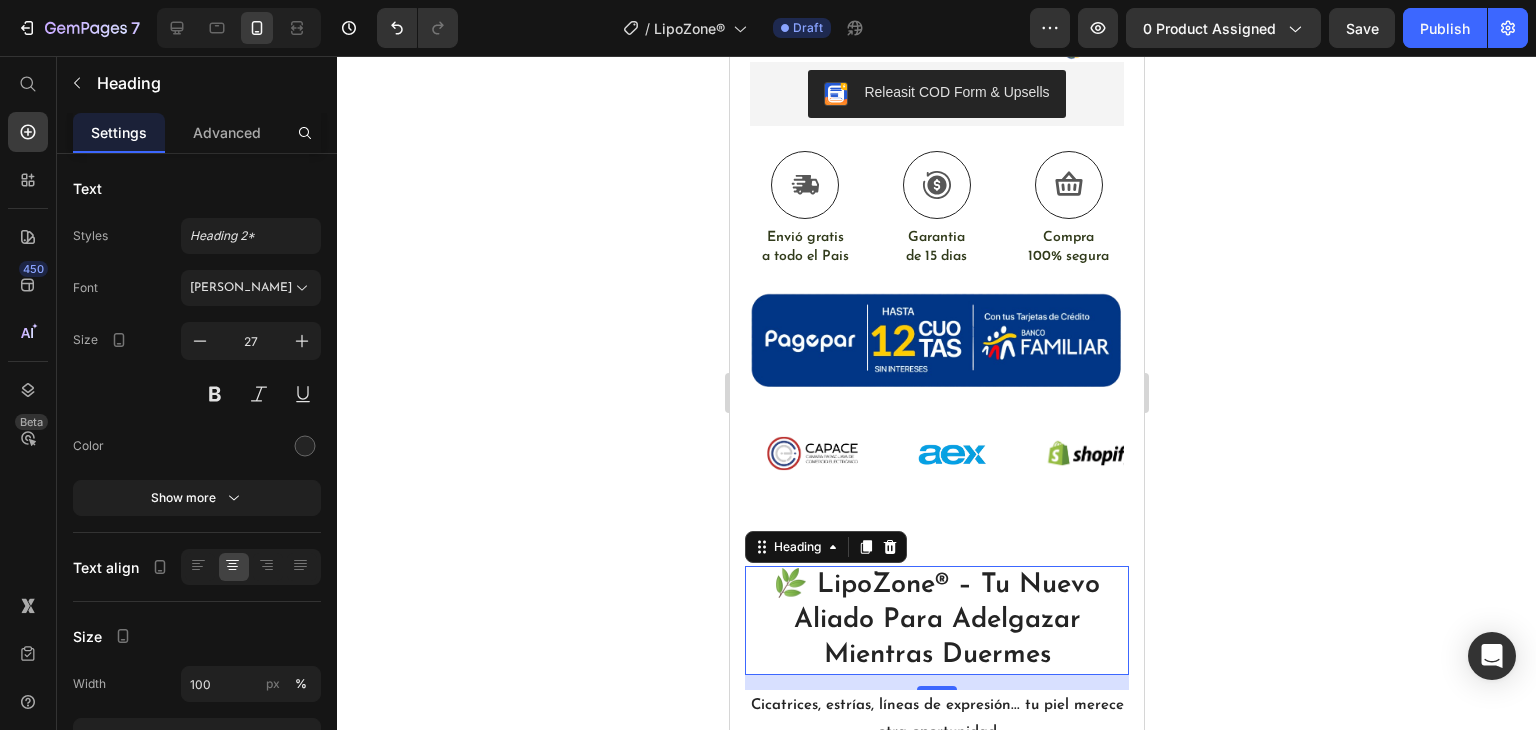 click 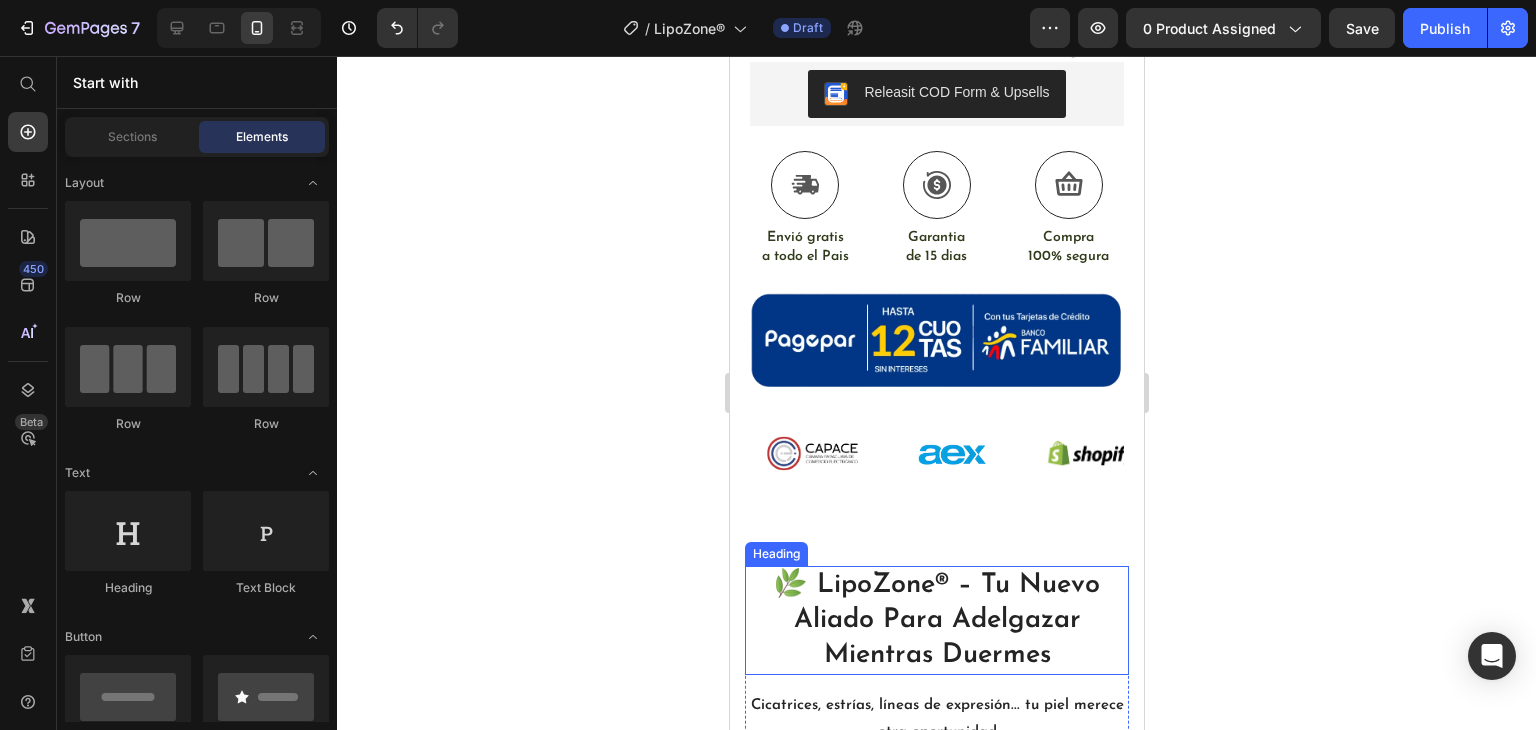 scroll, scrollTop: 1100, scrollLeft: 0, axis: vertical 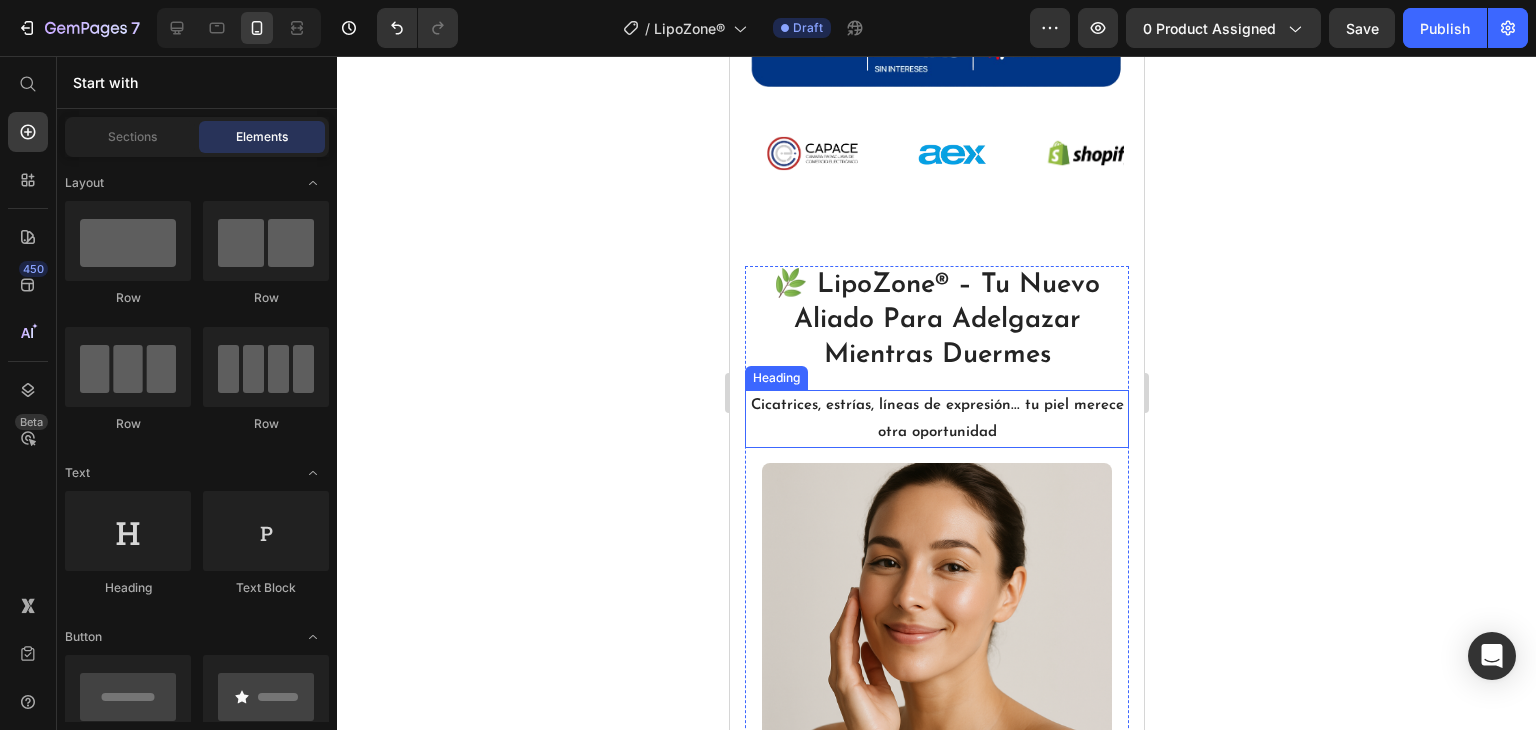 click on "Cicatrices, estrías, líneas de expresión... tu piel merece otra oportunidad" at bounding box center [936, 419] 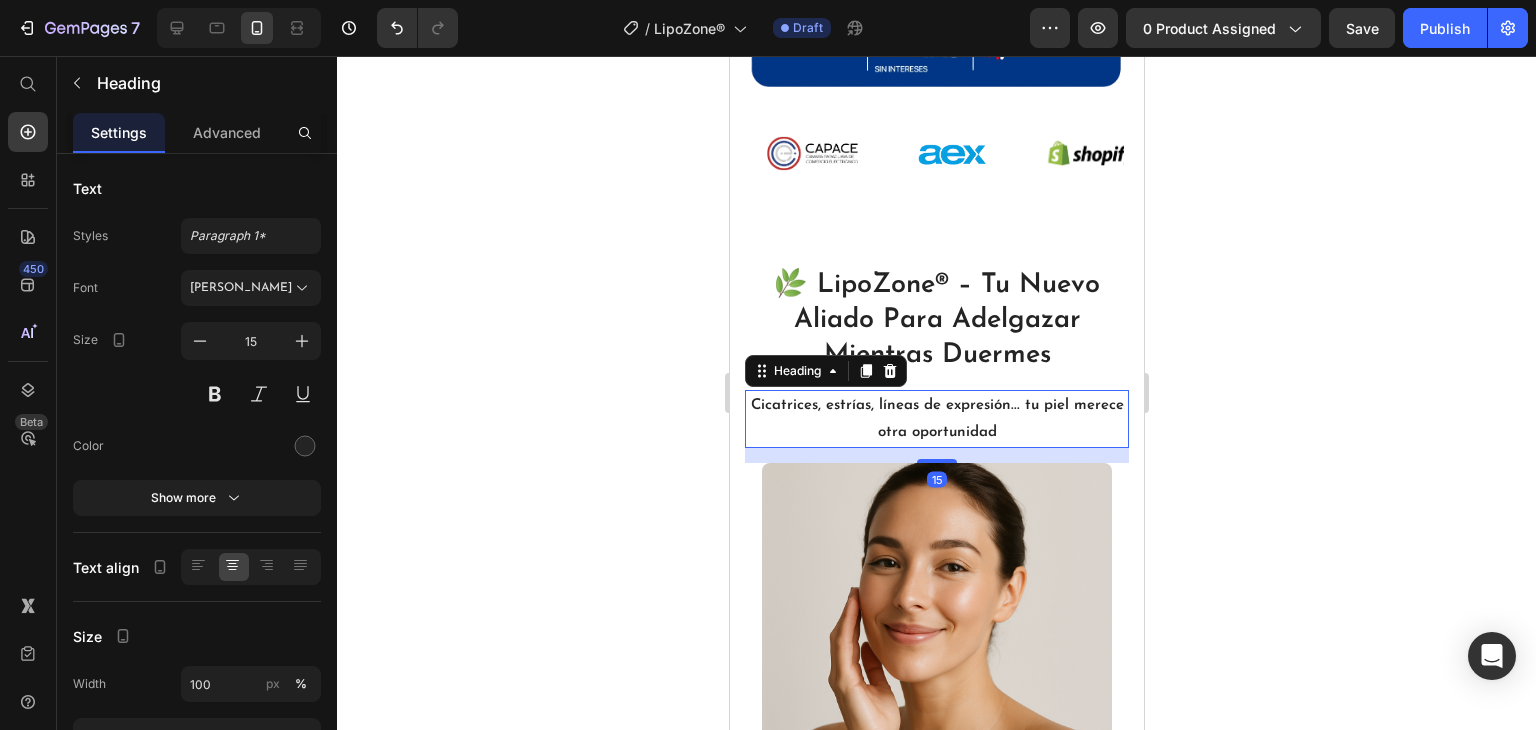 click on "Cicatrices, estrías, líneas de expresión... tu piel merece otra oportunidad" at bounding box center [936, 419] 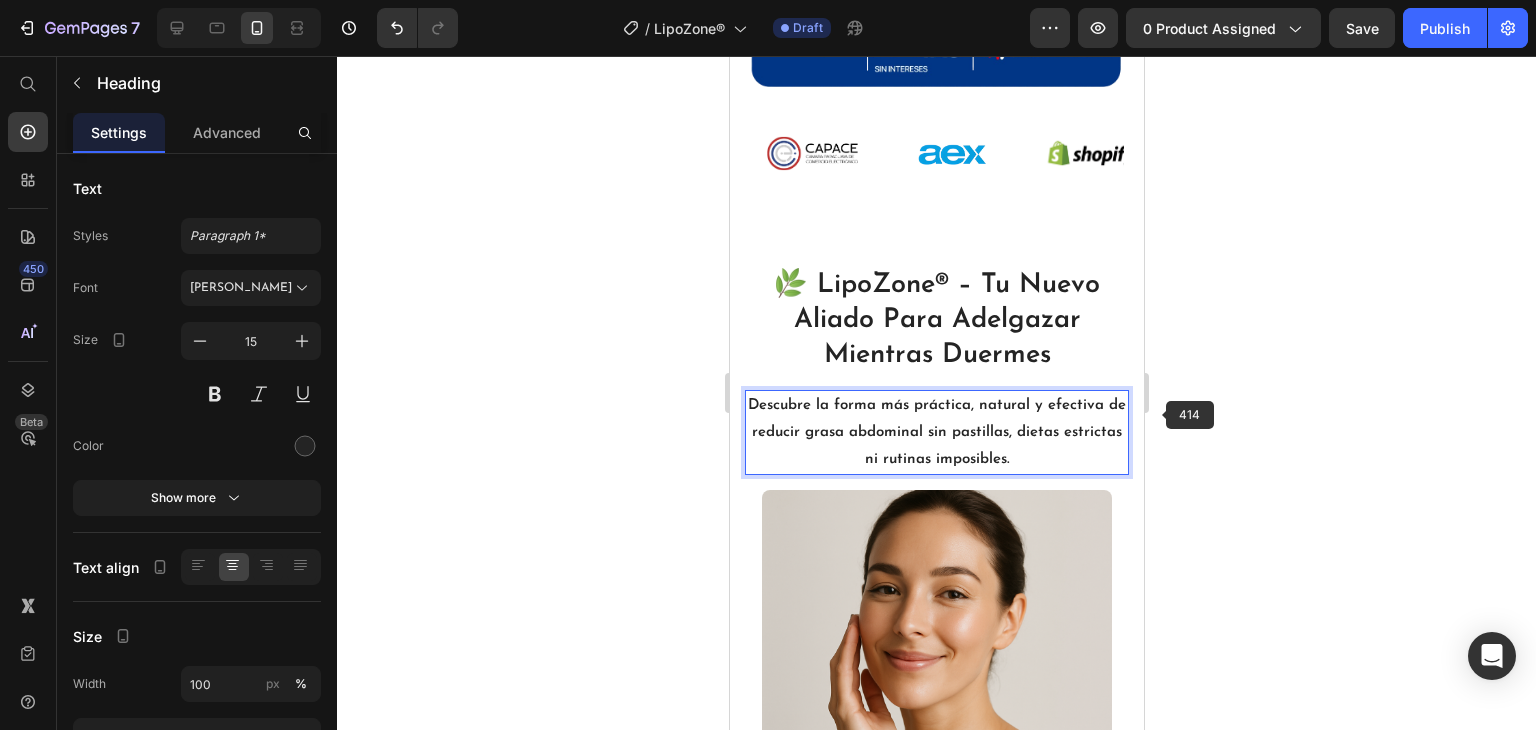 click 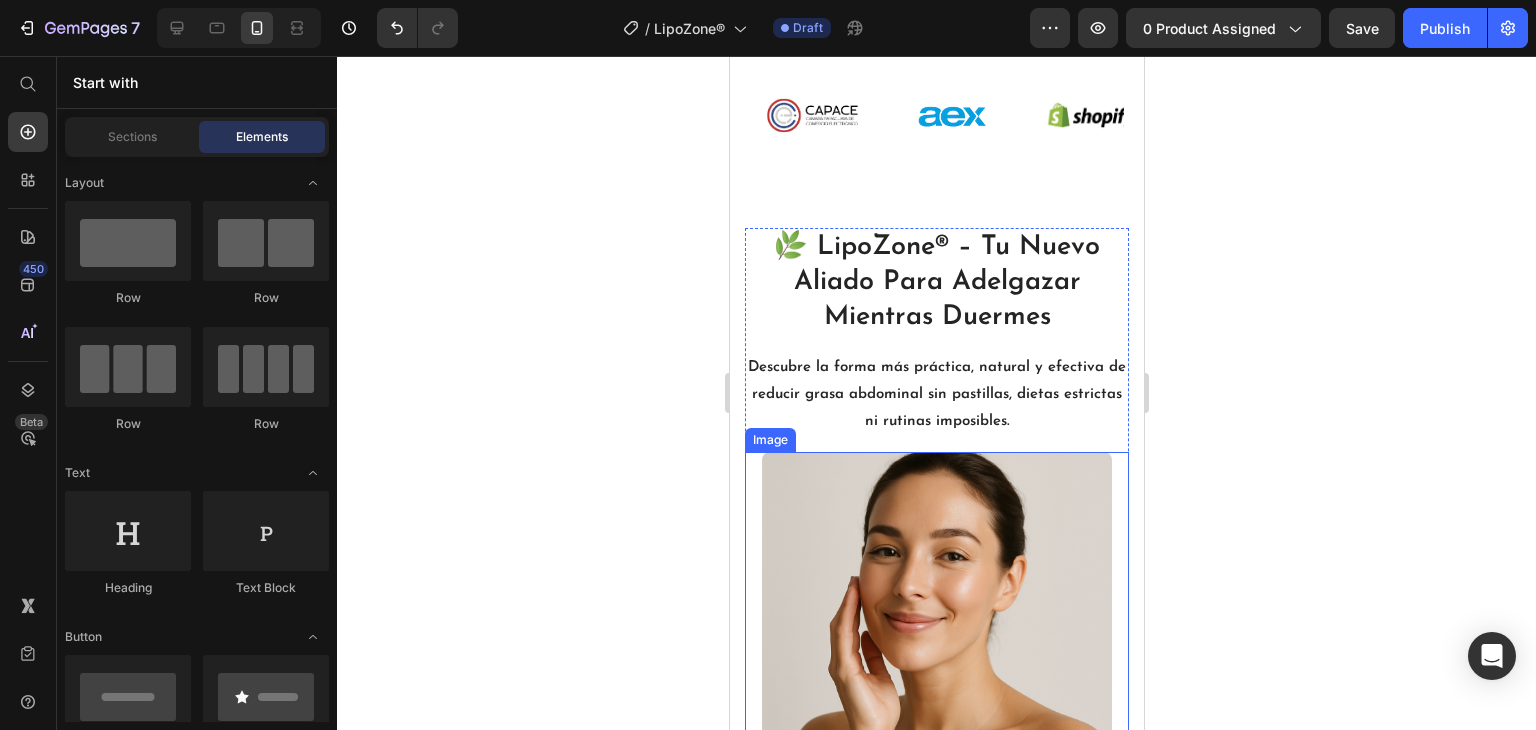 scroll, scrollTop: 938, scrollLeft: 0, axis: vertical 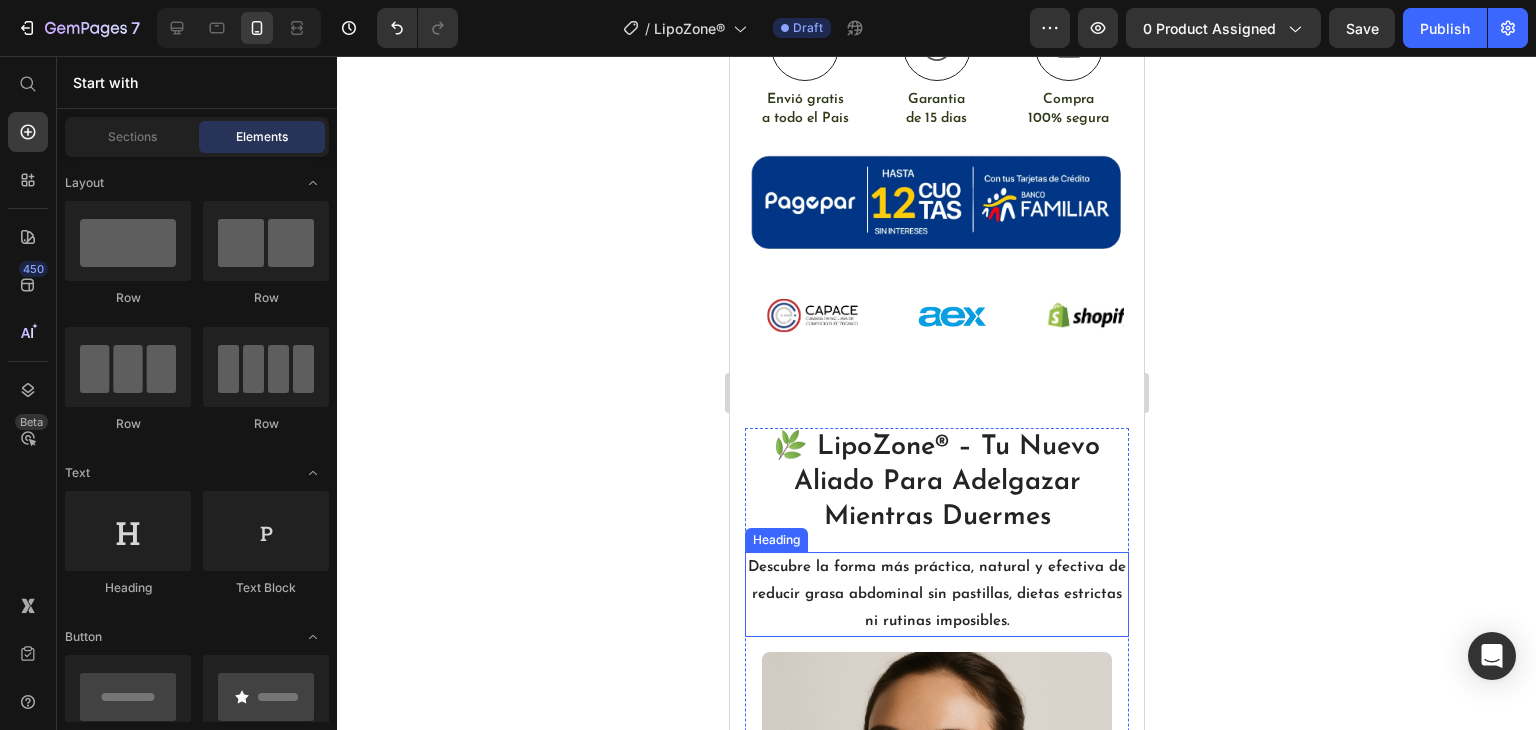 click on "⁠⁠⁠⁠⁠⁠⁠ Descubre la forma más práctica, natural y efectiva de reducir grasa abdominal sin pastillas, dietas estrictas ni rutinas imposibles." at bounding box center [936, 594] 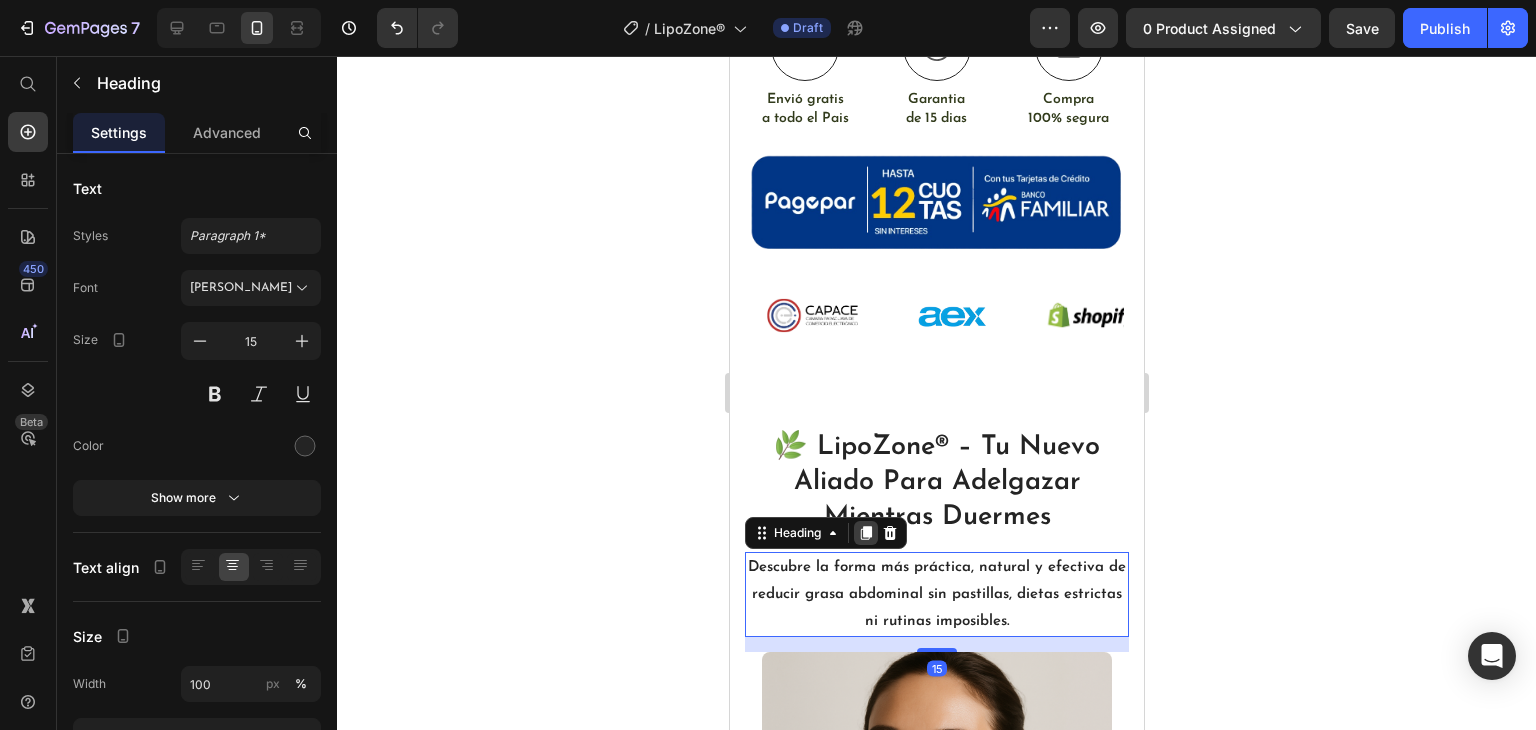 click 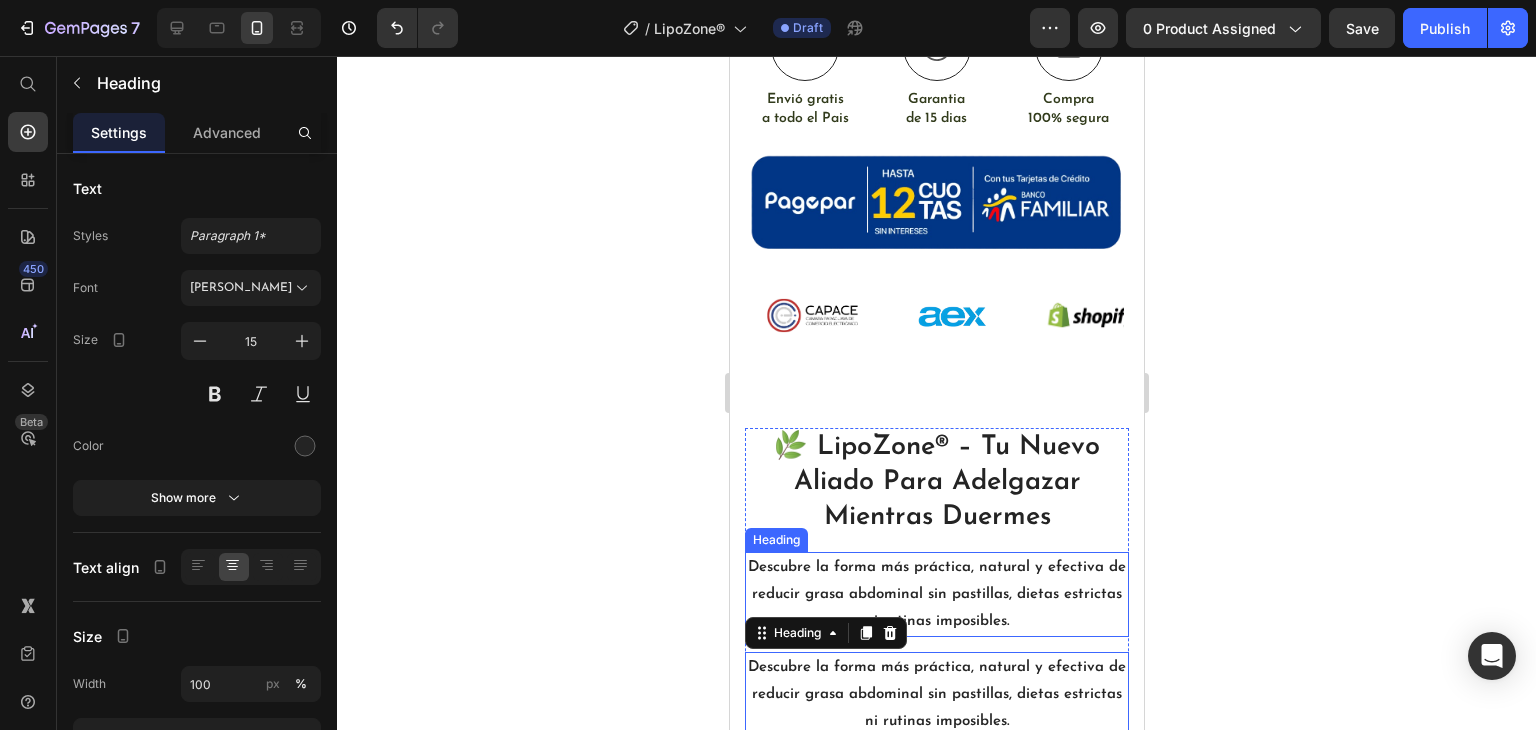 scroll, scrollTop: 1138, scrollLeft: 0, axis: vertical 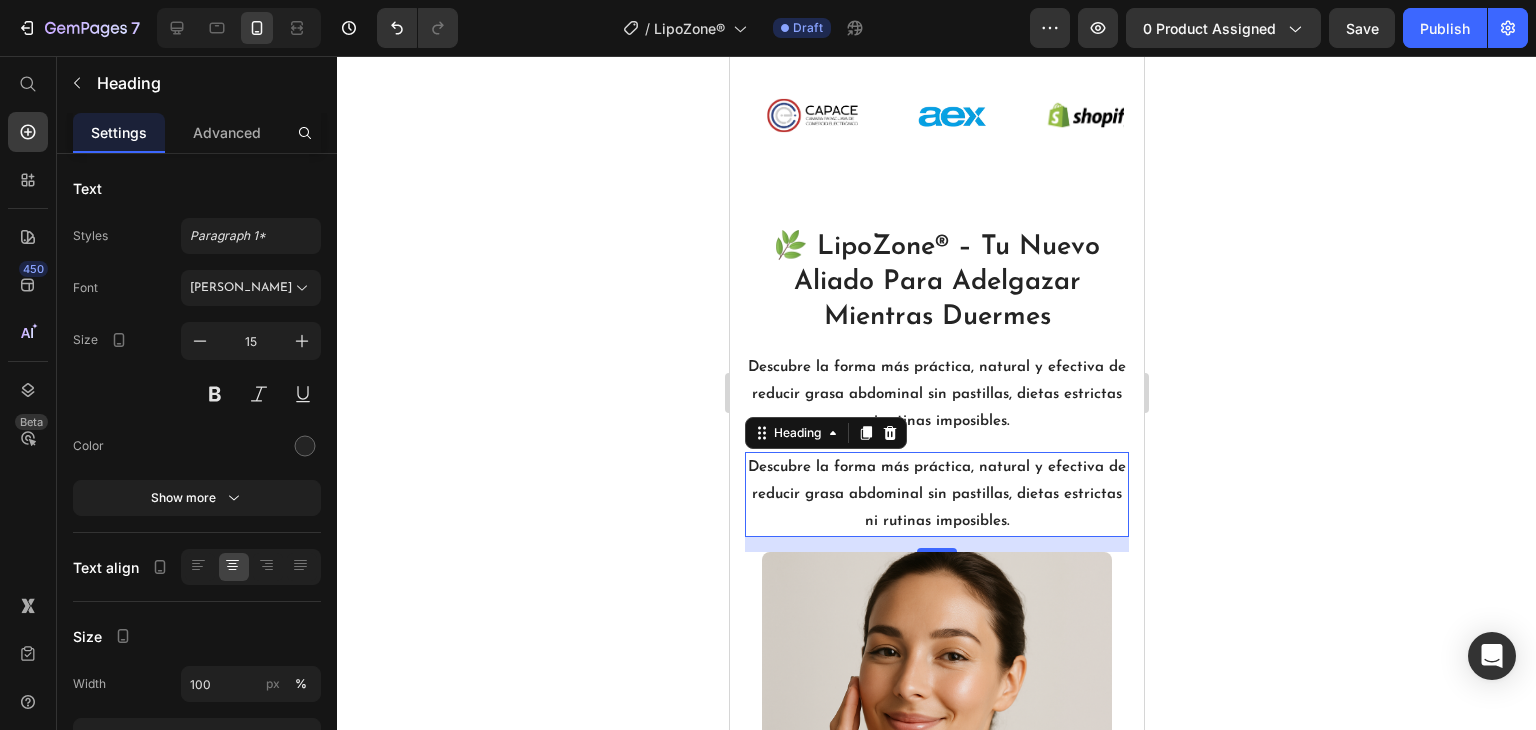 click on "Descubre la forma más práctica, natural y efectiva de reducir grasa abdominal sin pastillas, dietas estrictas ni rutinas imposibles." at bounding box center [936, 494] 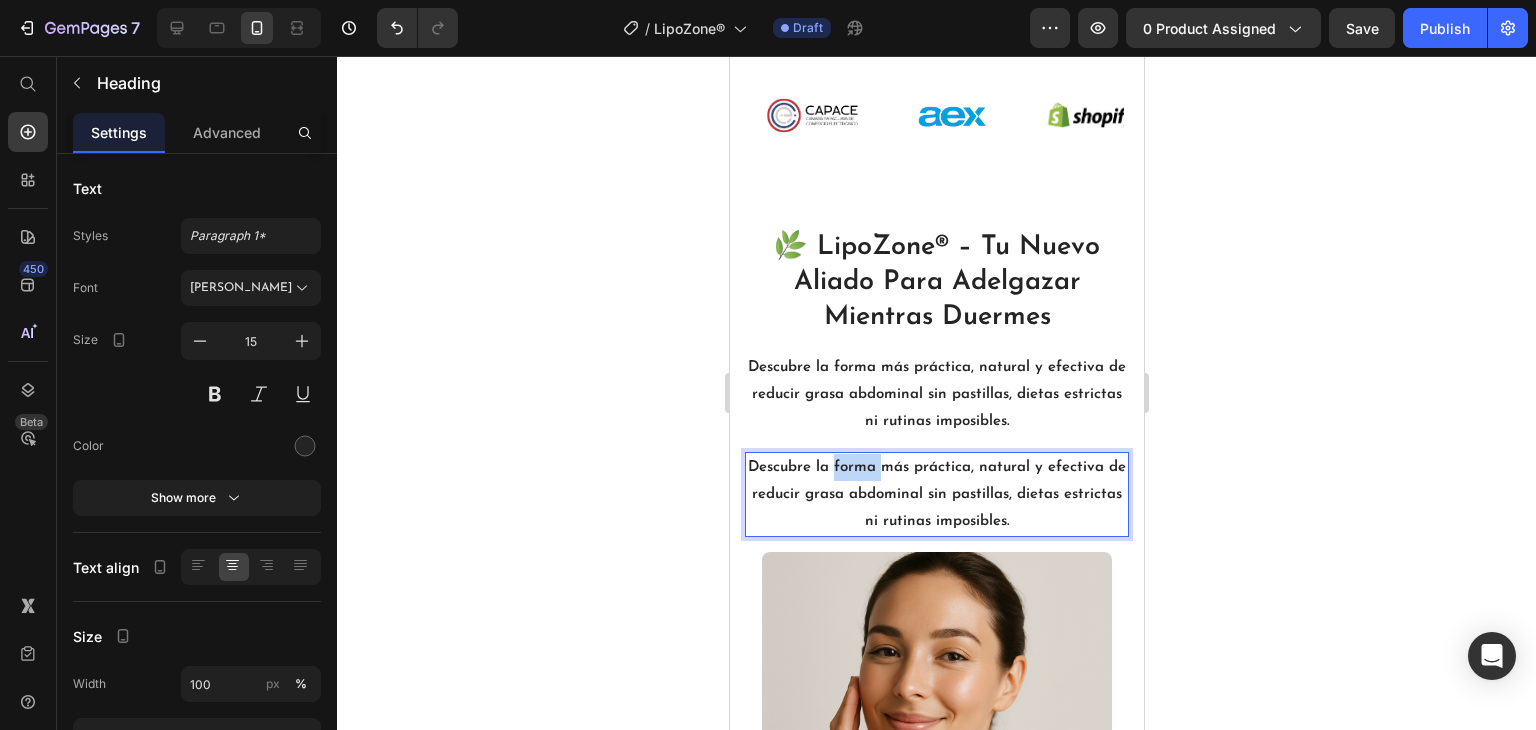 click on "Descubre la forma más práctica, natural y efectiva de reducir grasa abdominal sin pastillas, dietas estrictas ni rutinas imposibles." at bounding box center (936, 494) 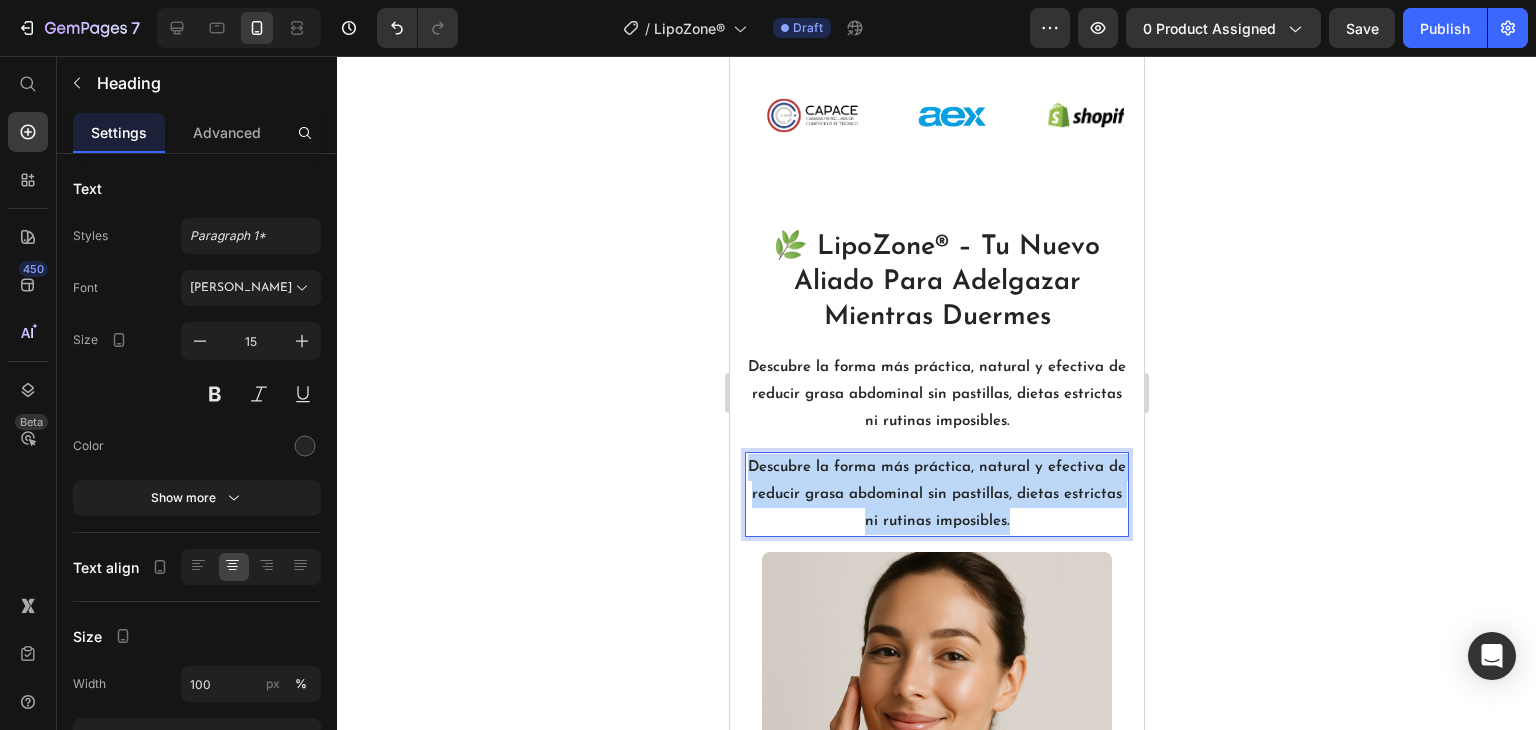 click on "Descubre la forma más práctica, natural y efectiva de reducir grasa abdominal sin pastillas, dietas estrictas ni rutinas imposibles." at bounding box center [936, 494] 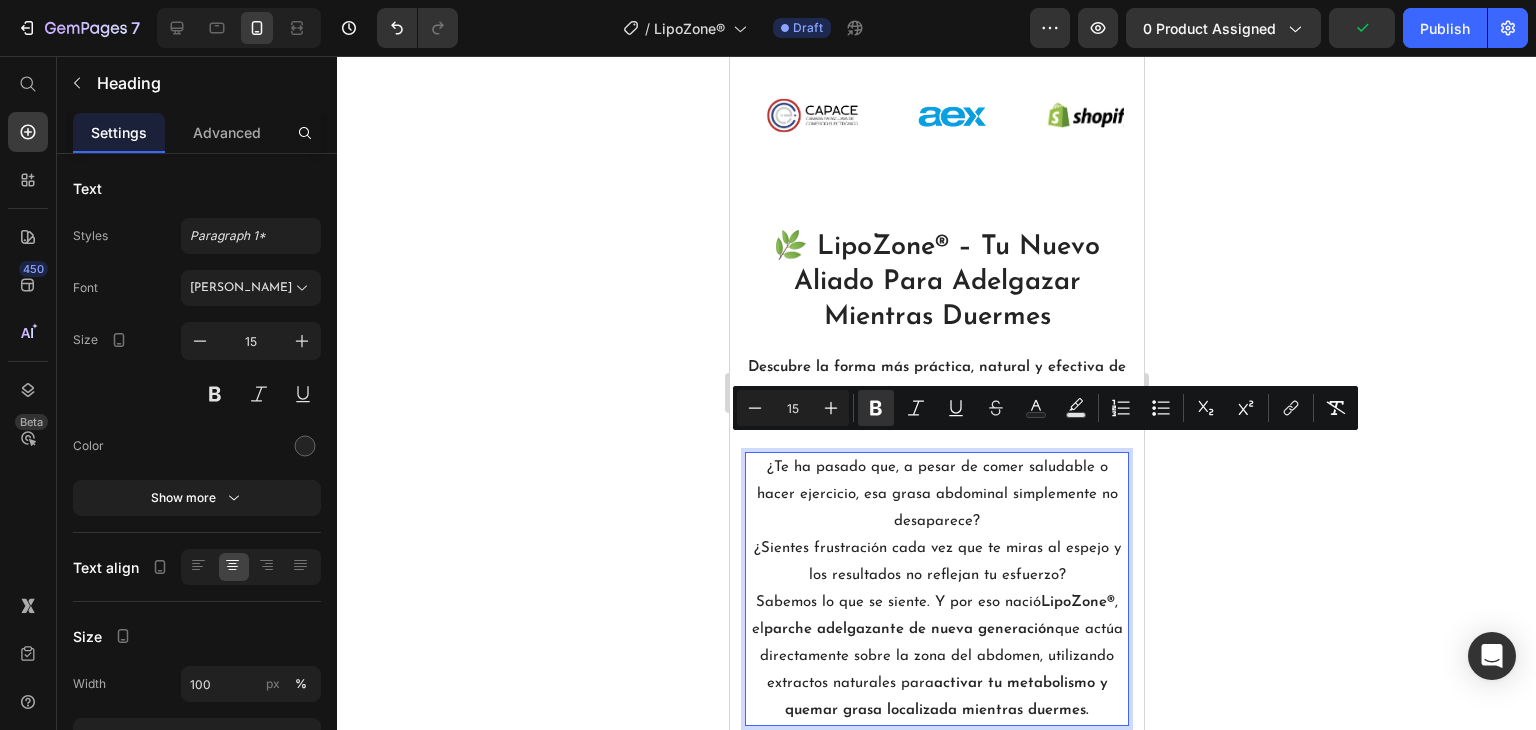 scroll, scrollTop: 1152, scrollLeft: 0, axis: vertical 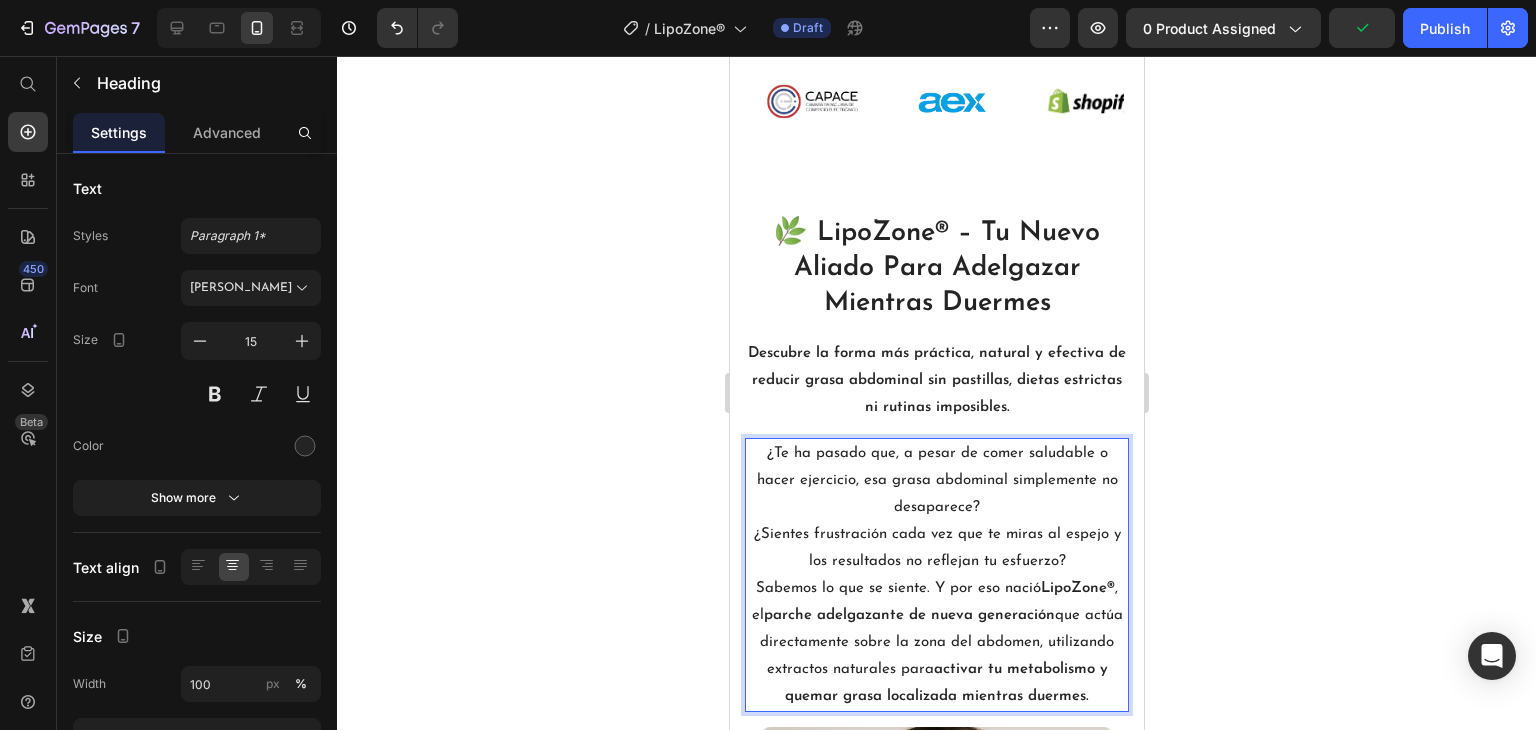 click 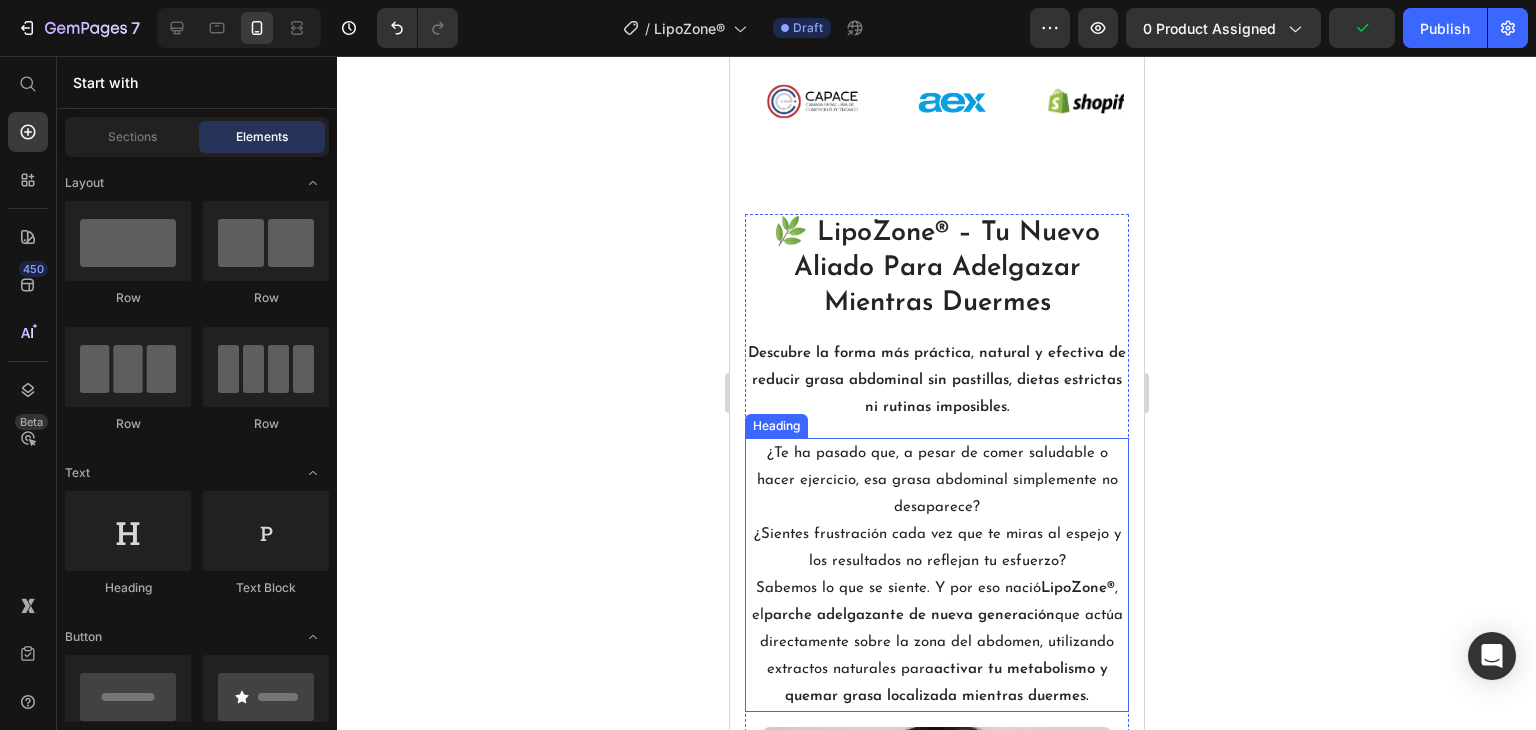click on "¿Te ha pasado que, a pesar de comer saludable o hacer ejercicio, esa grasa abdominal simplemente no desaparece? ¿Sientes frustración cada vez que te miras al espejo y los resultados no reflejan tu esfuerzo? Sabemos lo que se siente. Y por eso nació  LipoZone® , el  parche adelgazante de nueva generación  que actúa directamente sobre la zona del abdomen, utilizando extractos naturales para  activar tu metabolismo y quemar grasa localizada mientras duermes." at bounding box center [936, 575] 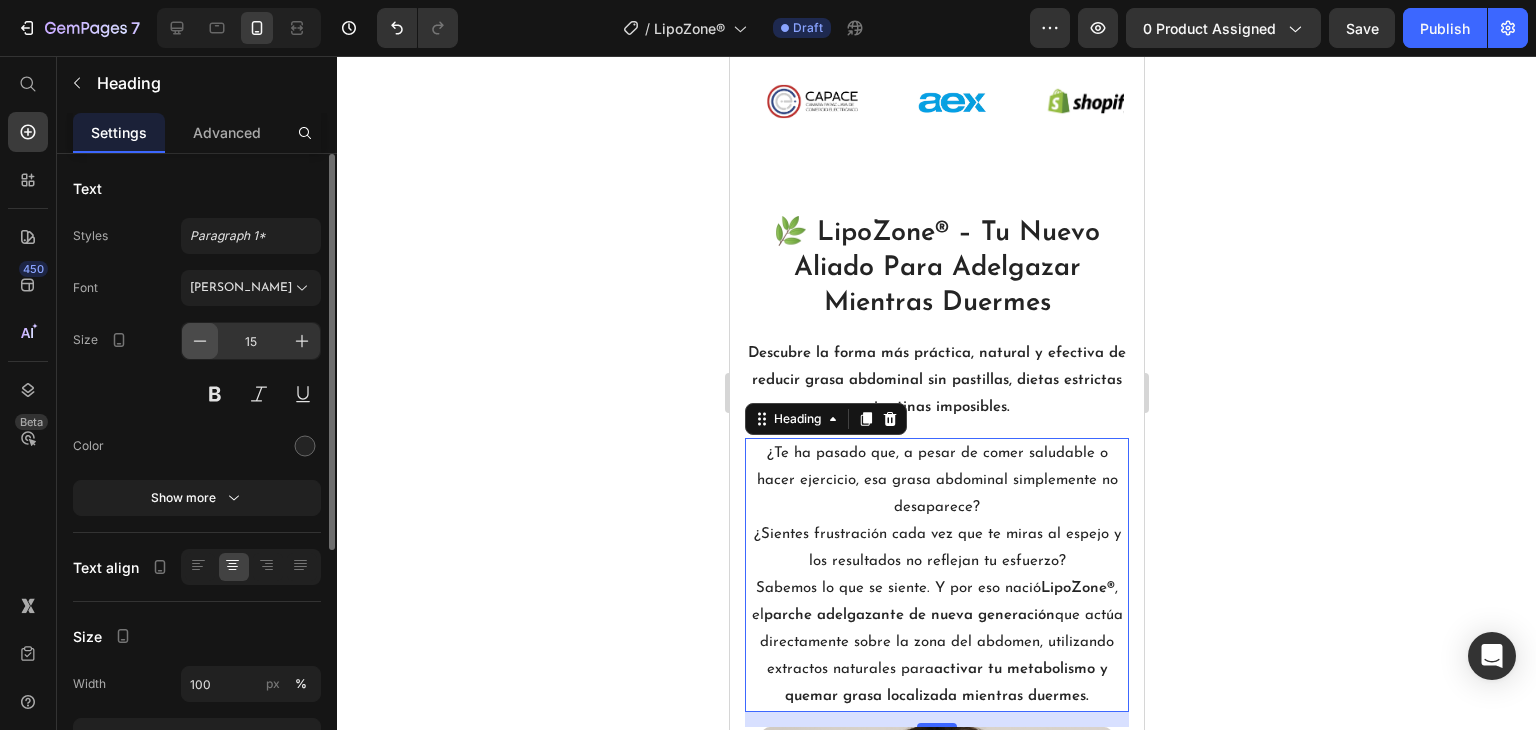 click 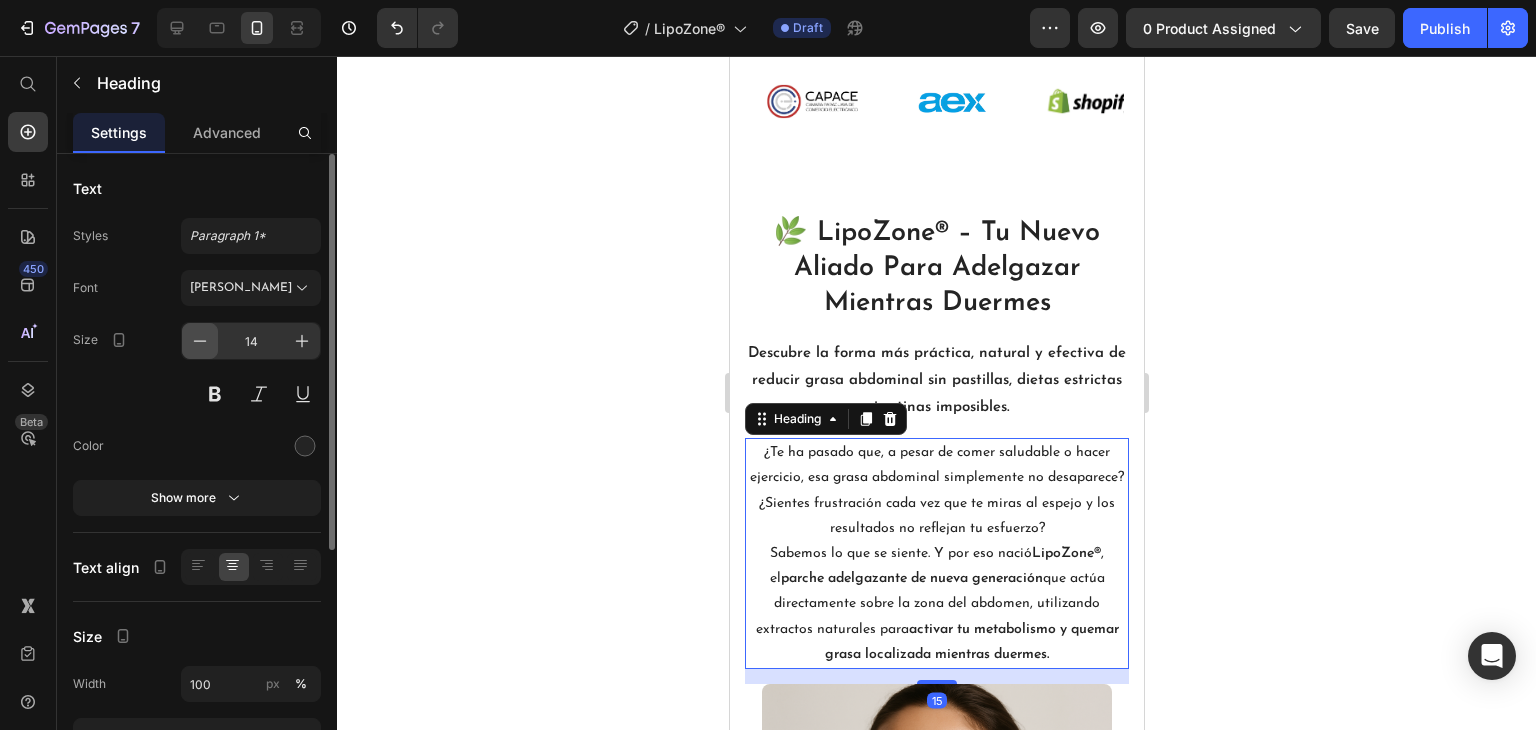 click 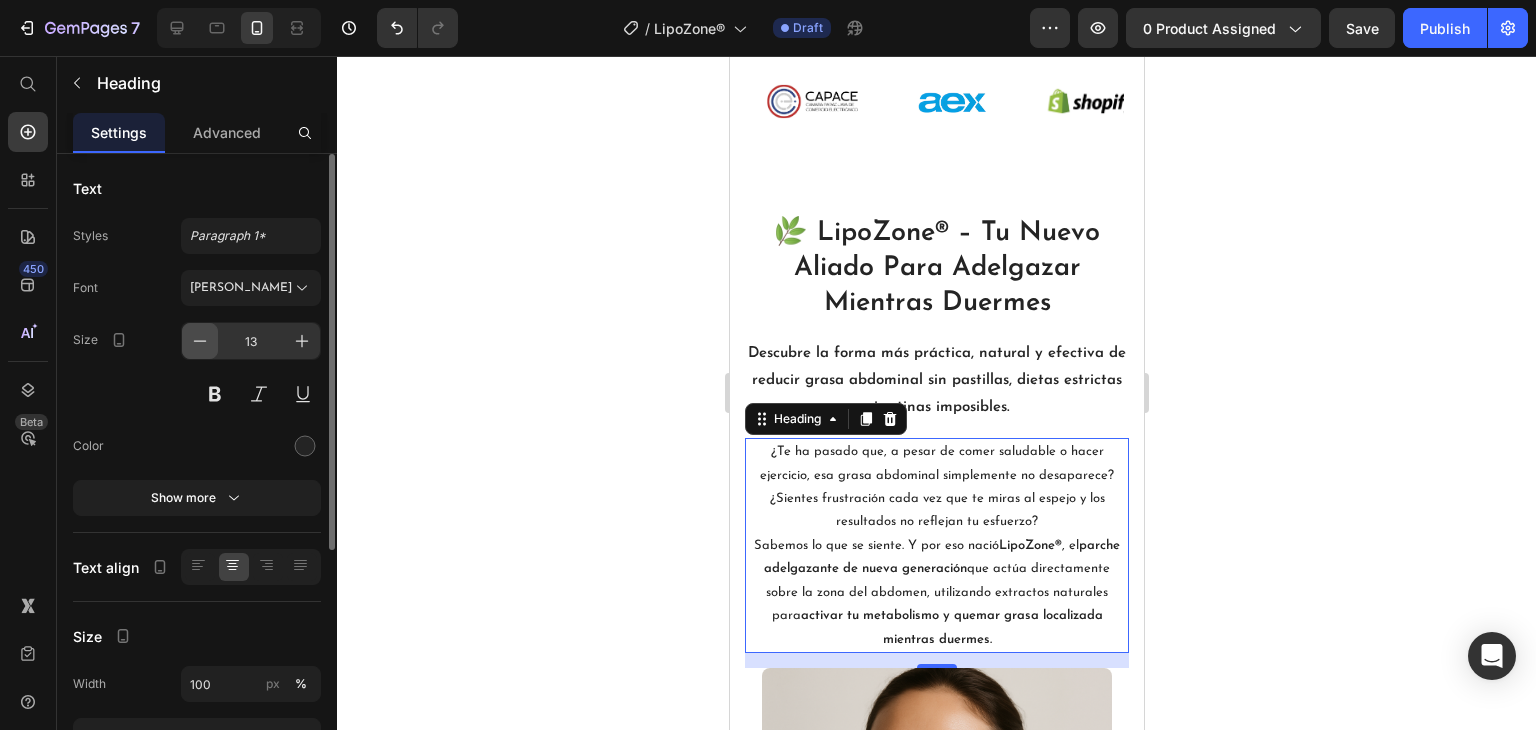 click 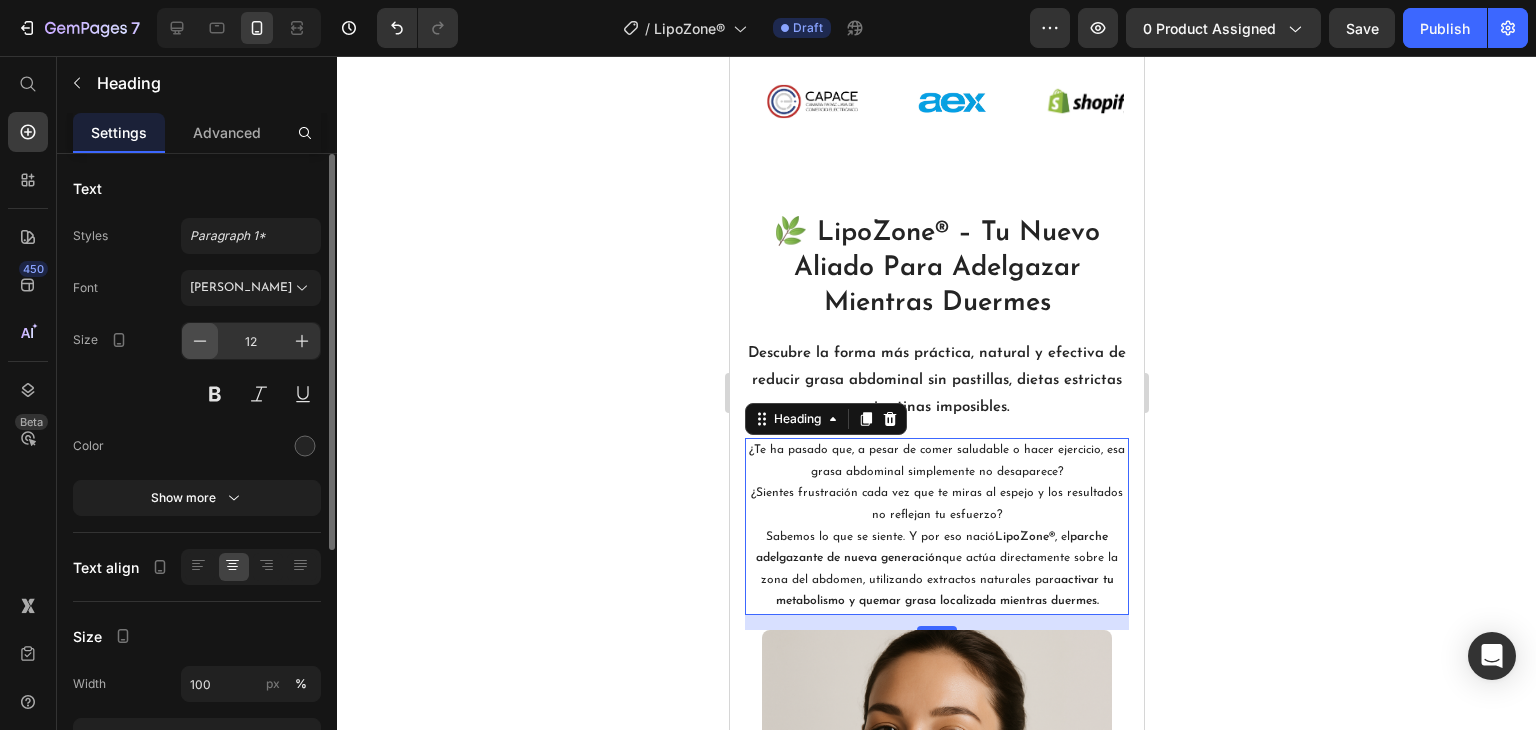 click at bounding box center [200, 341] 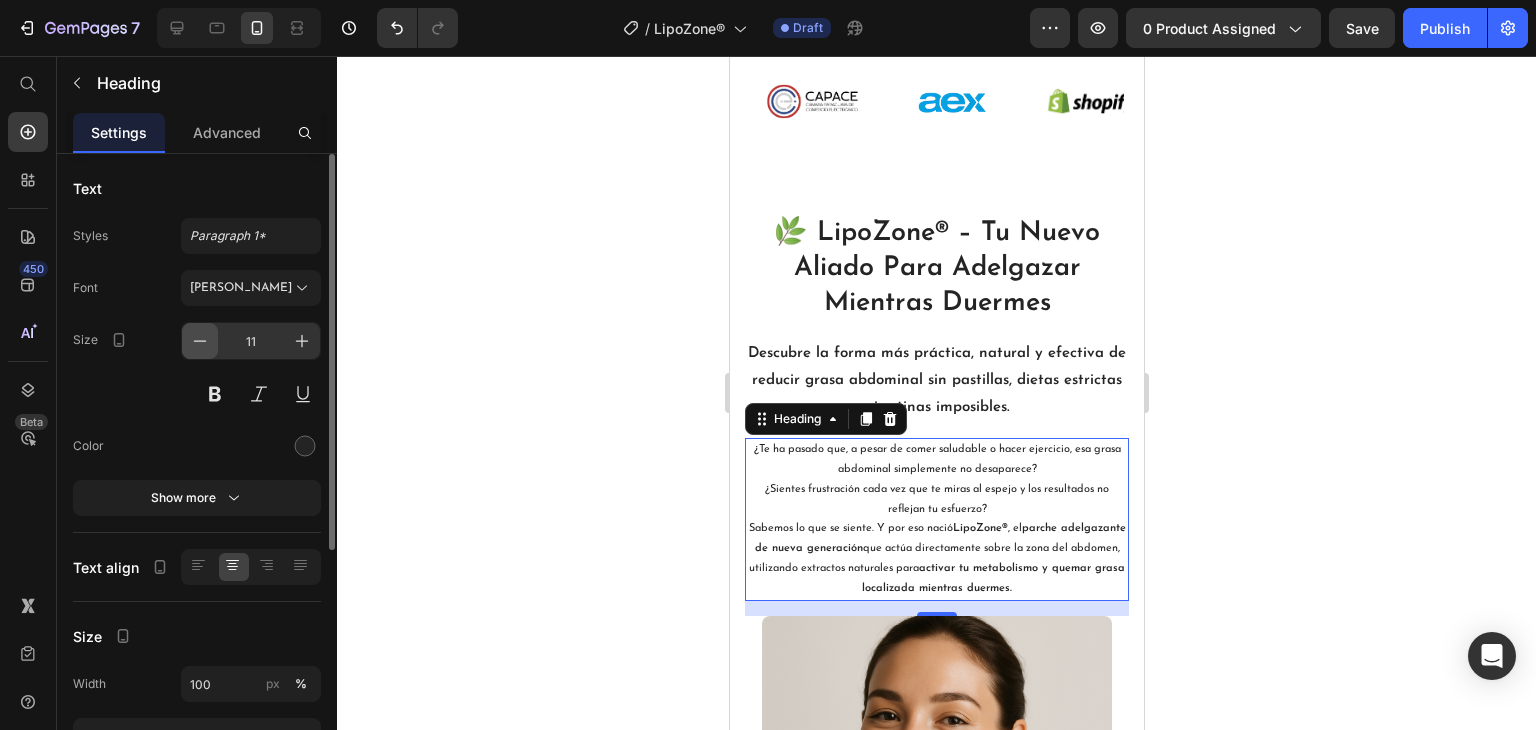 click at bounding box center [200, 341] 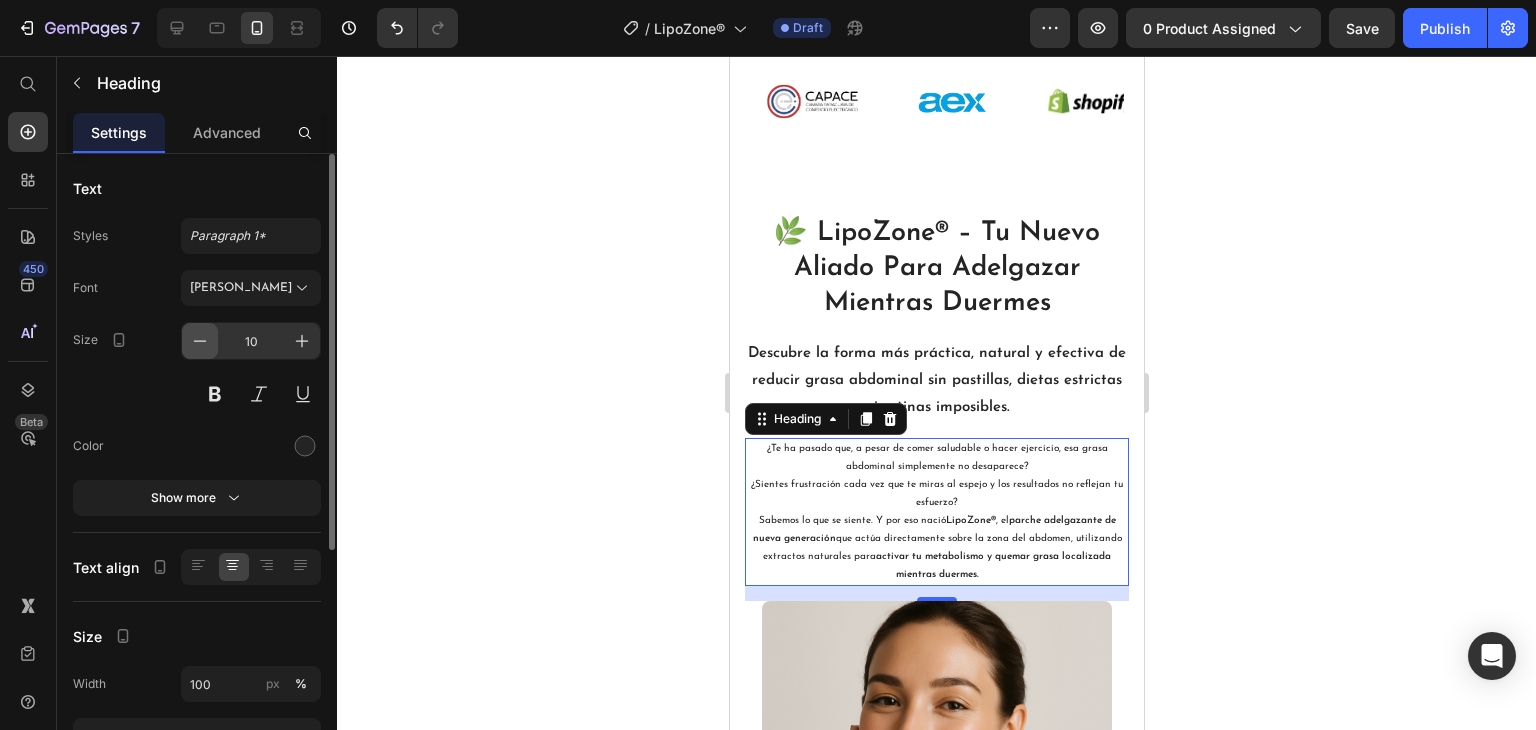 click at bounding box center (200, 341) 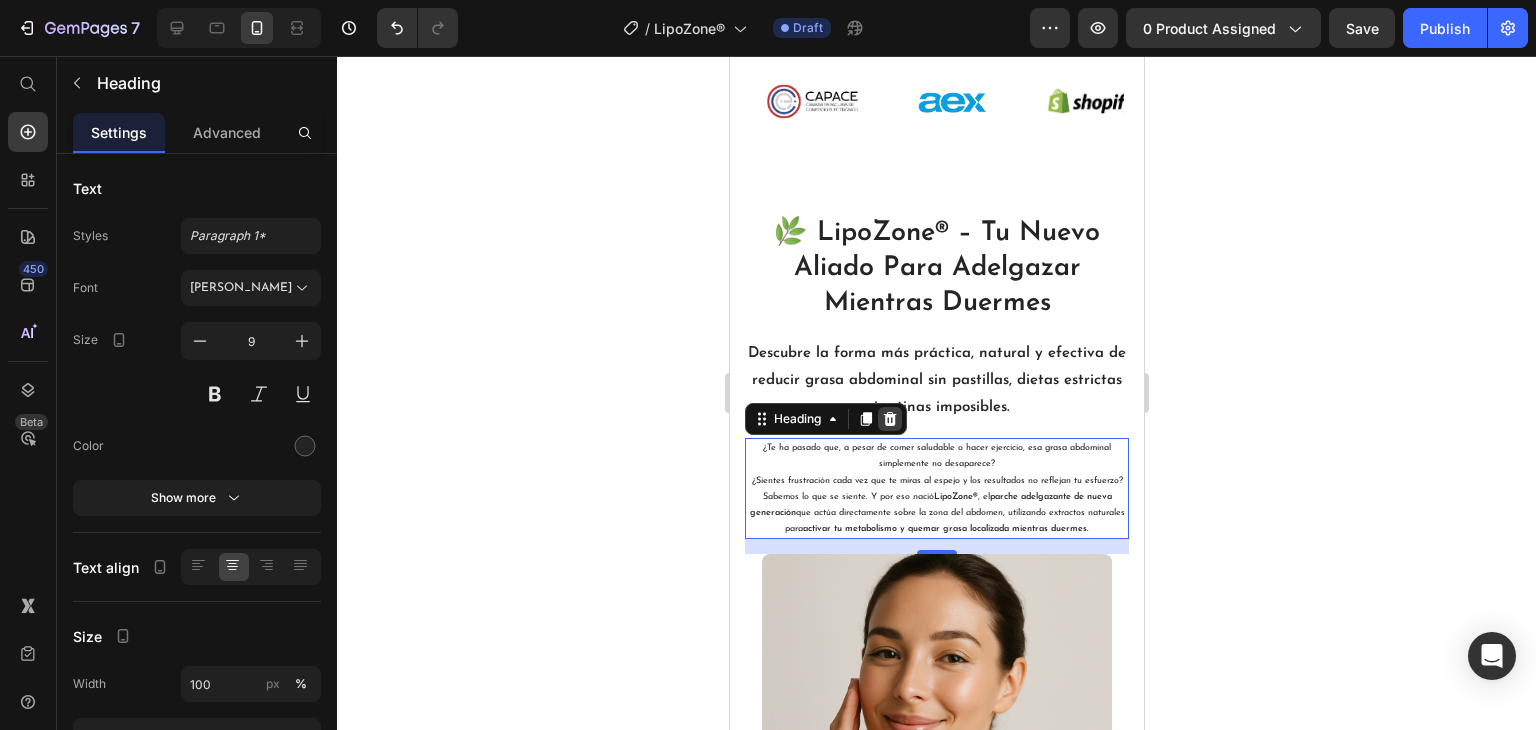 click 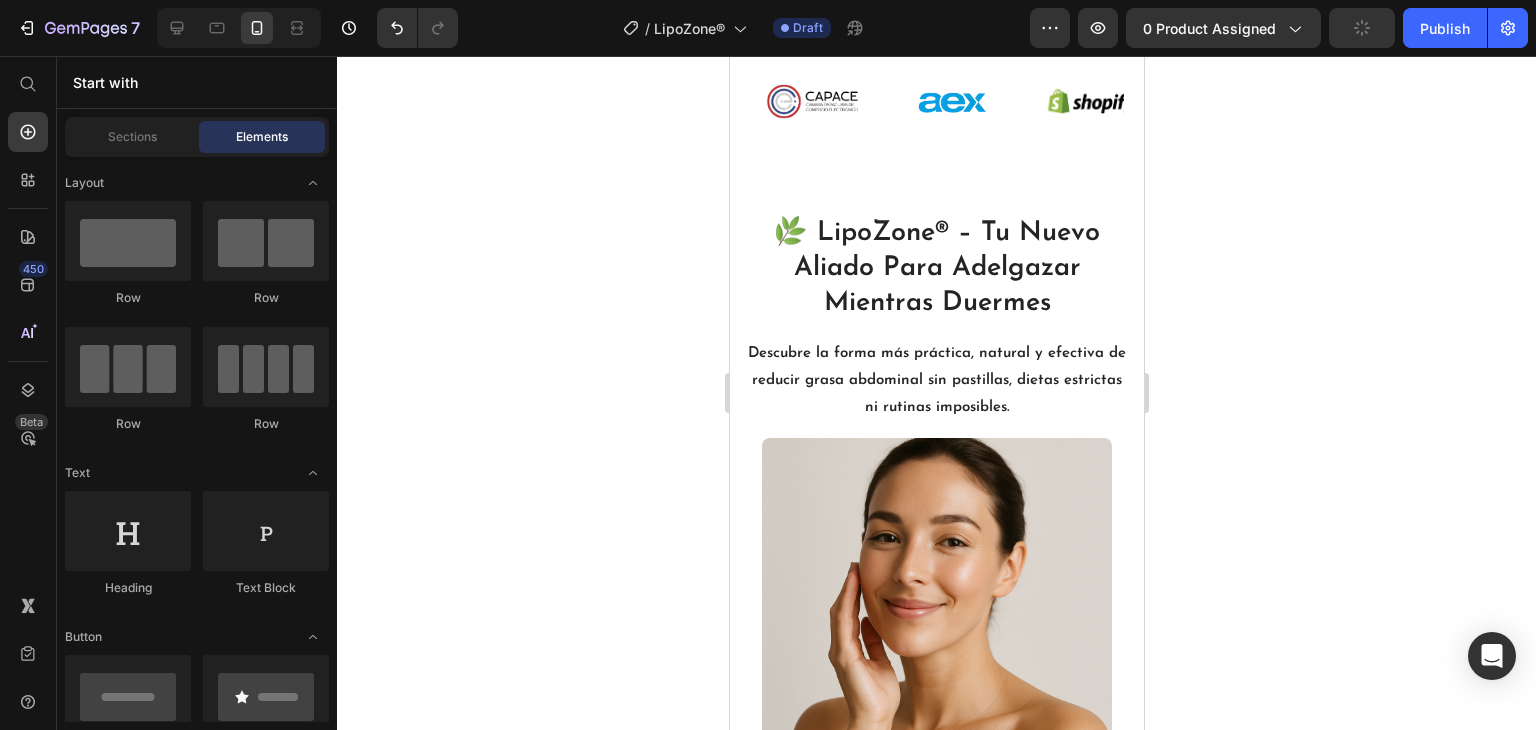 click 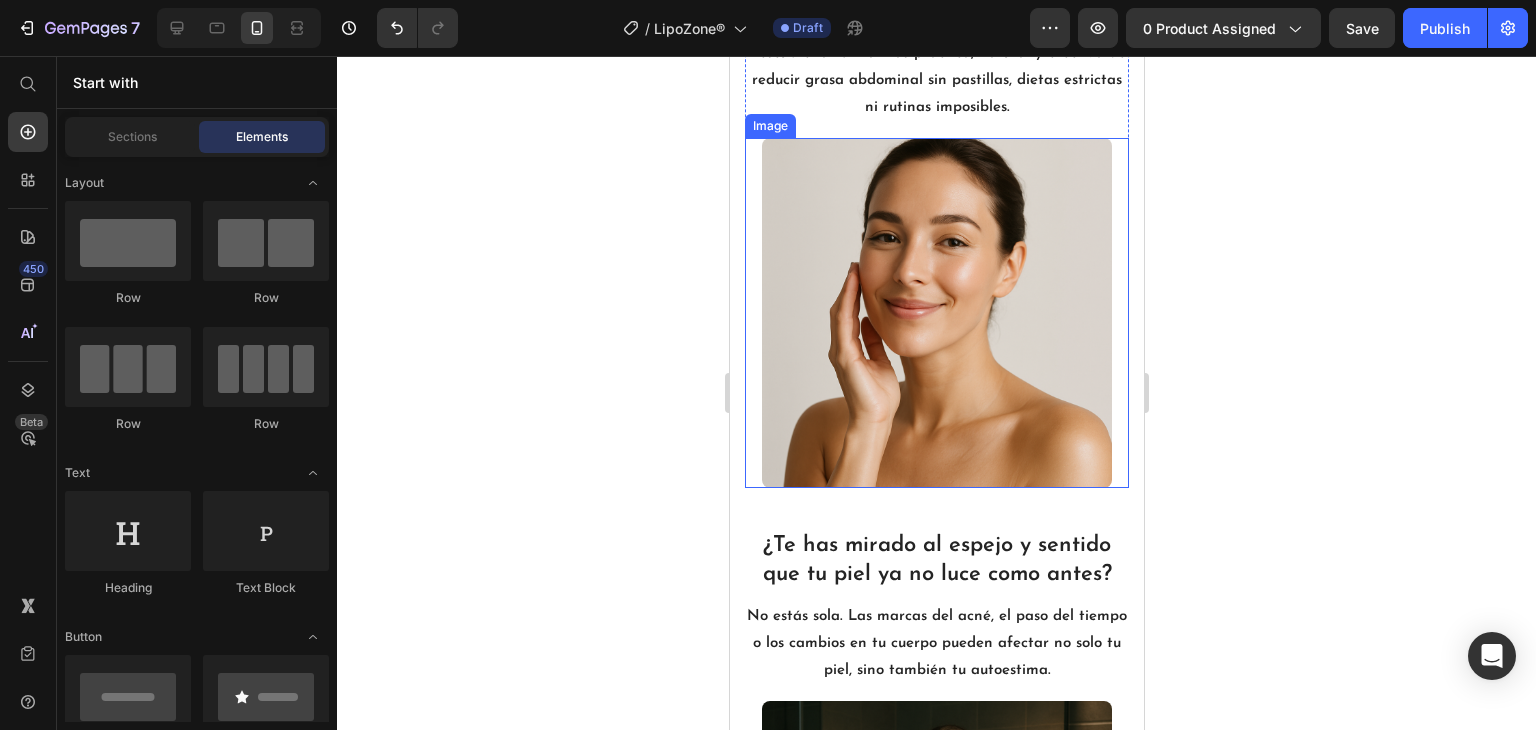 scroll, scrollTop: 1652, scrollLeft: 0, axis: vertical 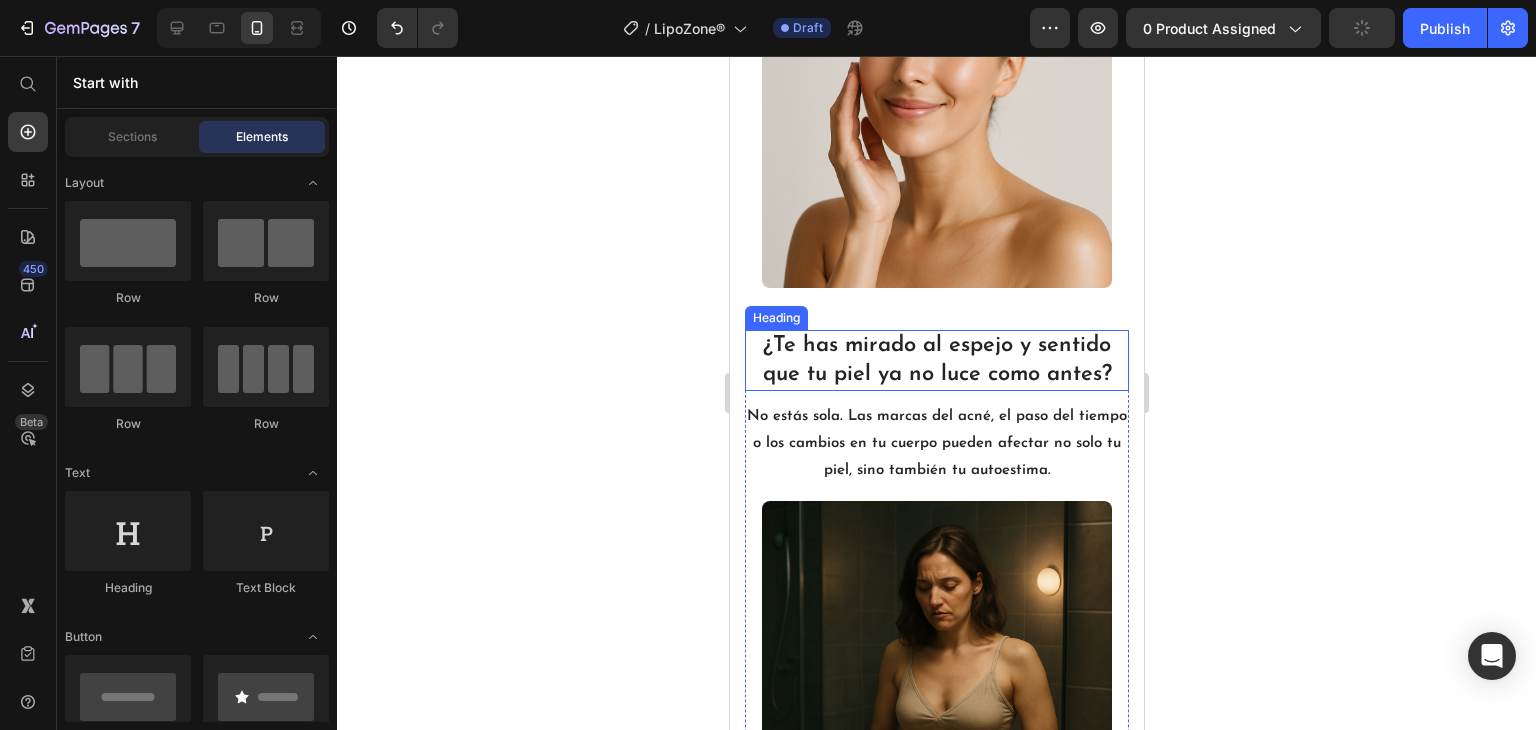 click on "¿Te has mirado al espejo y sentido que tu piel ya no luce como antes?" at bounding box center [936, 360] 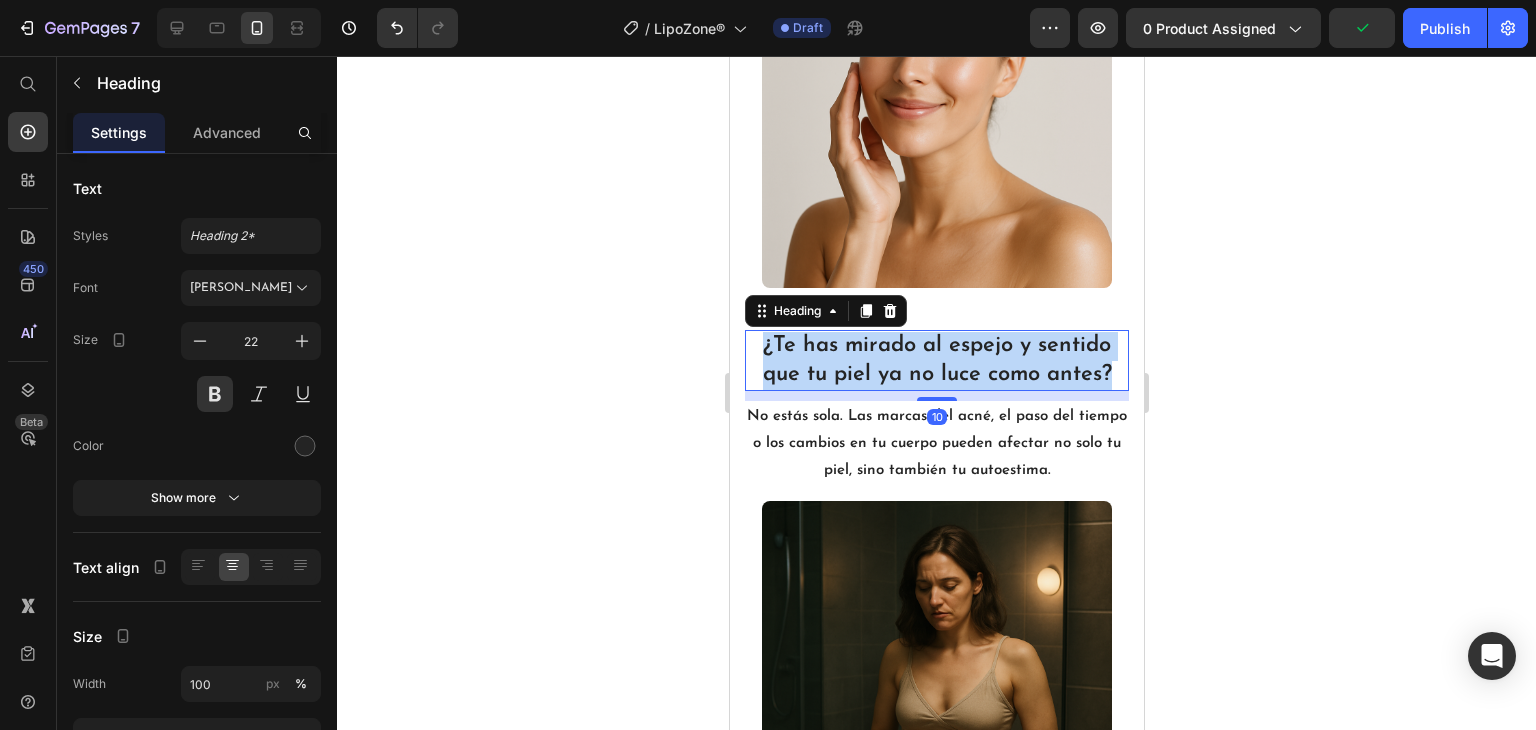 click on "¿Te has mirado al espejo y sentido que tu piel ya no luce como antes?" at bounding box center [936, 360] 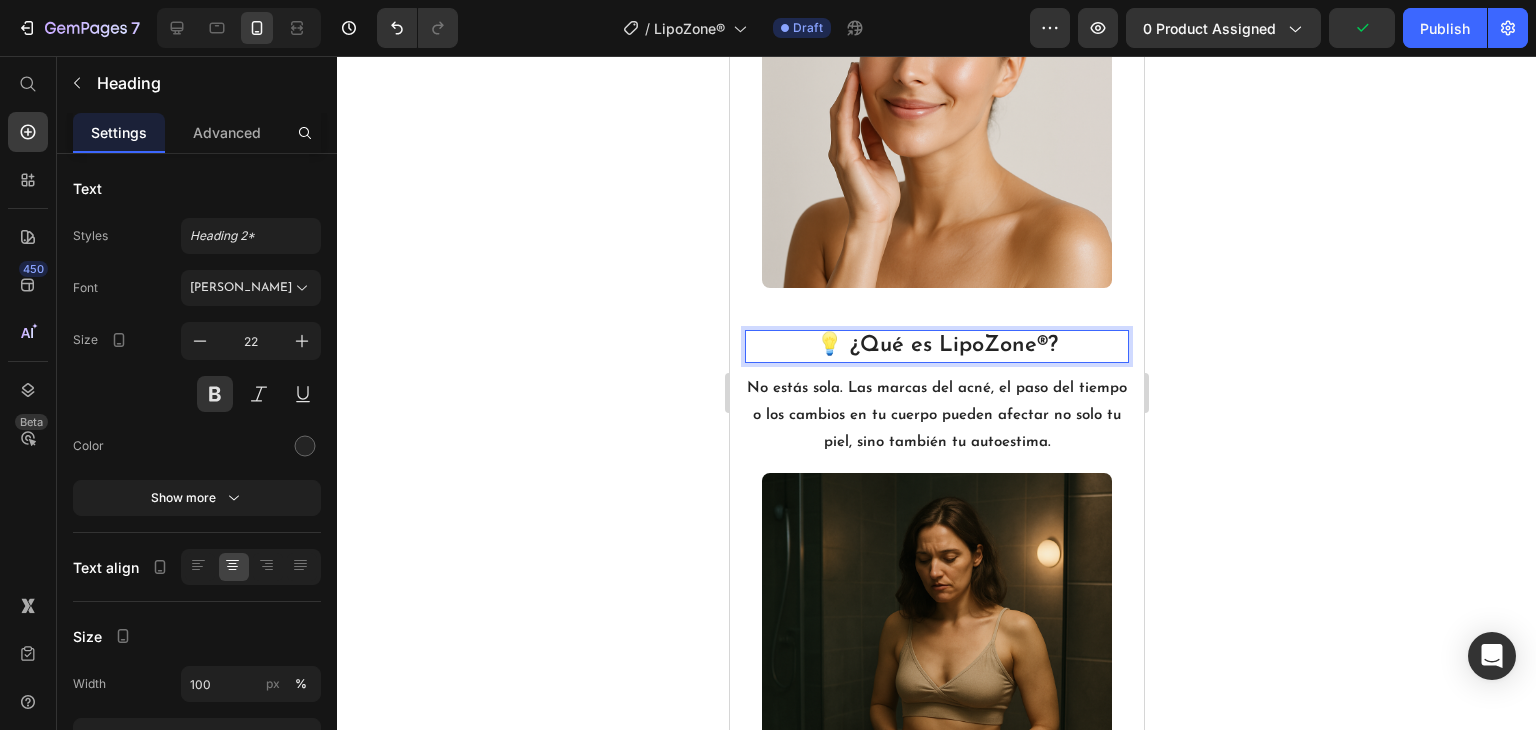 click on "💡 ¿Qué es LipoZone®?" at bounding box center [936, 345] 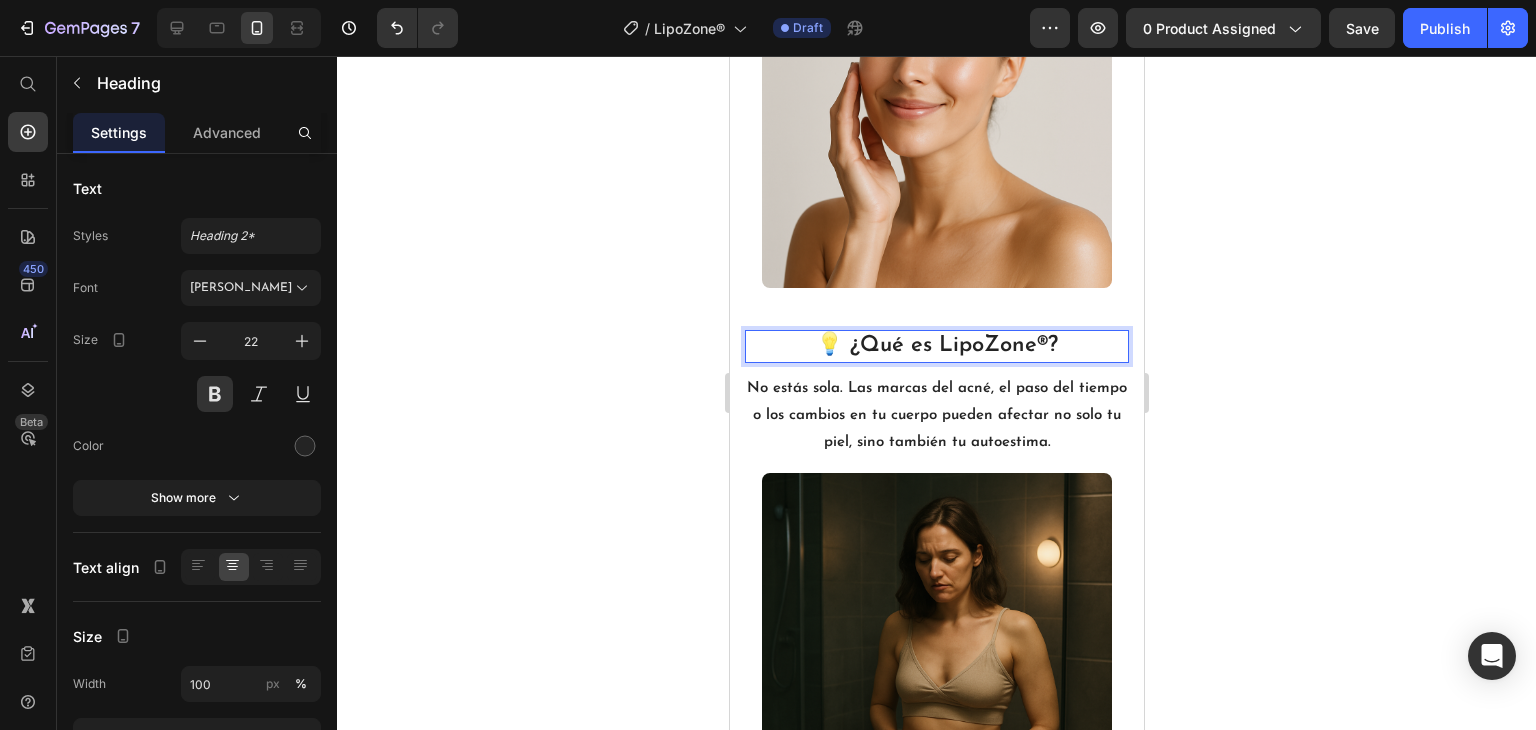 click on "💡 ¿Qué es LipoZone®?" at bounding box center [936, 345] 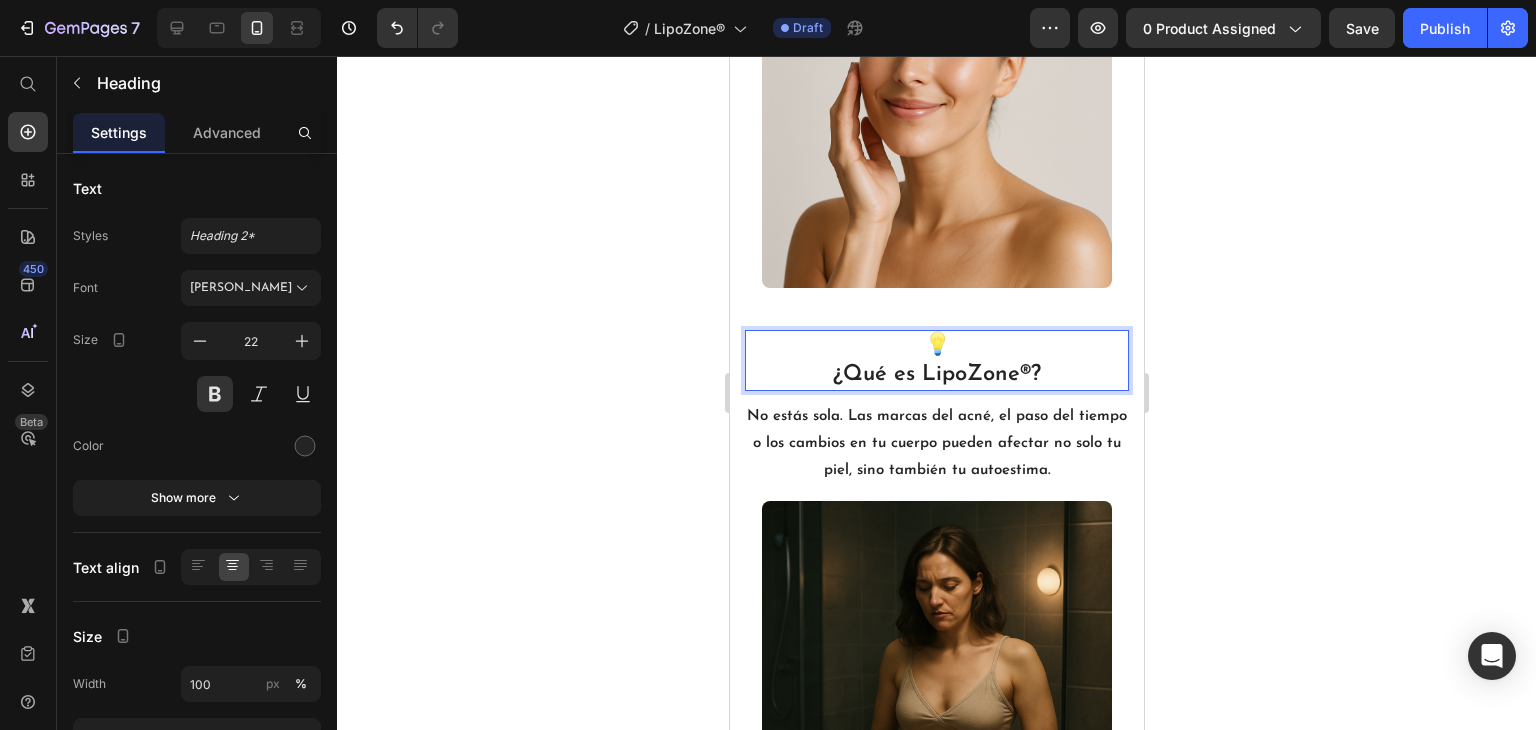 click on "💡  ¿Qué es LipoZone®?" at bounding box center (936, 360) 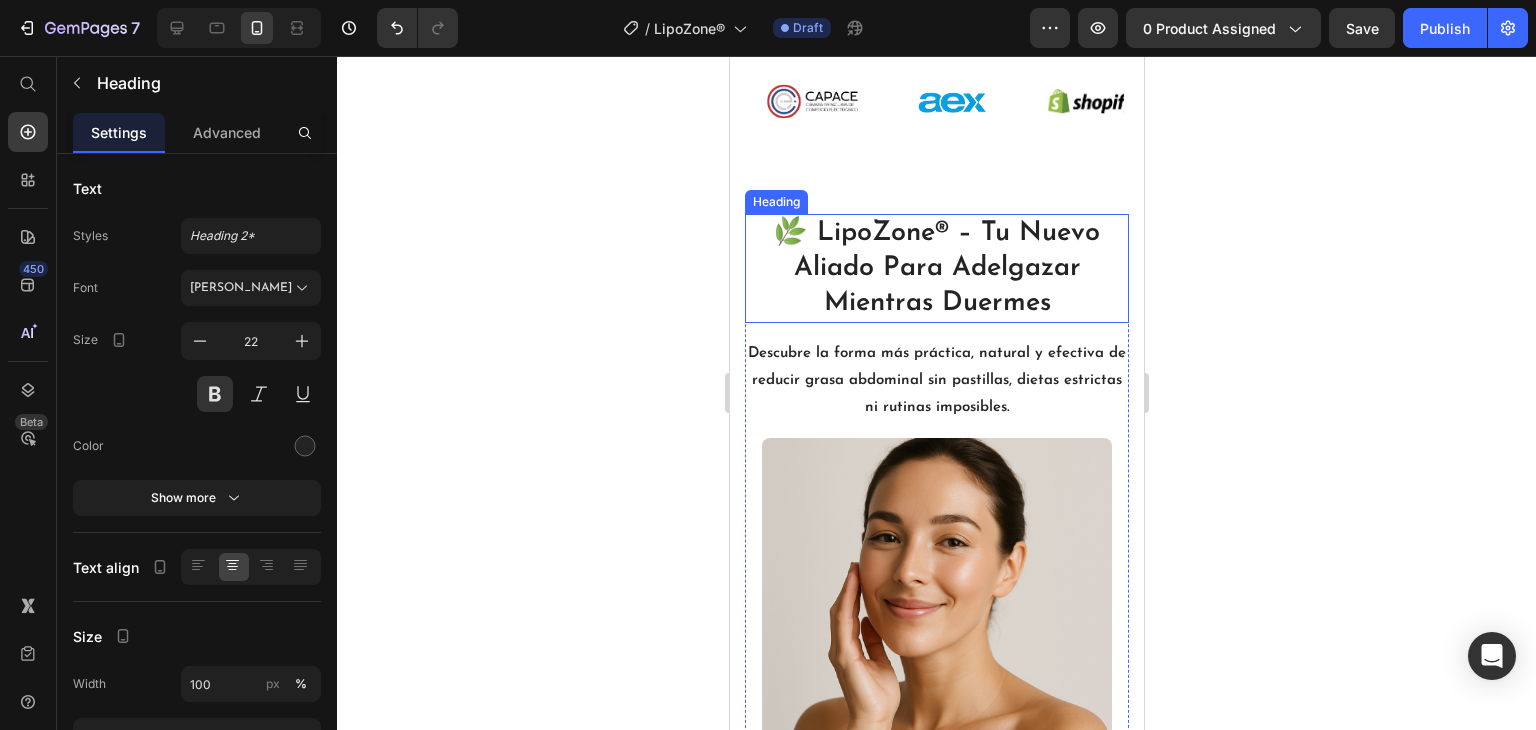 scroll, scrollTop: 1252, scrollLeft: 0, axis: vertical 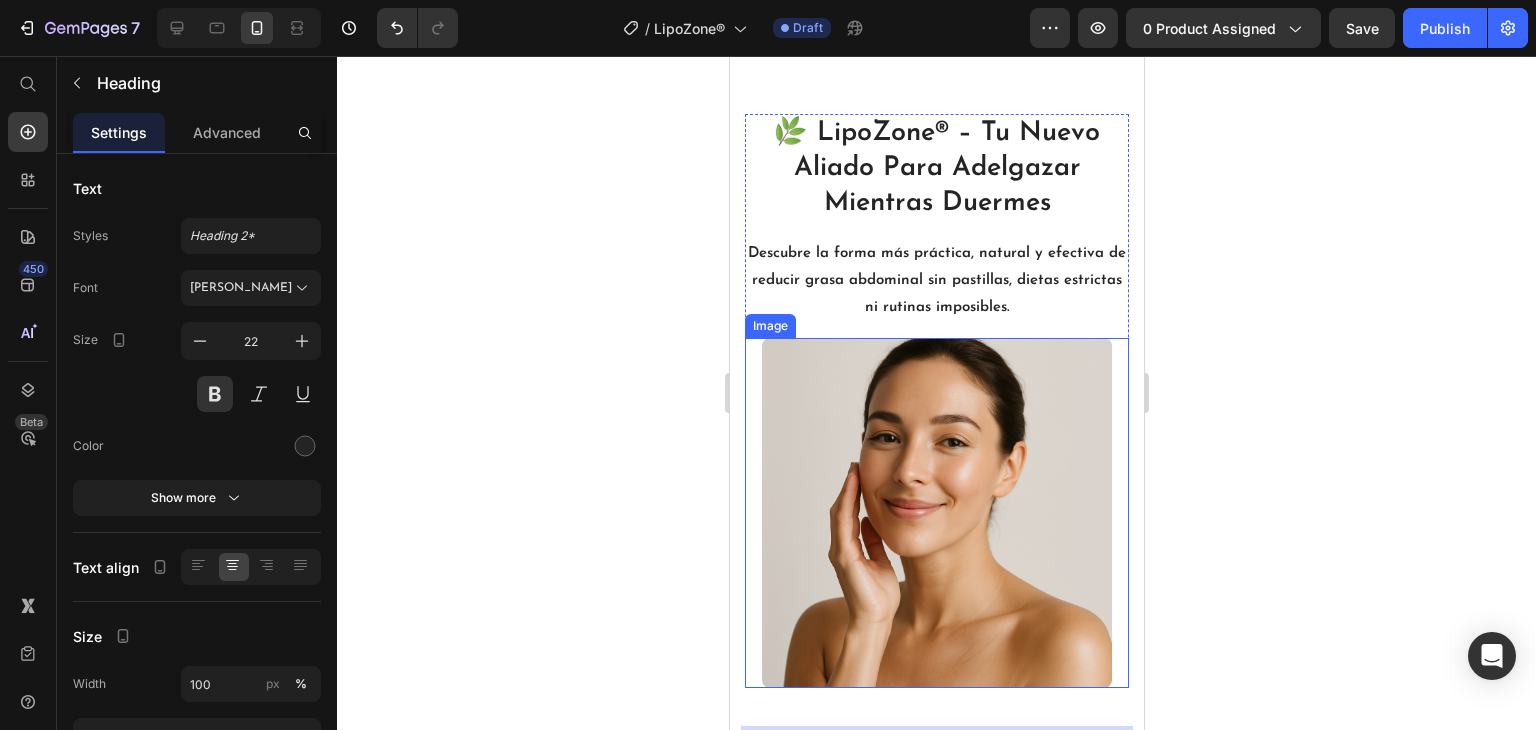 click at bounding box center [936, 513] 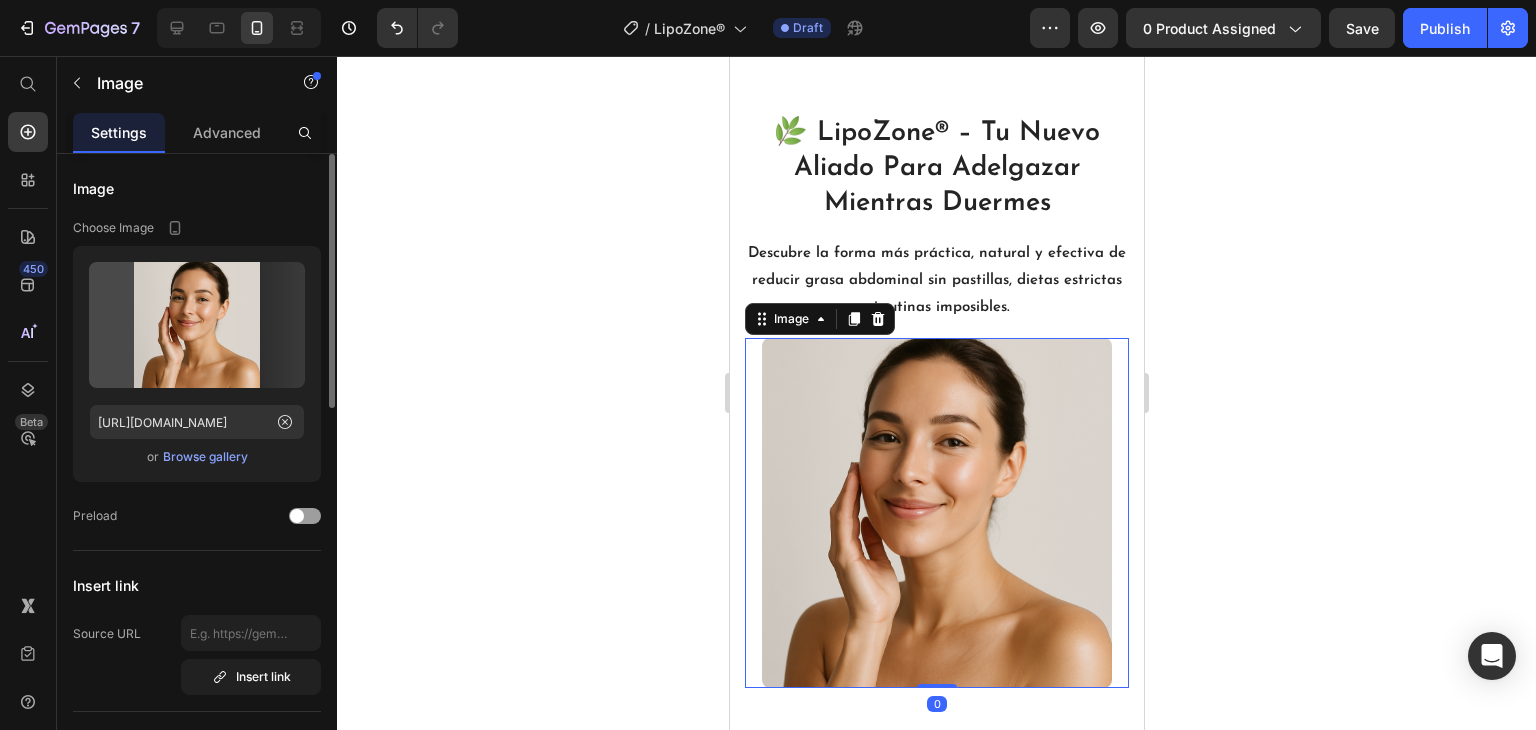 click on "Browse gallery" at bounding box center [205, 457] 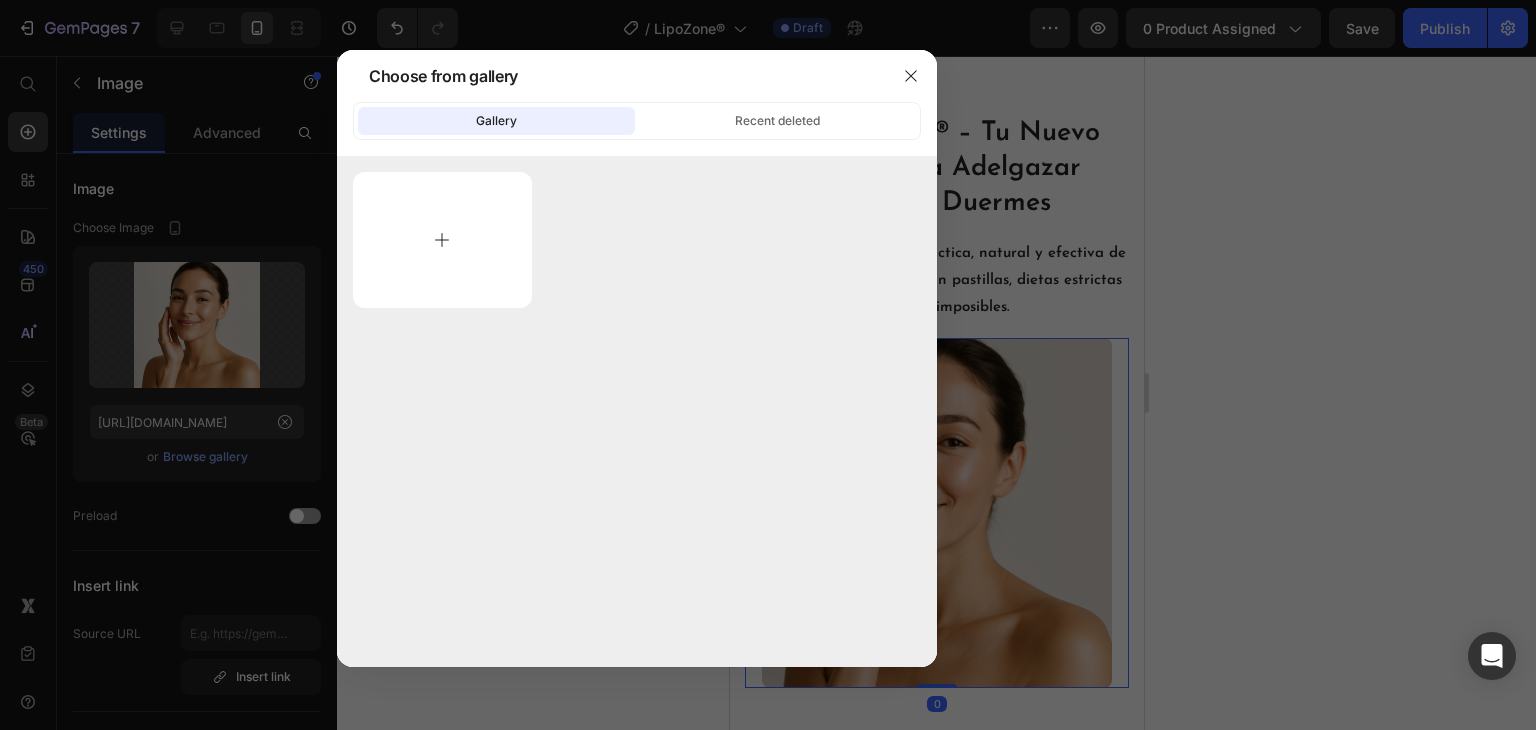 click at bounding box center [442, 240] 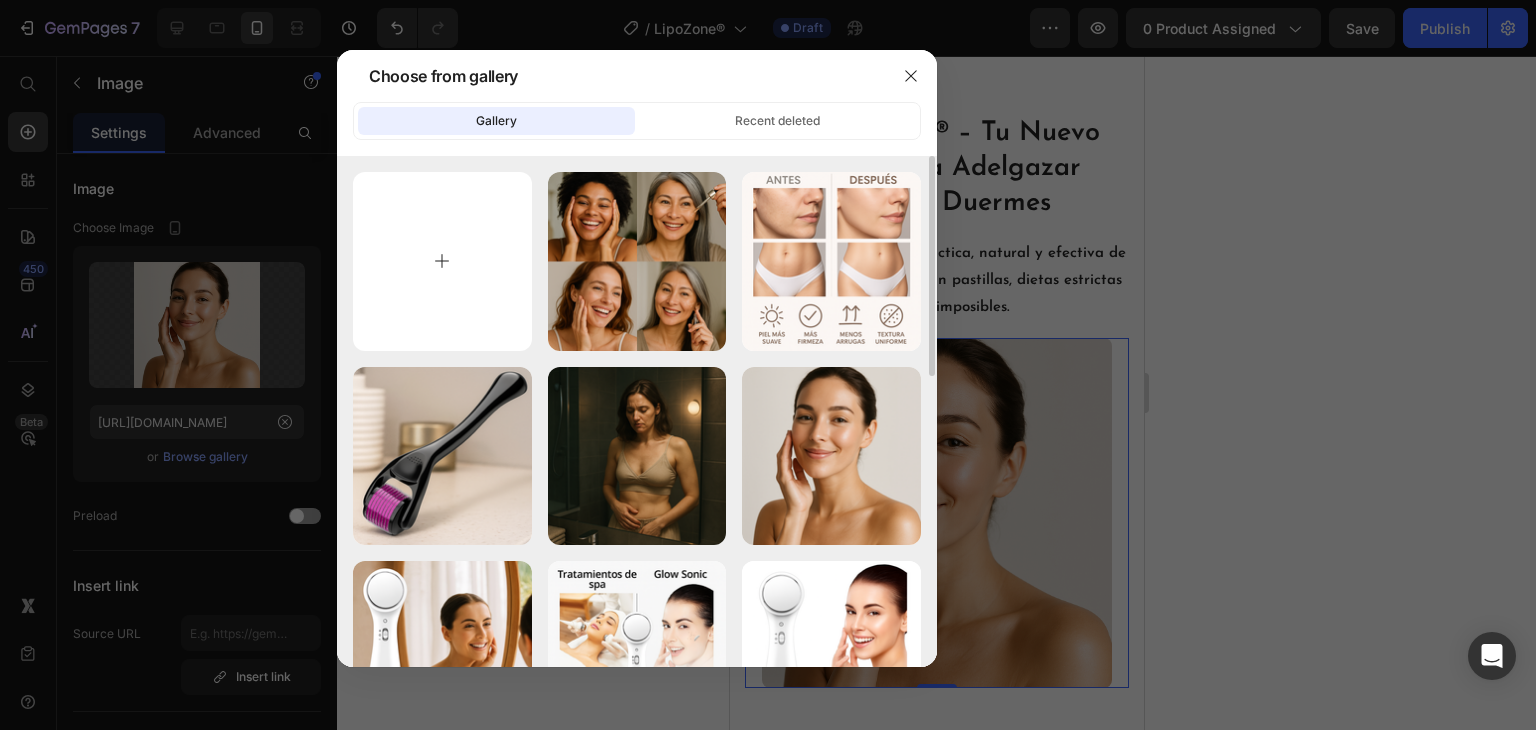 type on "C:\fakepath\20250710_1000_Parche Adelgazante en Acción_remix_01jzt6n7zvf61sx5np742ws55b.png" 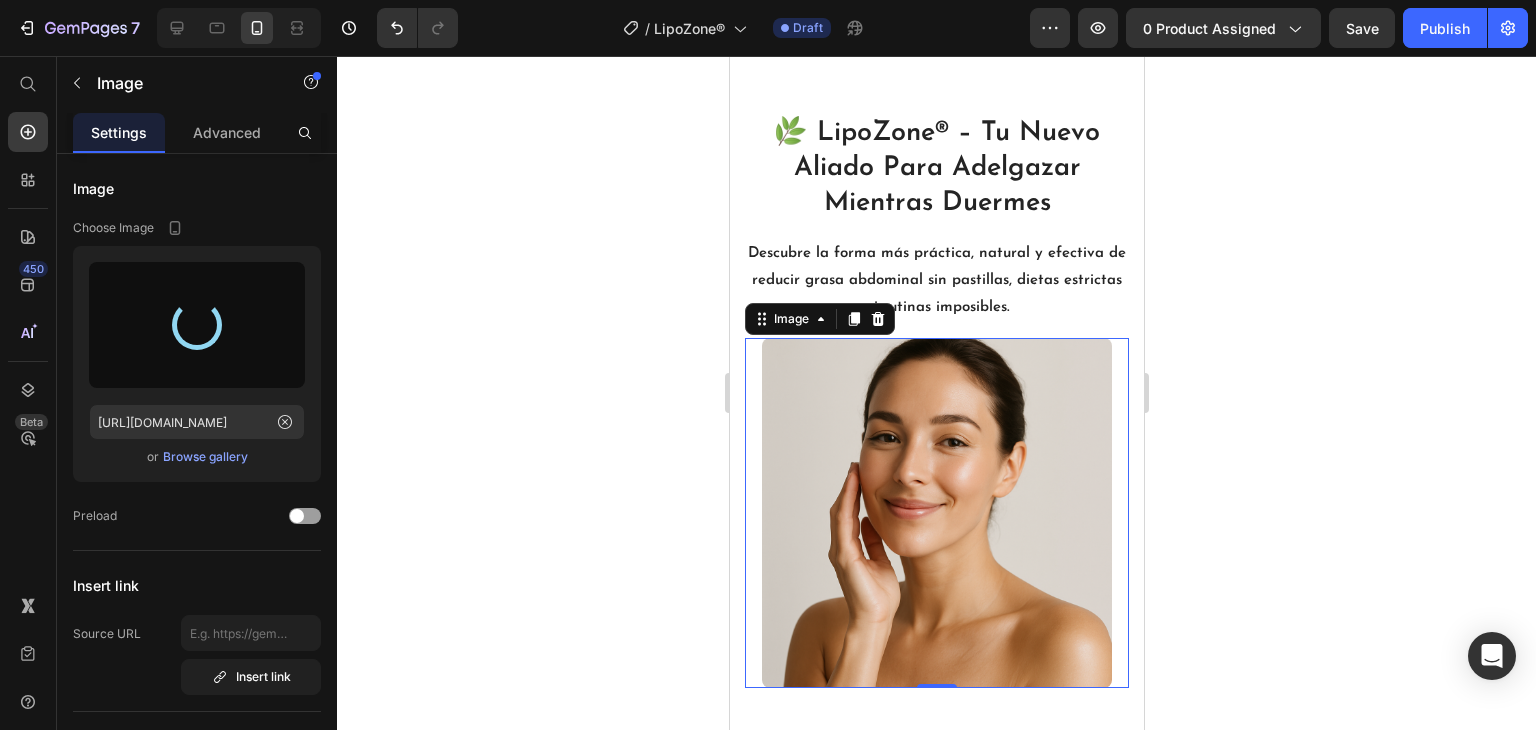 type on "[URL][DOMAIN_NAME]" 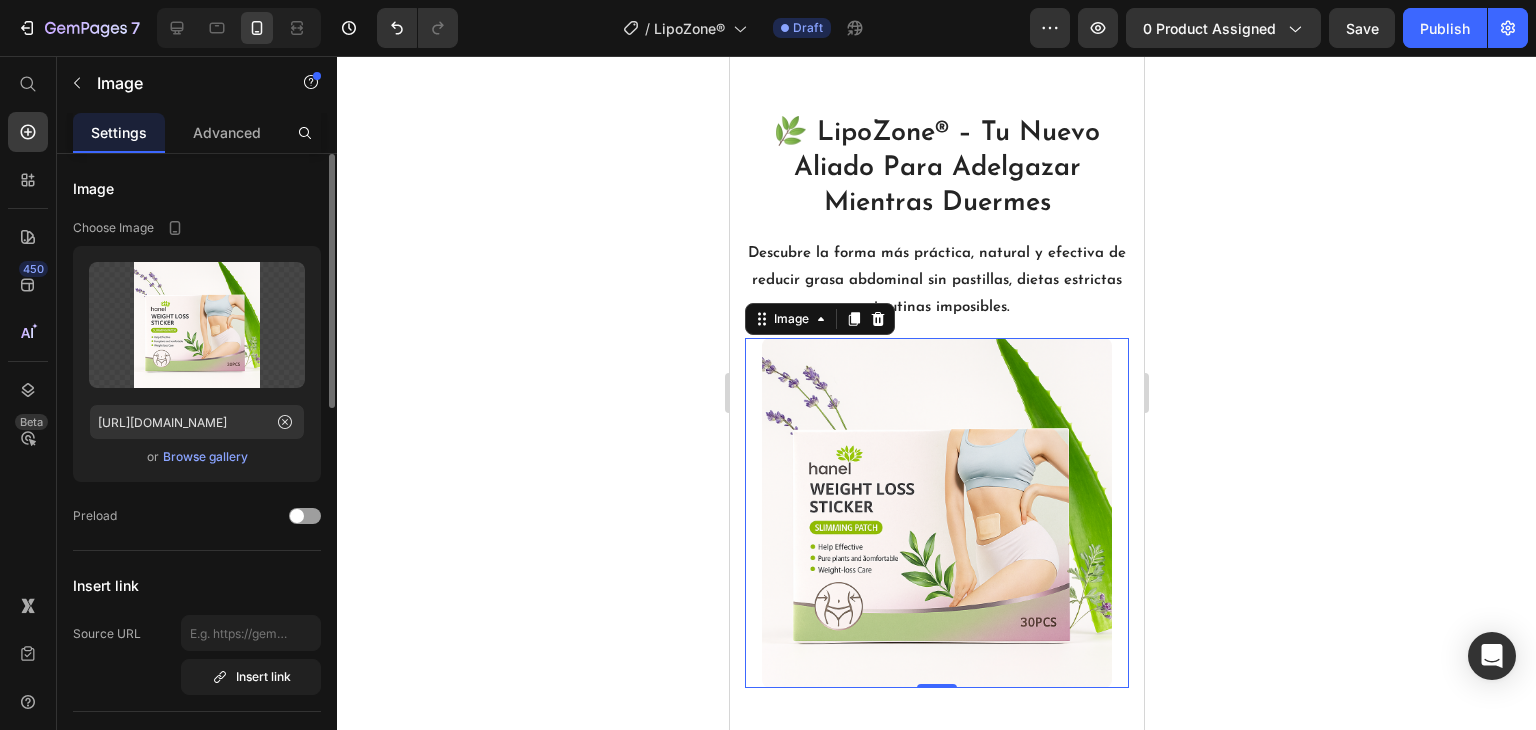 click on "Browse gallery" at bounding box center (205, 457) 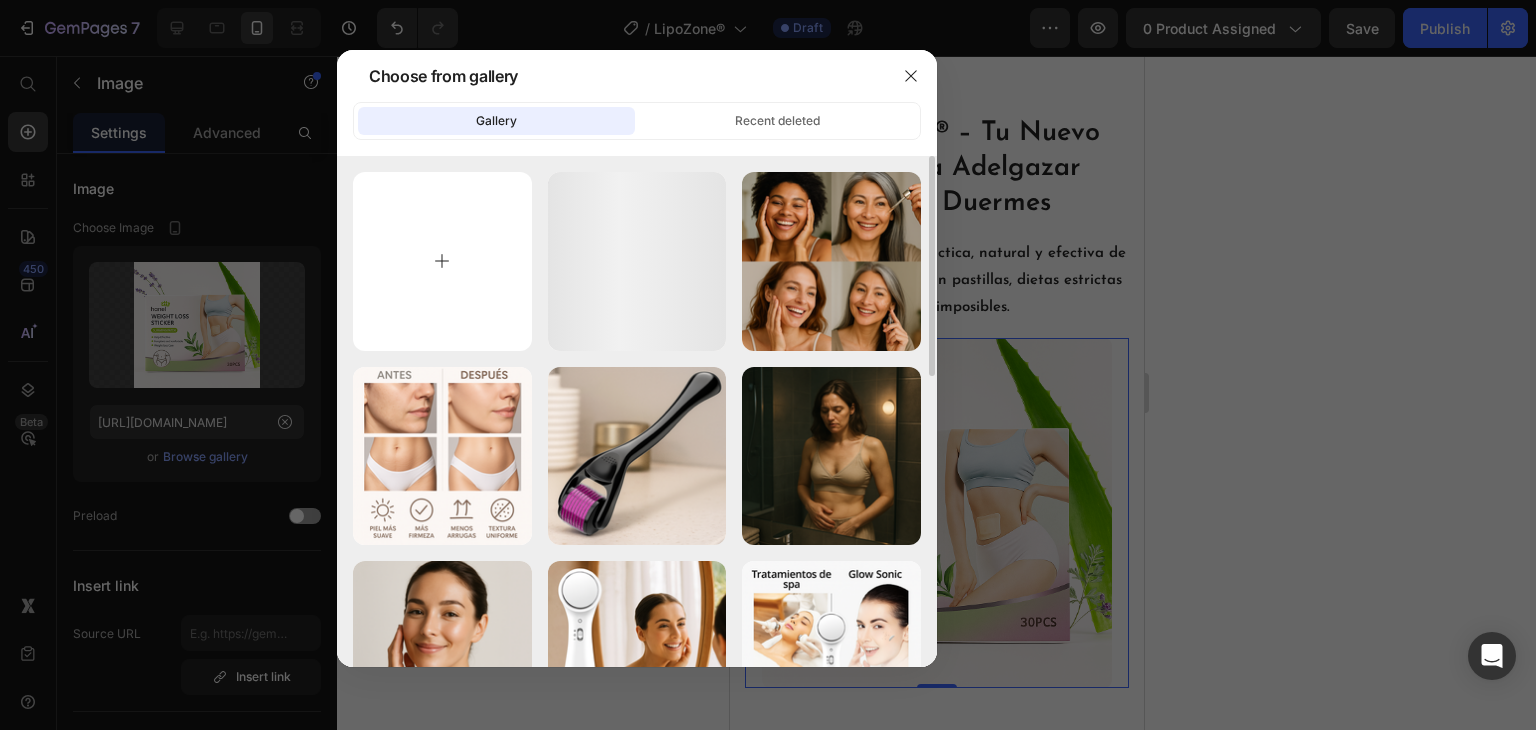 click at bounding box center (442, 261) 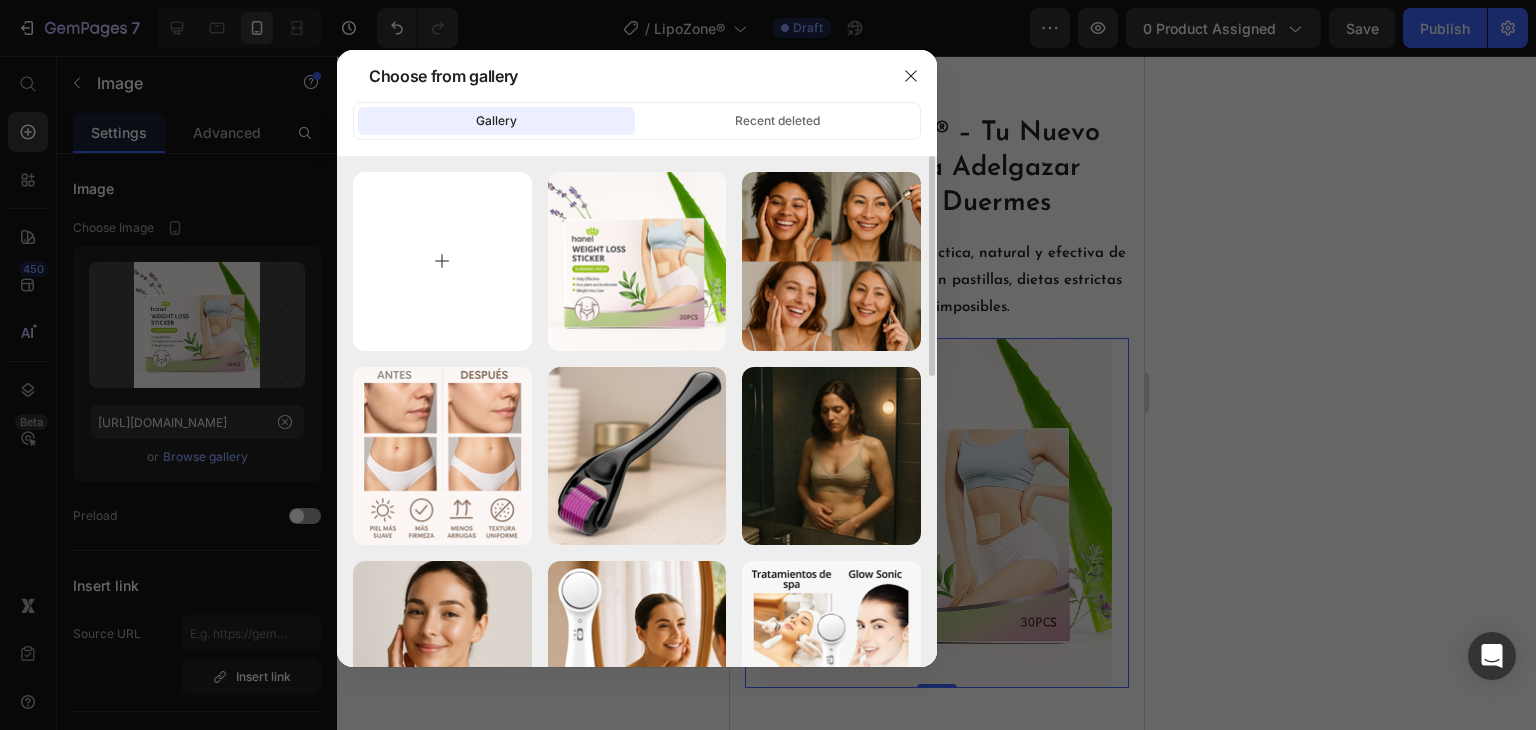 type on "C:\fakepath\20250710_0958_Promoción Parches Adelgazantes_remix_01jzt6j0htem7btrrhjymfn36x.png" 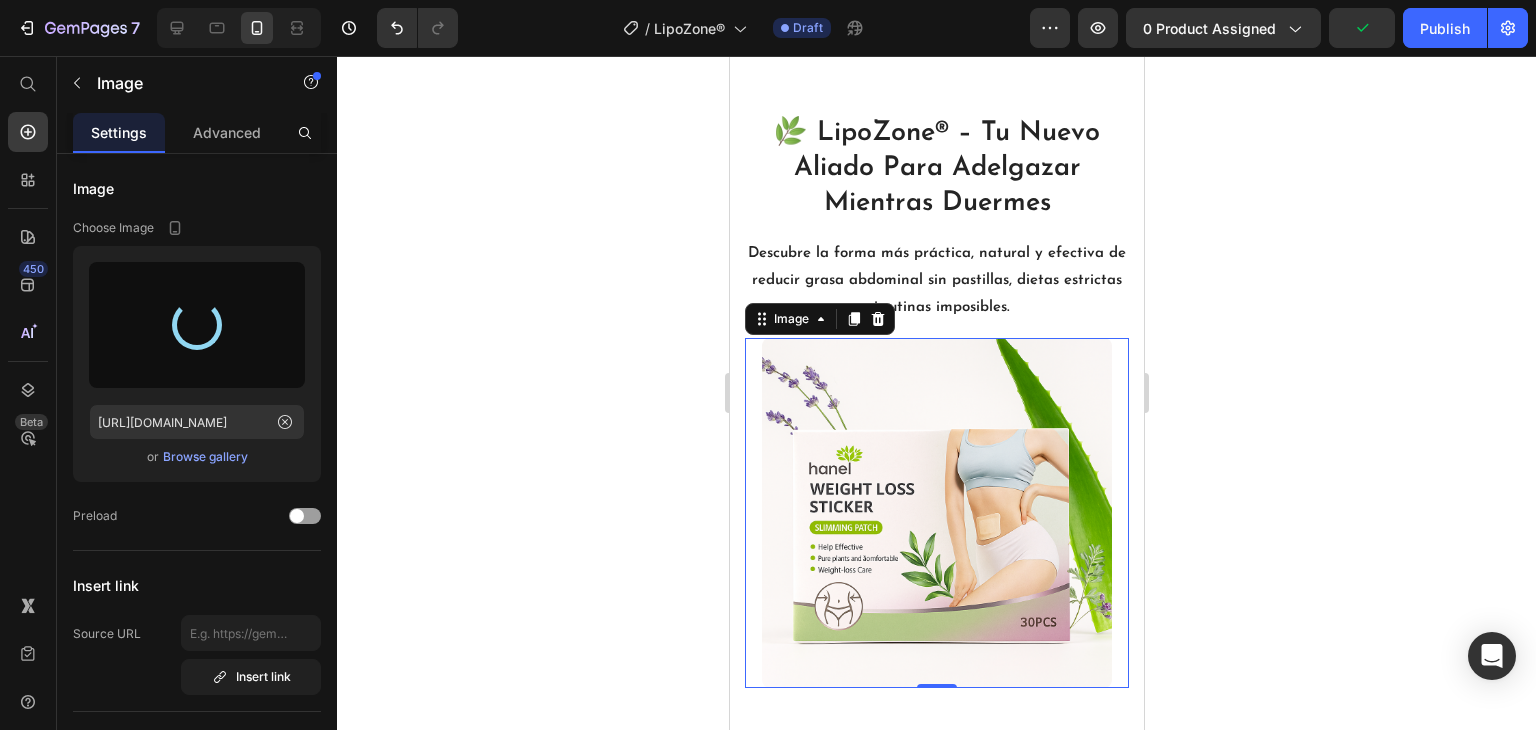type on "[URL][DOMAIN_NAME]" 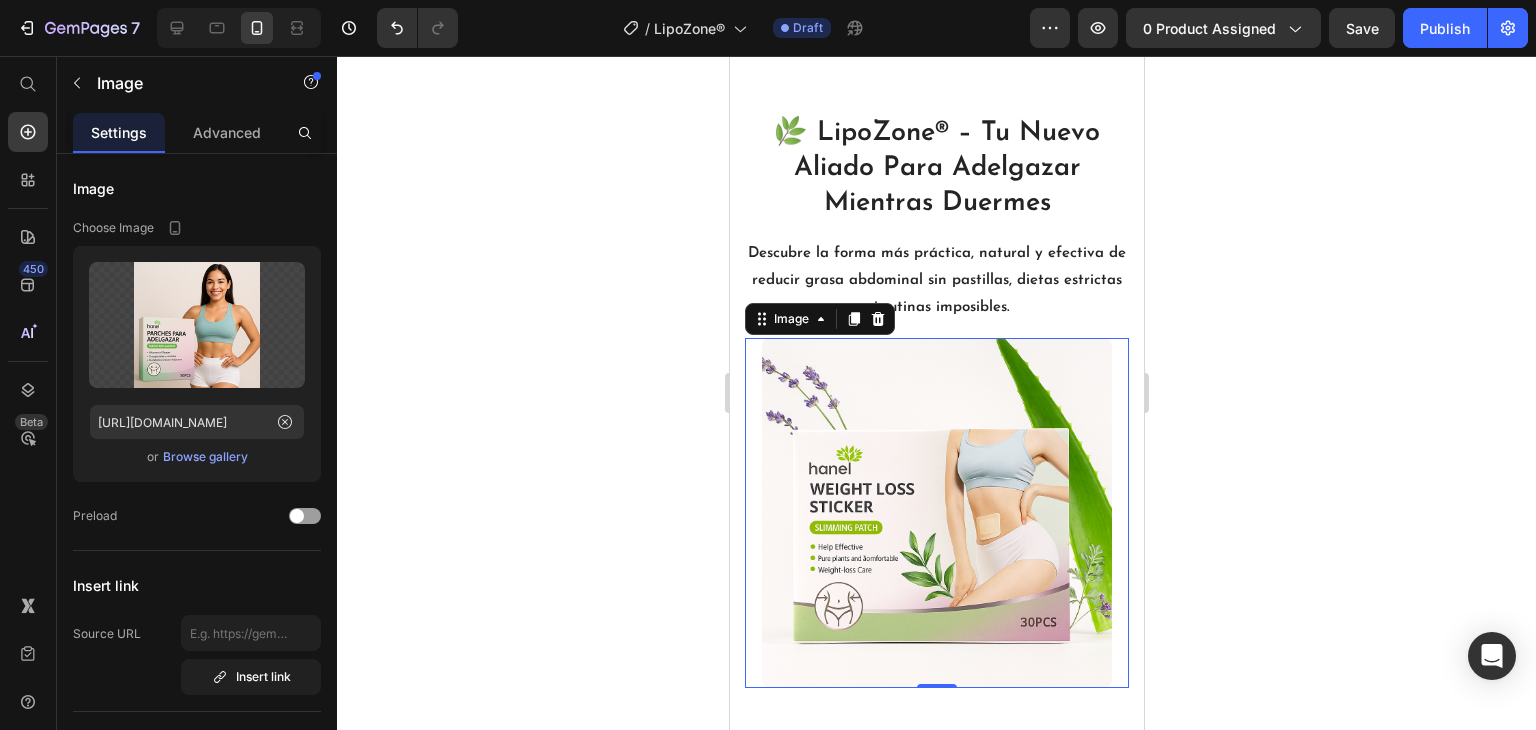 scroll, scrollTop: 1052, scrollLeft: 0, axis: vertical 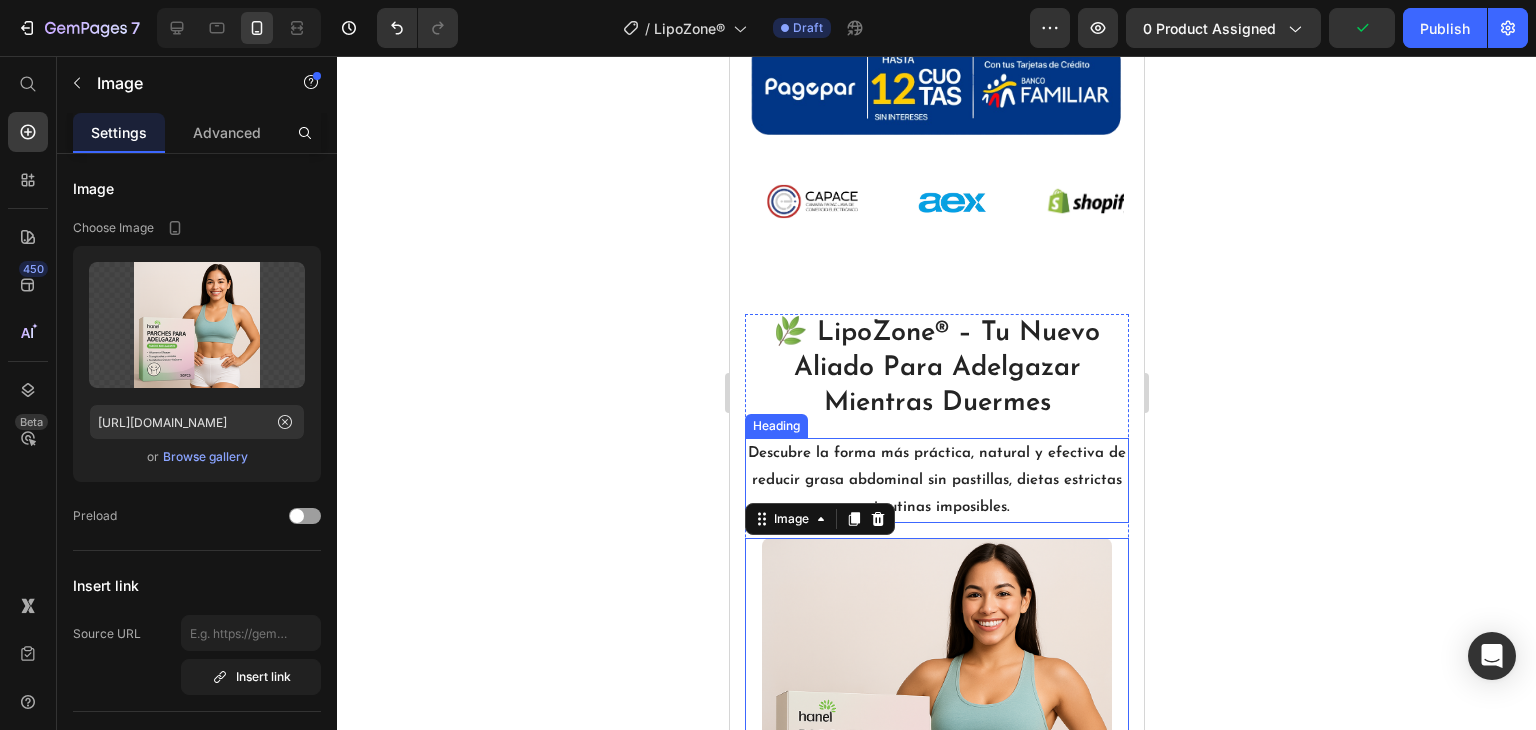 click on "Descubre la forma más práctica, natural y efectiva de reducir grasa abdominal sin pastillas, dietas estrictas ni rutinas imposibles." at bounding box center [936, 480] 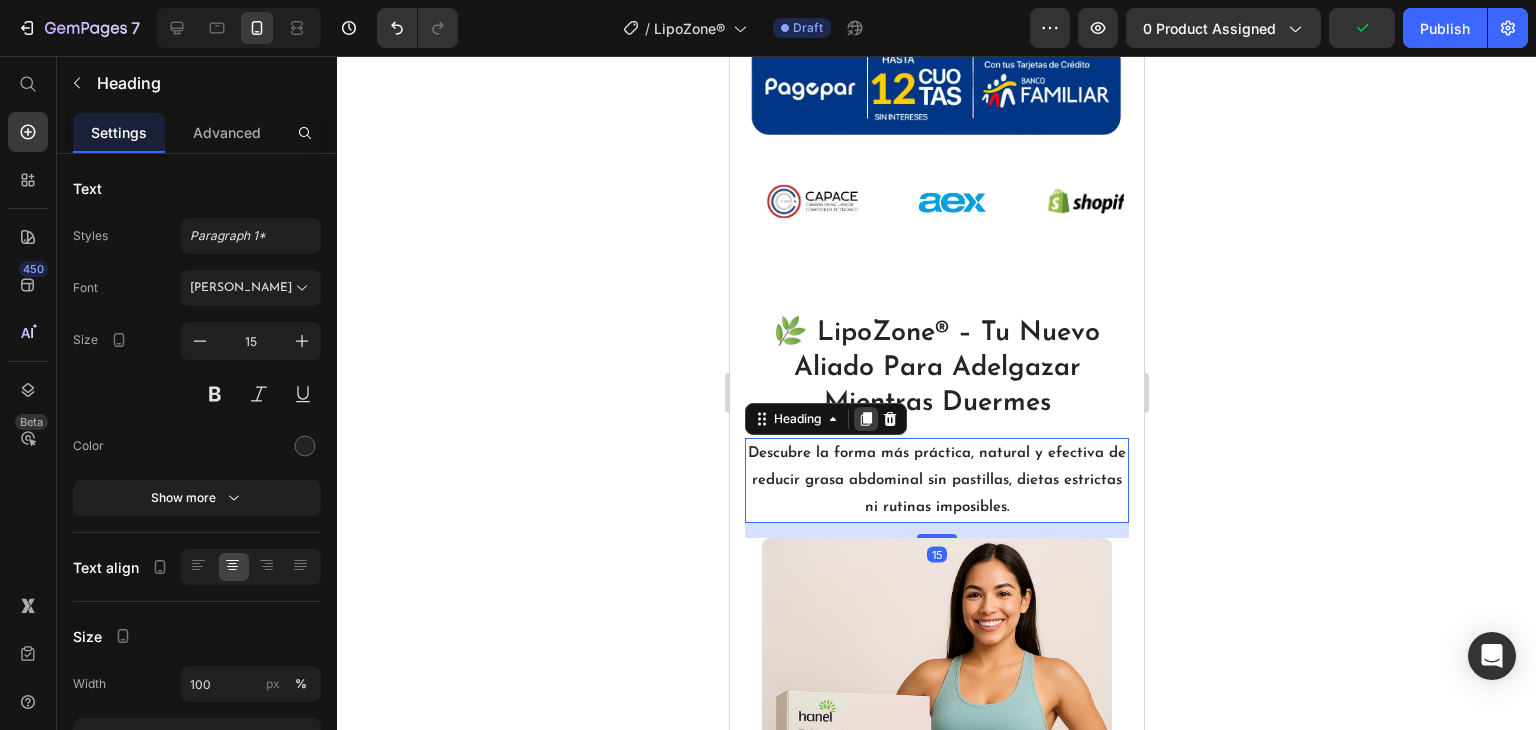 click 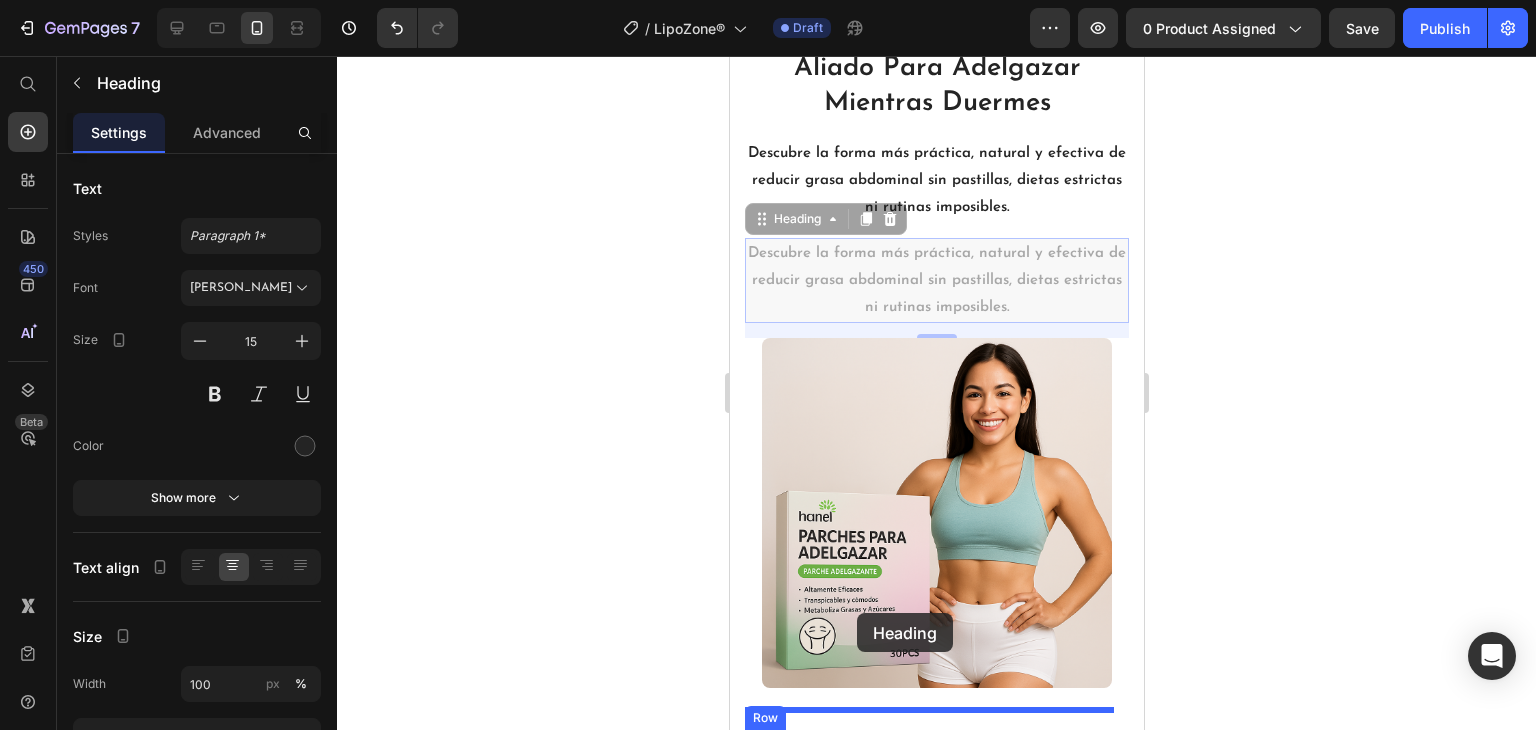 scroll, scrollTop: 1552, scrollLeft: 0, axis: vertical 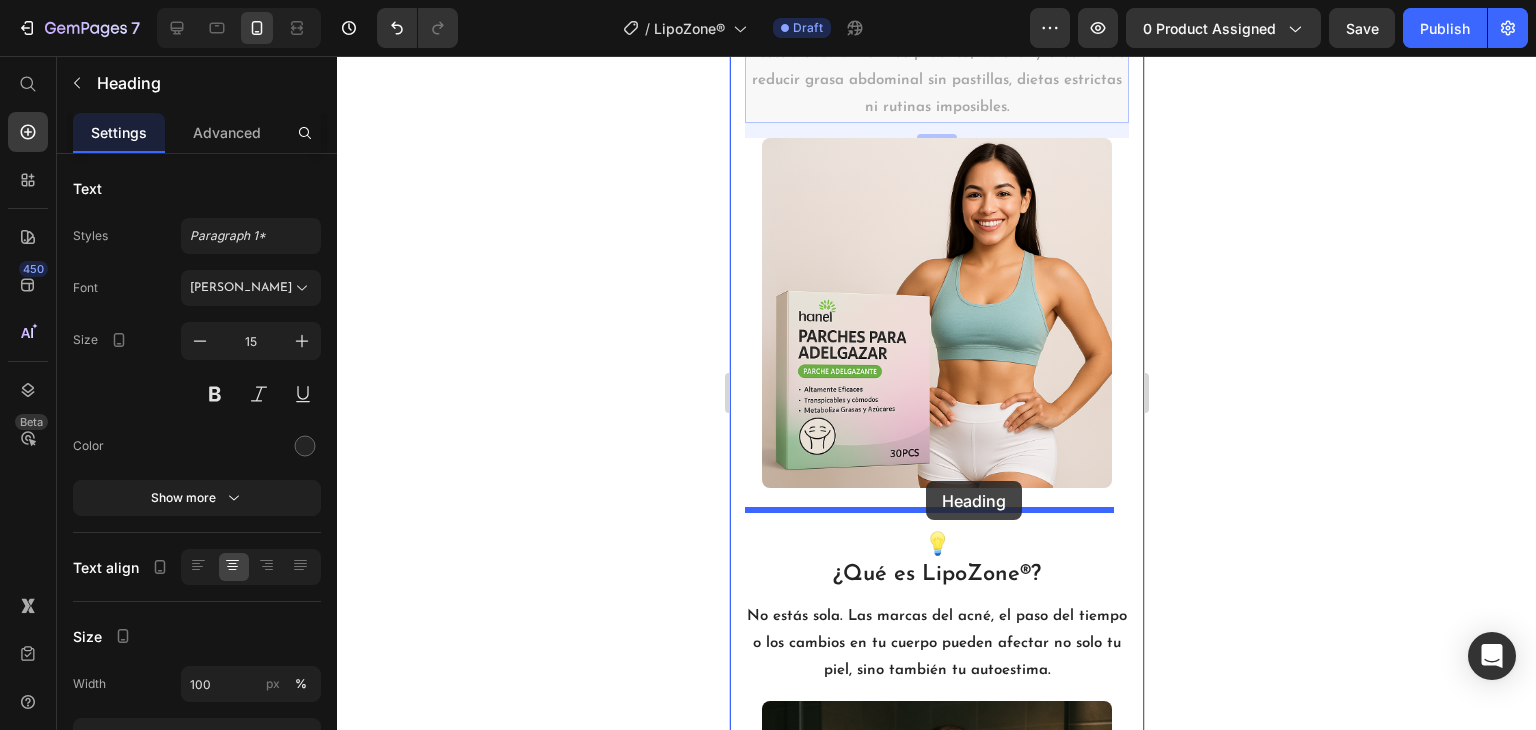 drag, startPoint x: 758, startPoint y: 501, endPoint x: 925, endPoint y: 481, distance: 168.19334 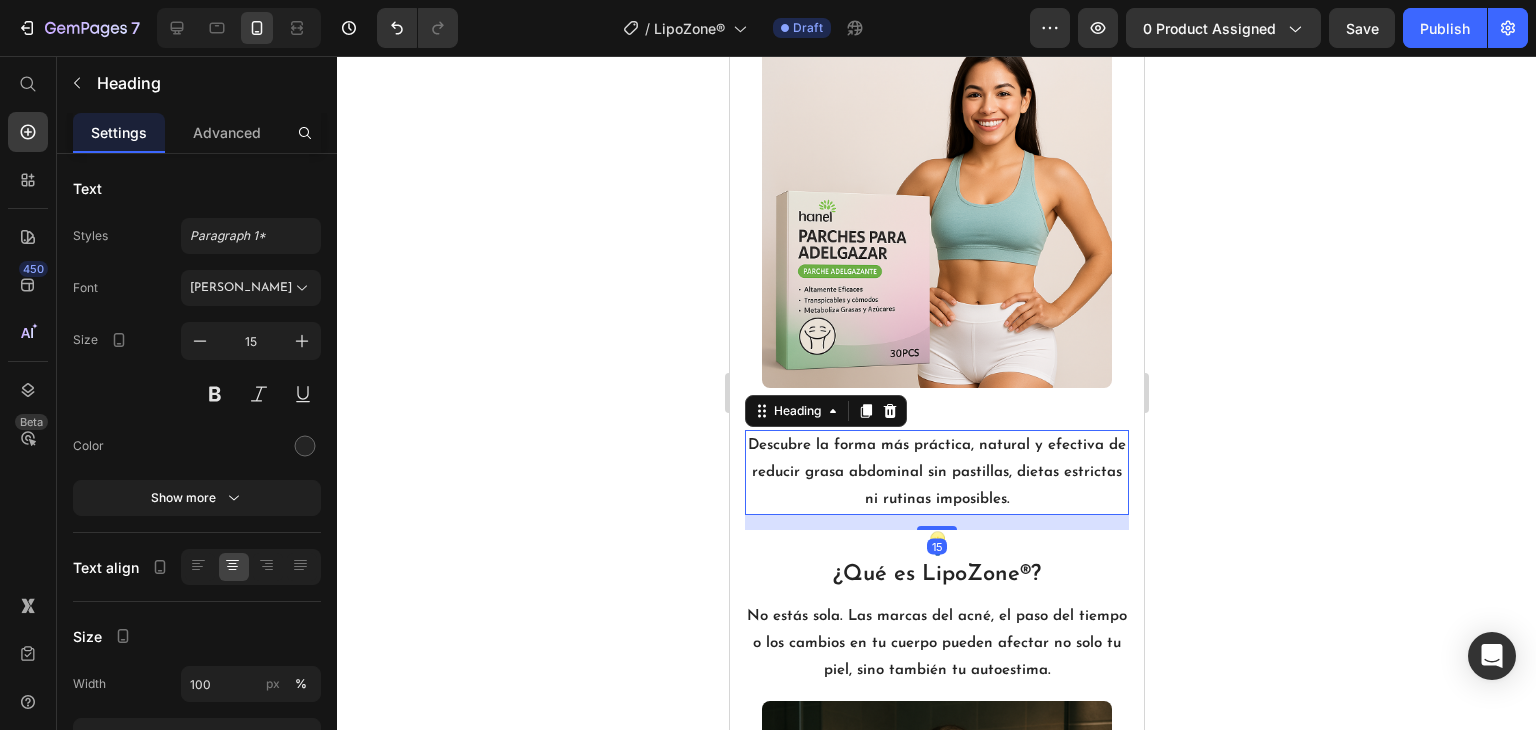 click 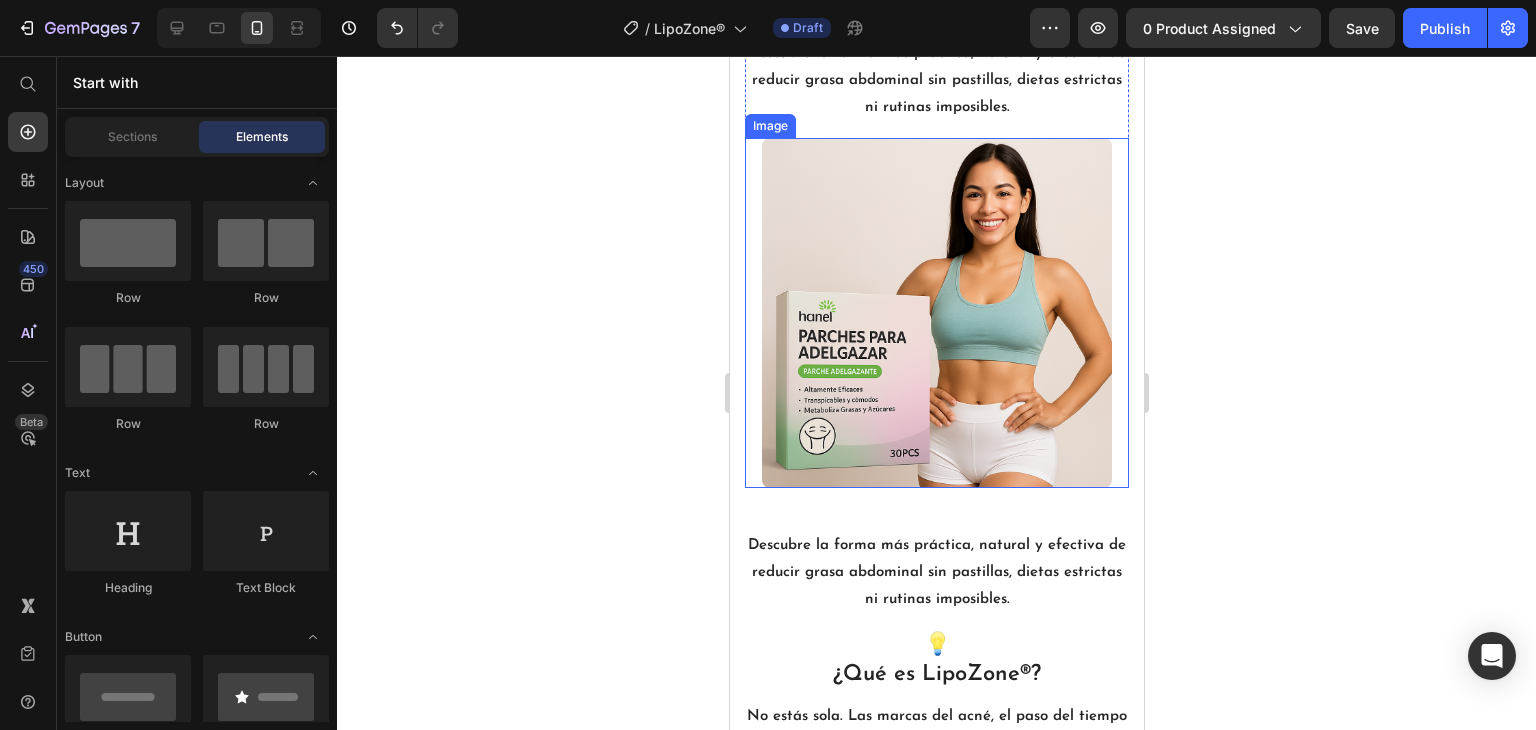 scroll, scrollTop: 1052, scrollLeft: 0, axis: vertical 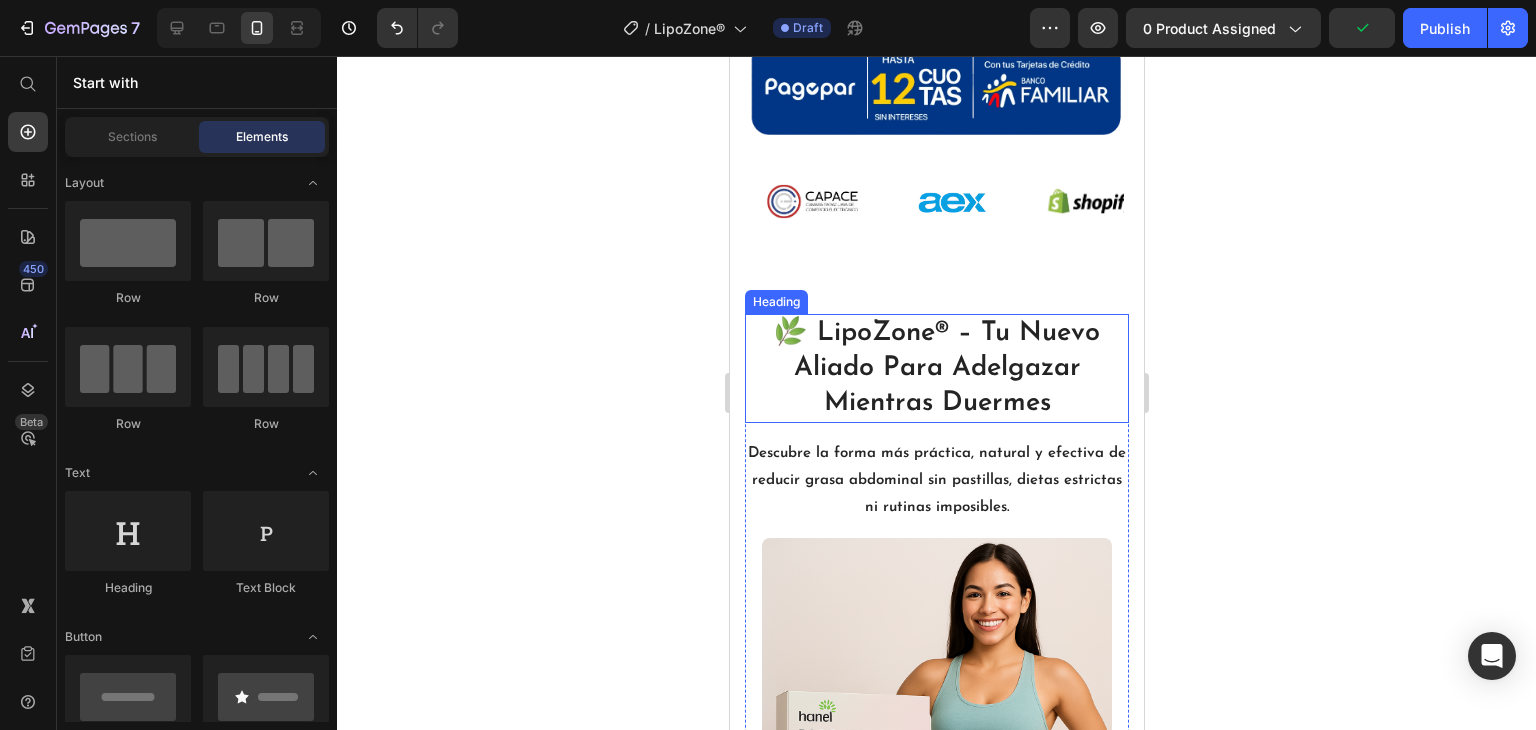 click on "⁠⁠⁠⁠⁠⁠⁠ Descubre la forma más práctica, natural y efectiva de reducir grasa abdominal sin pastillas, dietas estrictas ni rutinas imposibles." at bounding box center (936, 480) 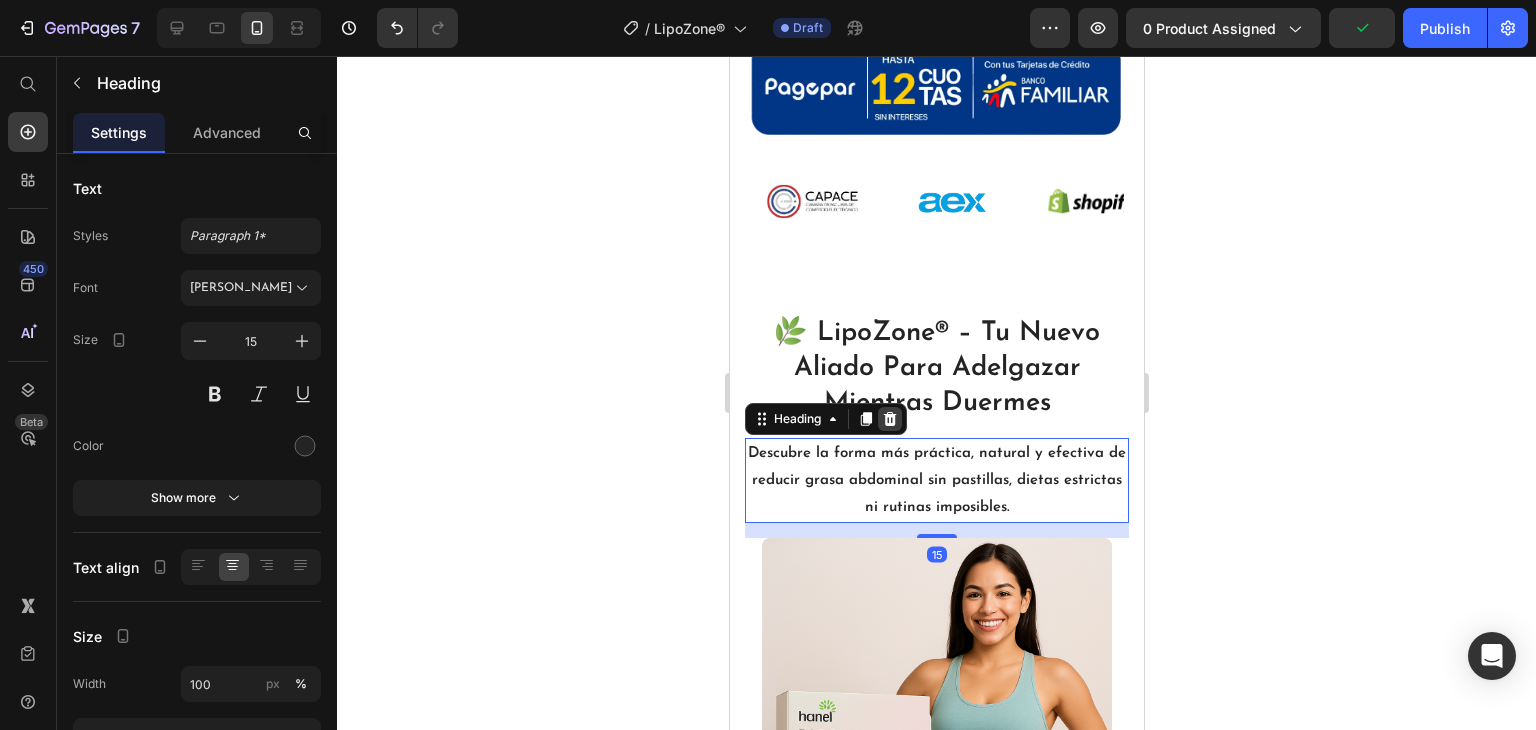 click at bounding box center [889, 419] 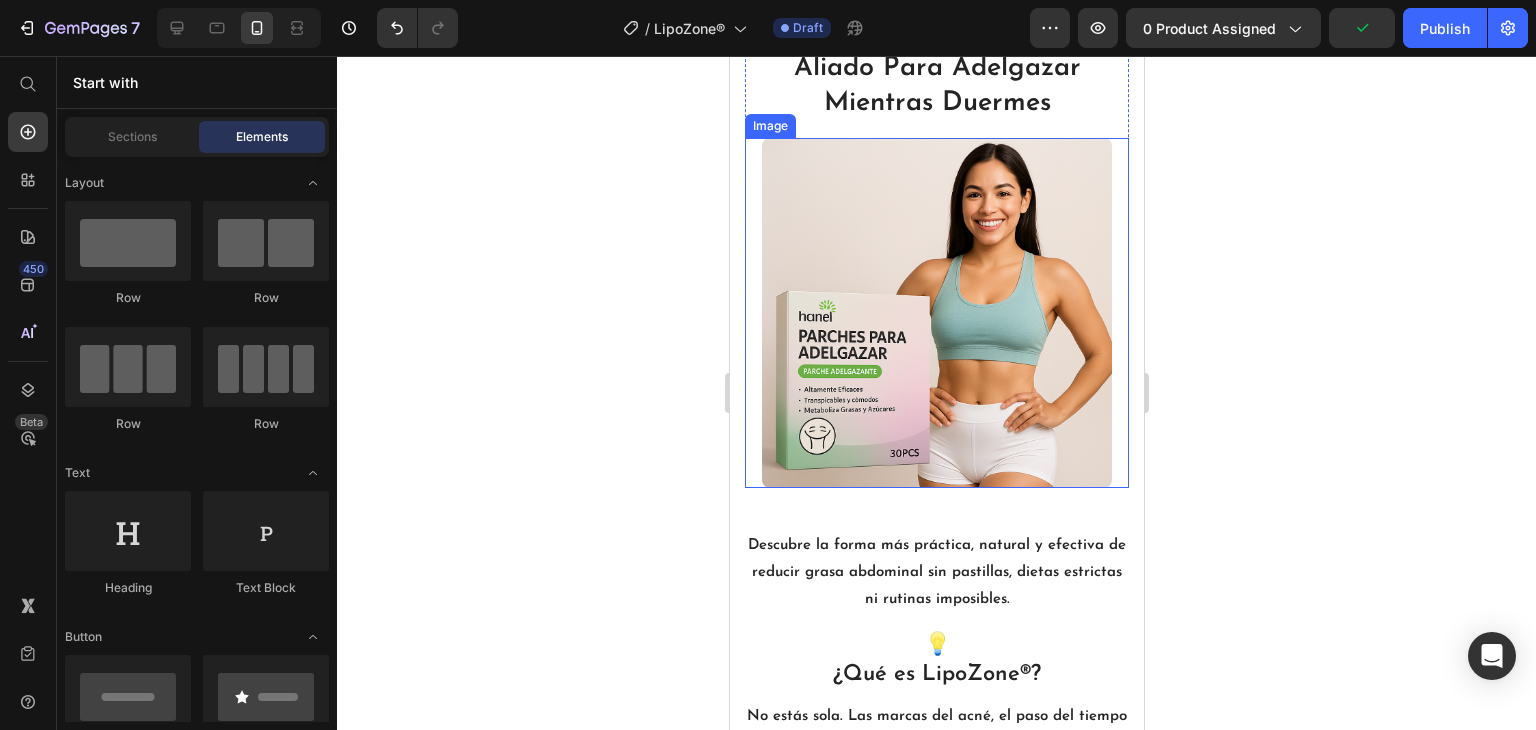 scroll, scrollTop: 1452, scrollLeft: 0, axis: vertical 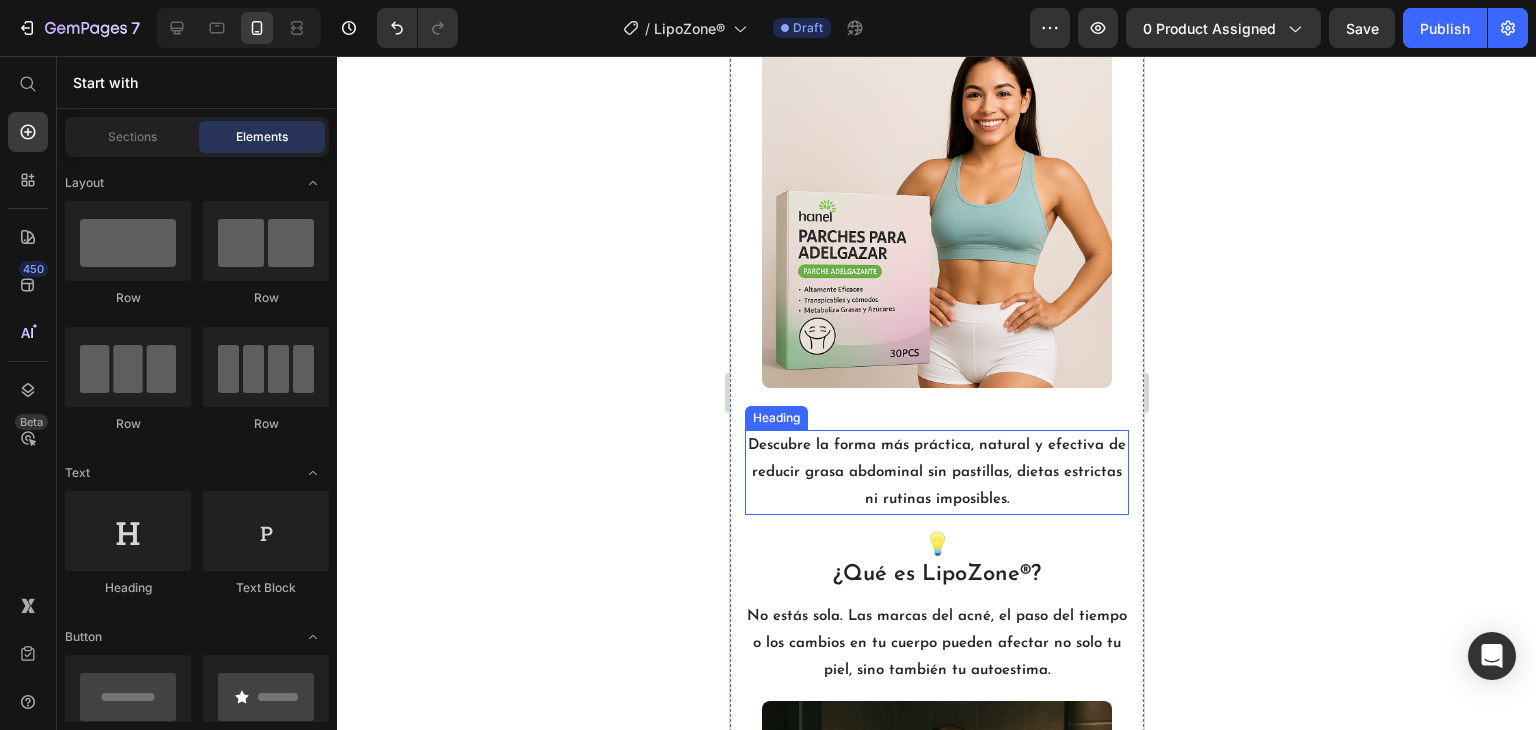 click on "Descubre la forma más práctica, natural y efectiva de reducir grasa abdominal sin pastillas, dietas estrictas ni rutinas imposibles." at bounding box center (936, 472) 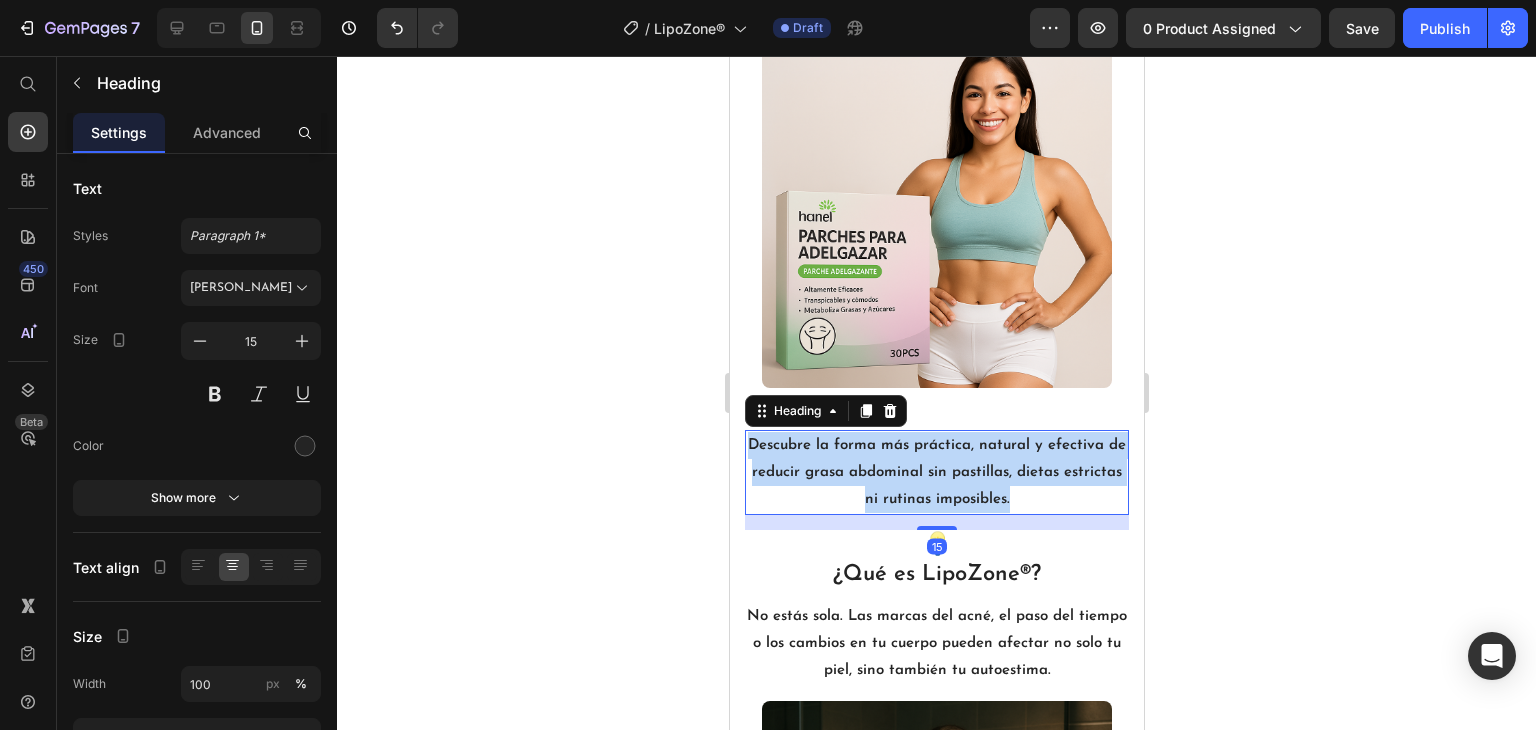 click on "Descubre la forma más práctica, natural y efectiva de reducir grasa abdominal sin pastillas, dietas estrictas ni rutinas imposibles." at bounding box center (936, 472) 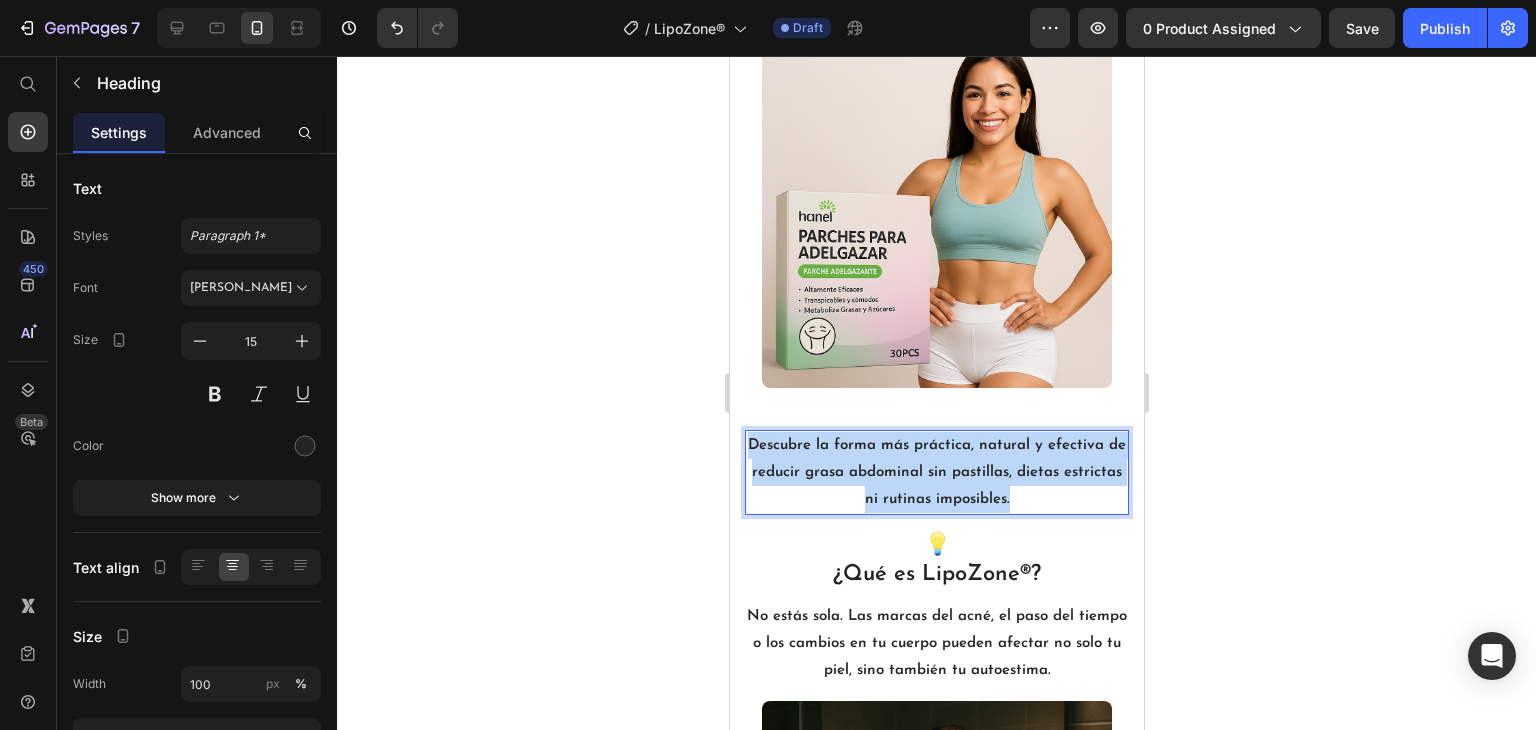 click on "Descubre la forma más práctica, natural y efectiva de reducir grasa abdominal sin pastillas, dietas estrictas ni rutinas imposibles." at bounding box center (936, 472) 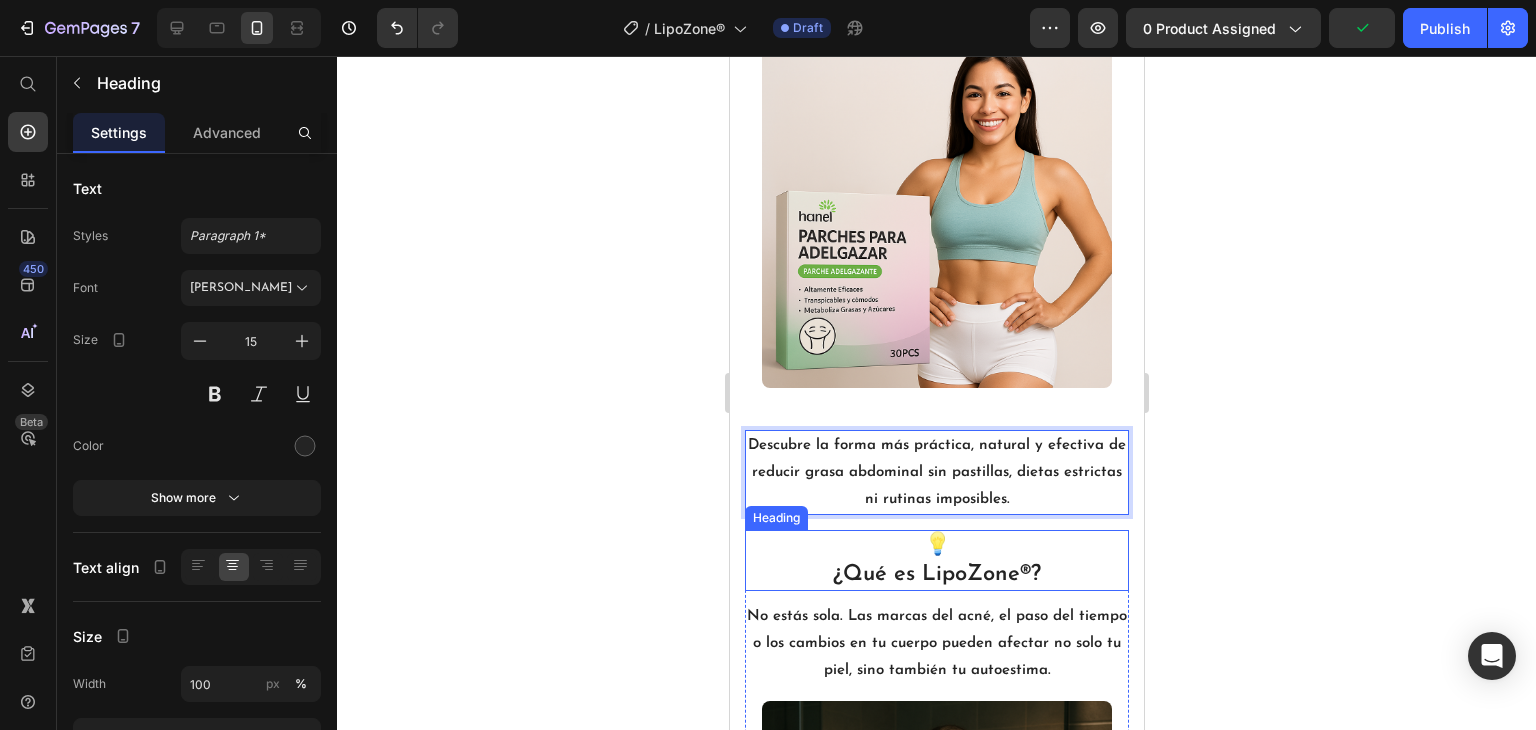 drag, startPoint x: 1272, startPoint y: 501, endPoint x: 1213, endPoint y: 501, distance: 59 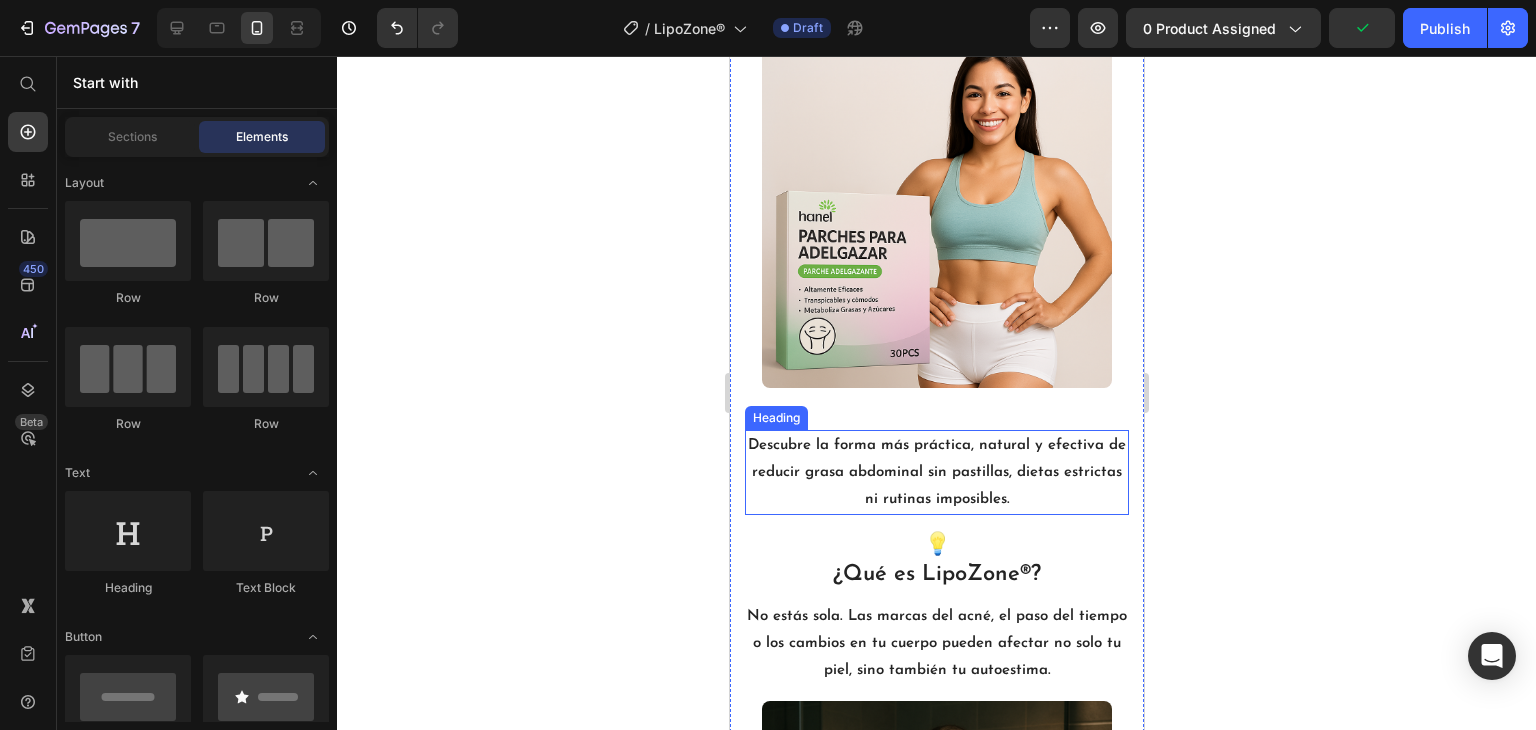 click on "⁠⁠⁠⁠⁠⁠⁠ Descubre la forma más práctica, natural y efectiva de reducir grasa abdominal sin pastillas, dietas estrictas ni rutinas imposibles." at bounding box center [936, 472] 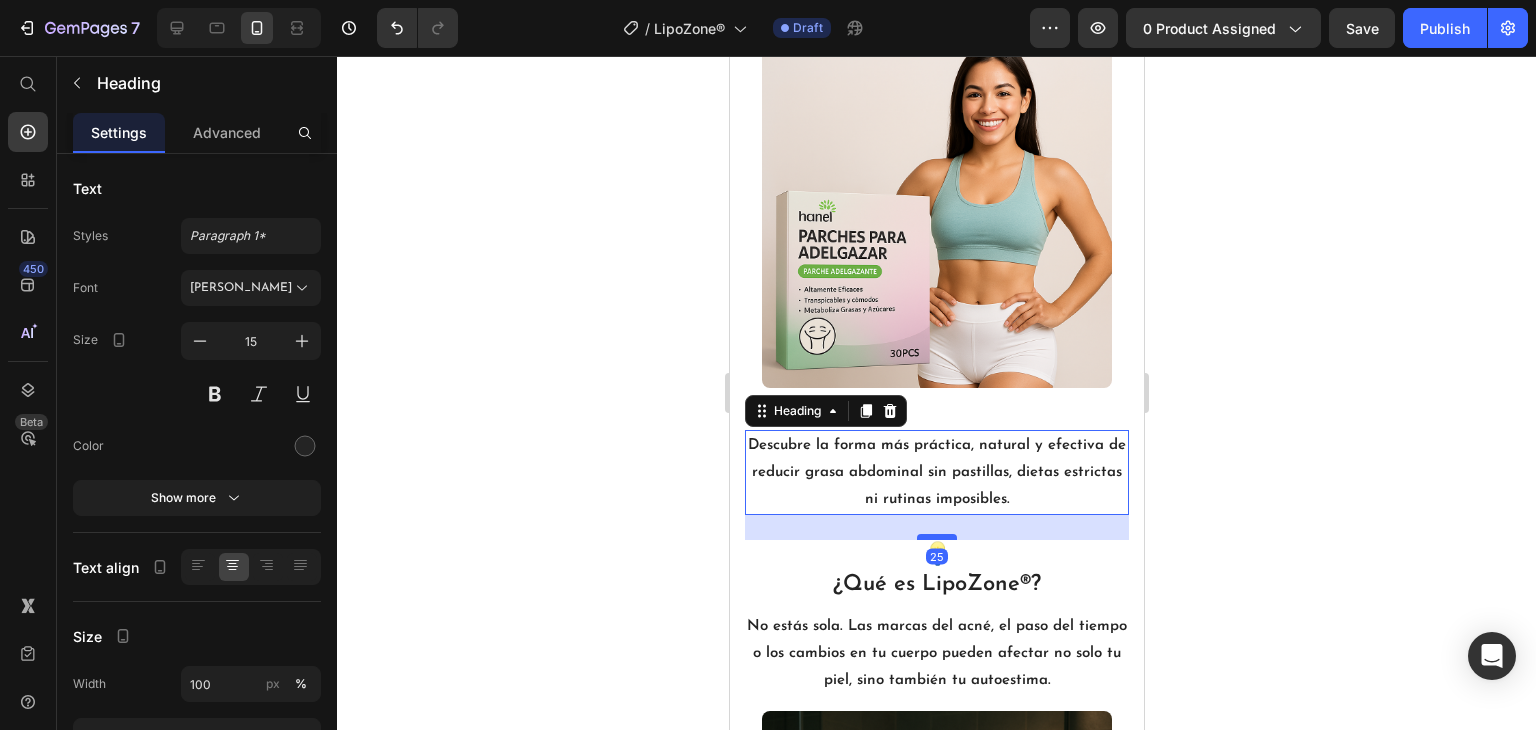 drag, startPoint x: 929, startPoint y: 507, endPoint x: 935, endPoint y: 517, distance: 11.661903 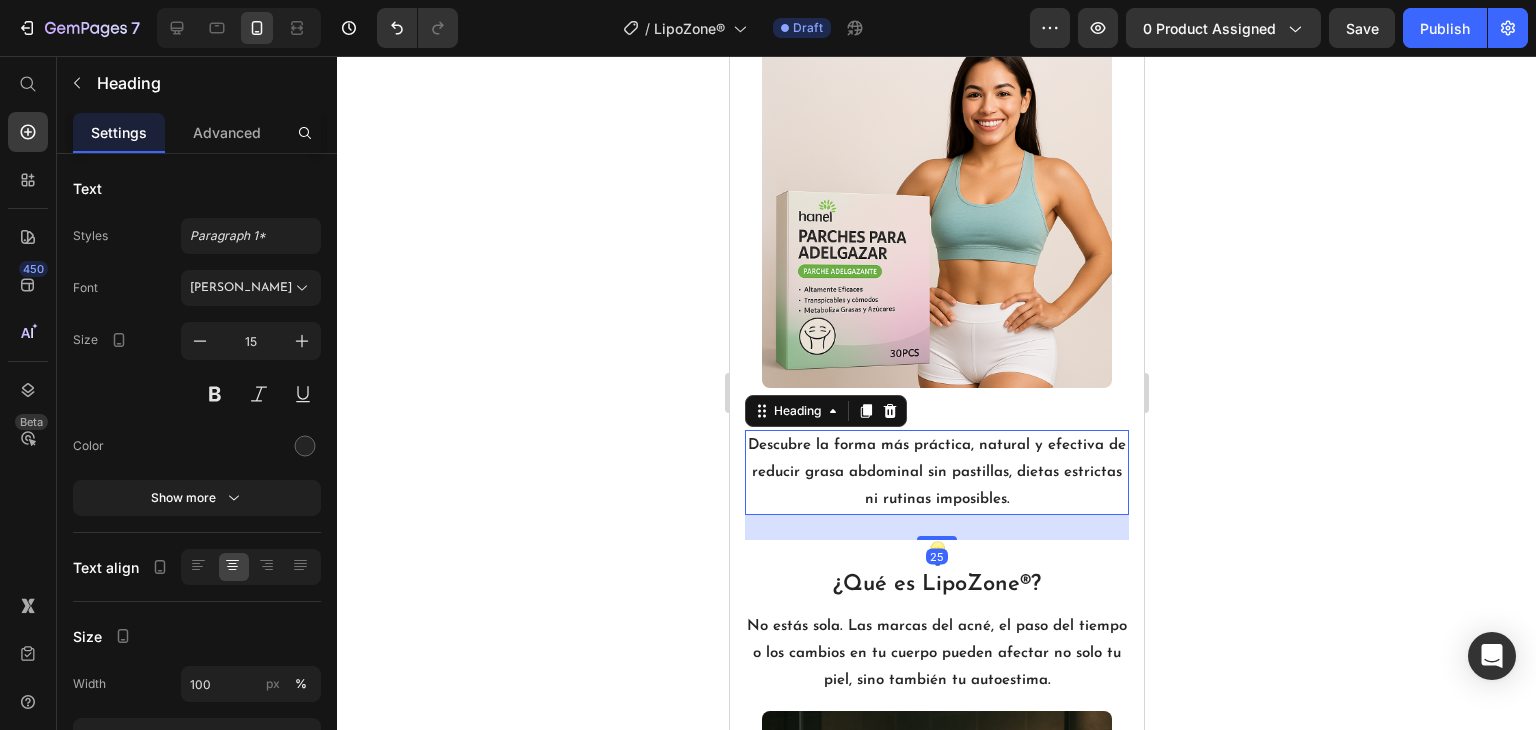 drag, startPoint x: 1297, startPoint y: 514, endPoint x: 1277, endPoint y: 487, distance: 33.600594 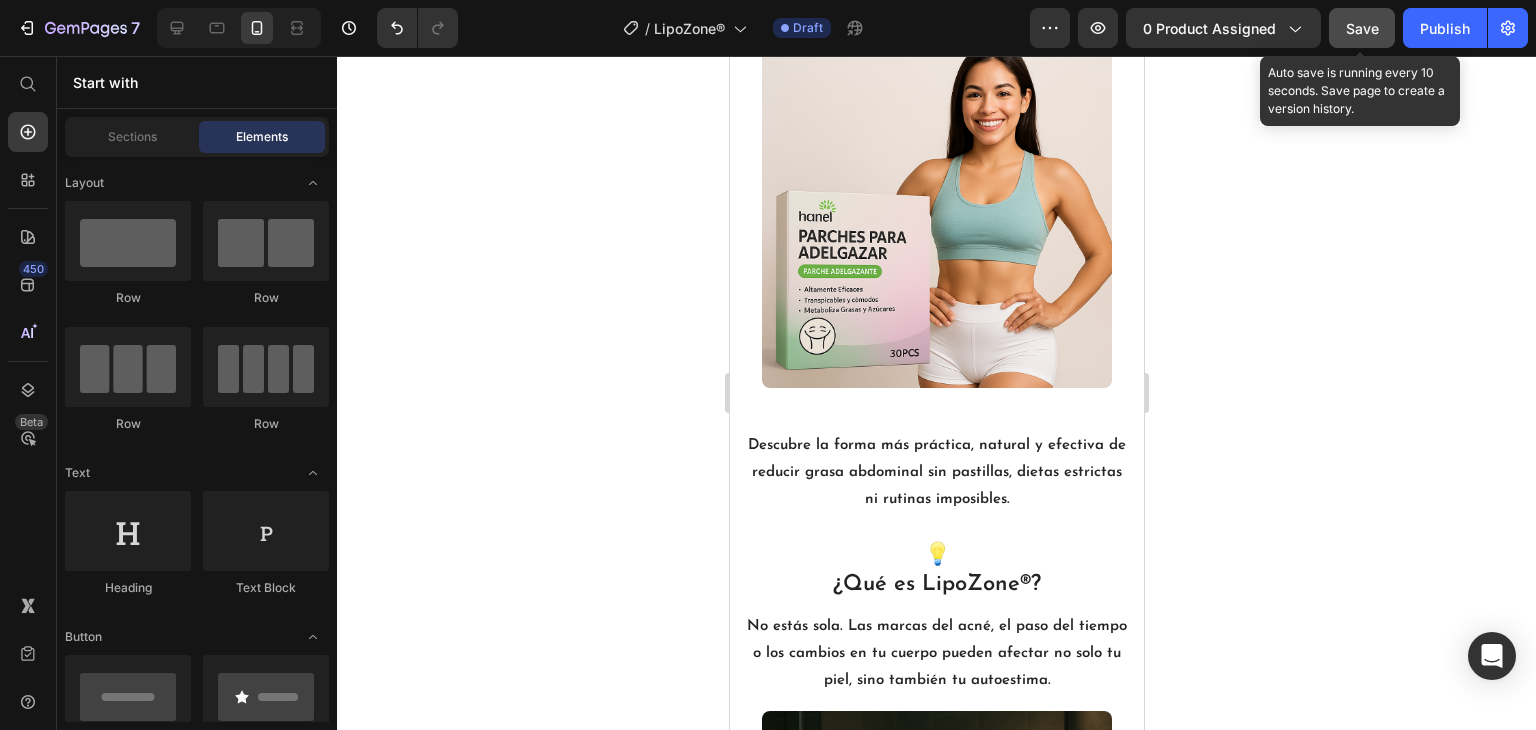 click on "Save" at bounding box center [1362, 28] 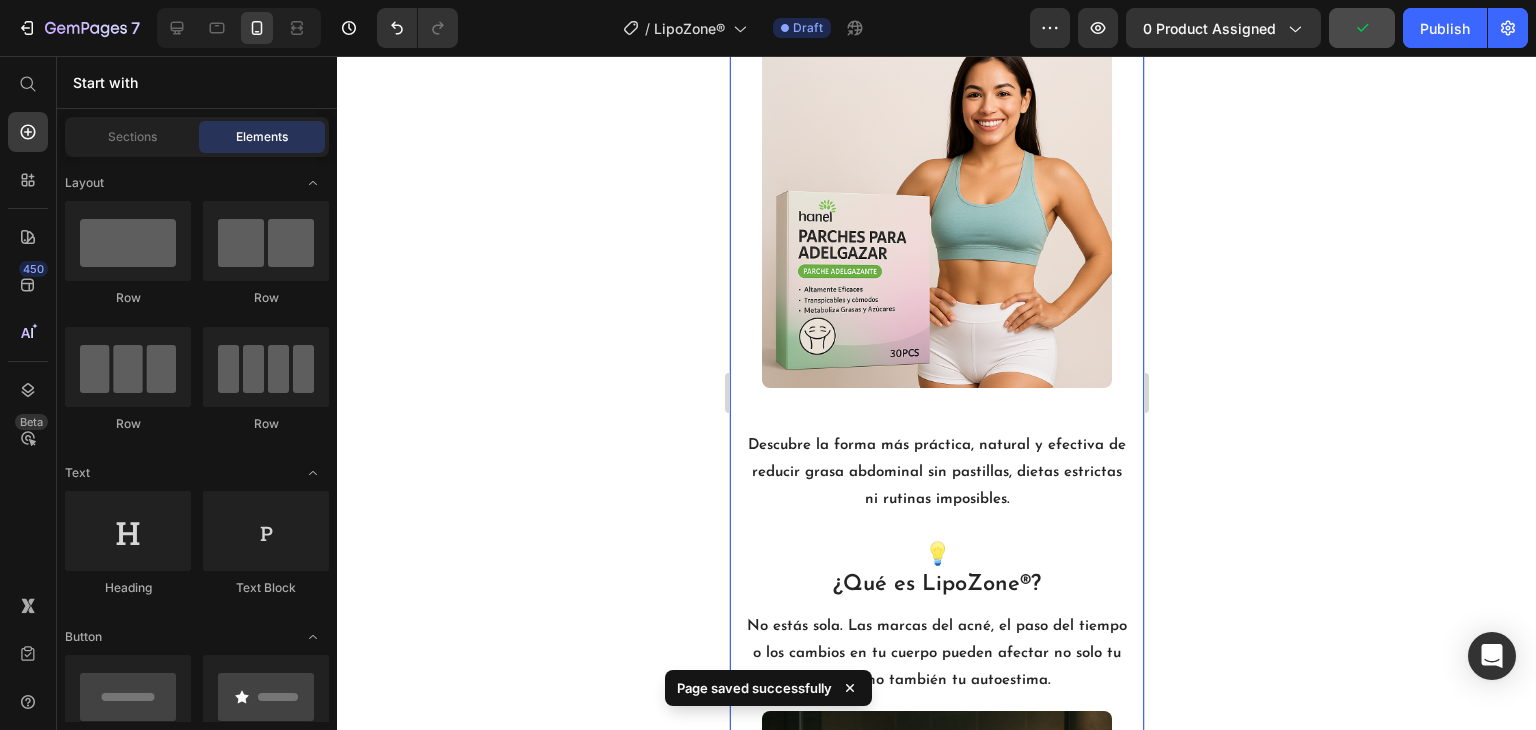 click at bounding box center [936, 213] 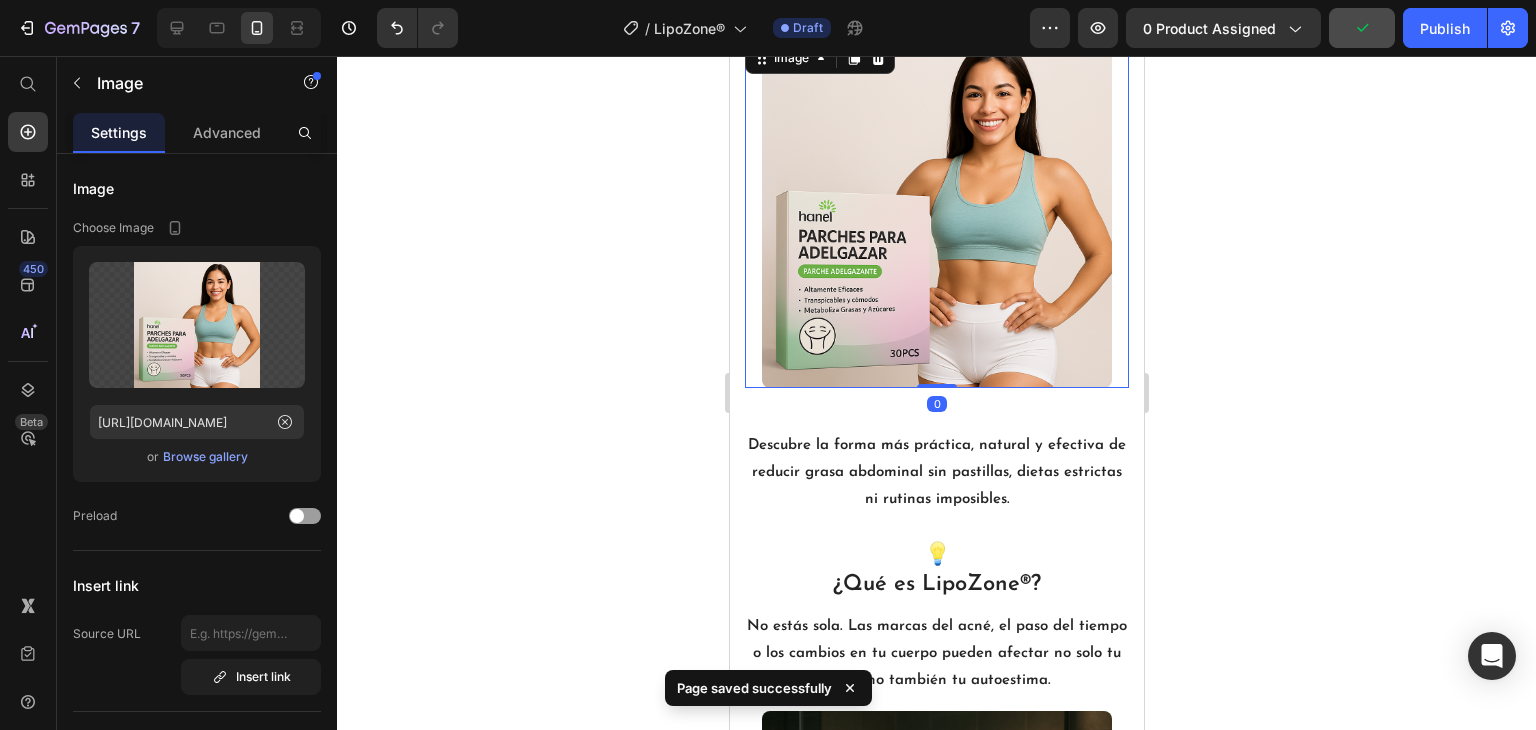 click 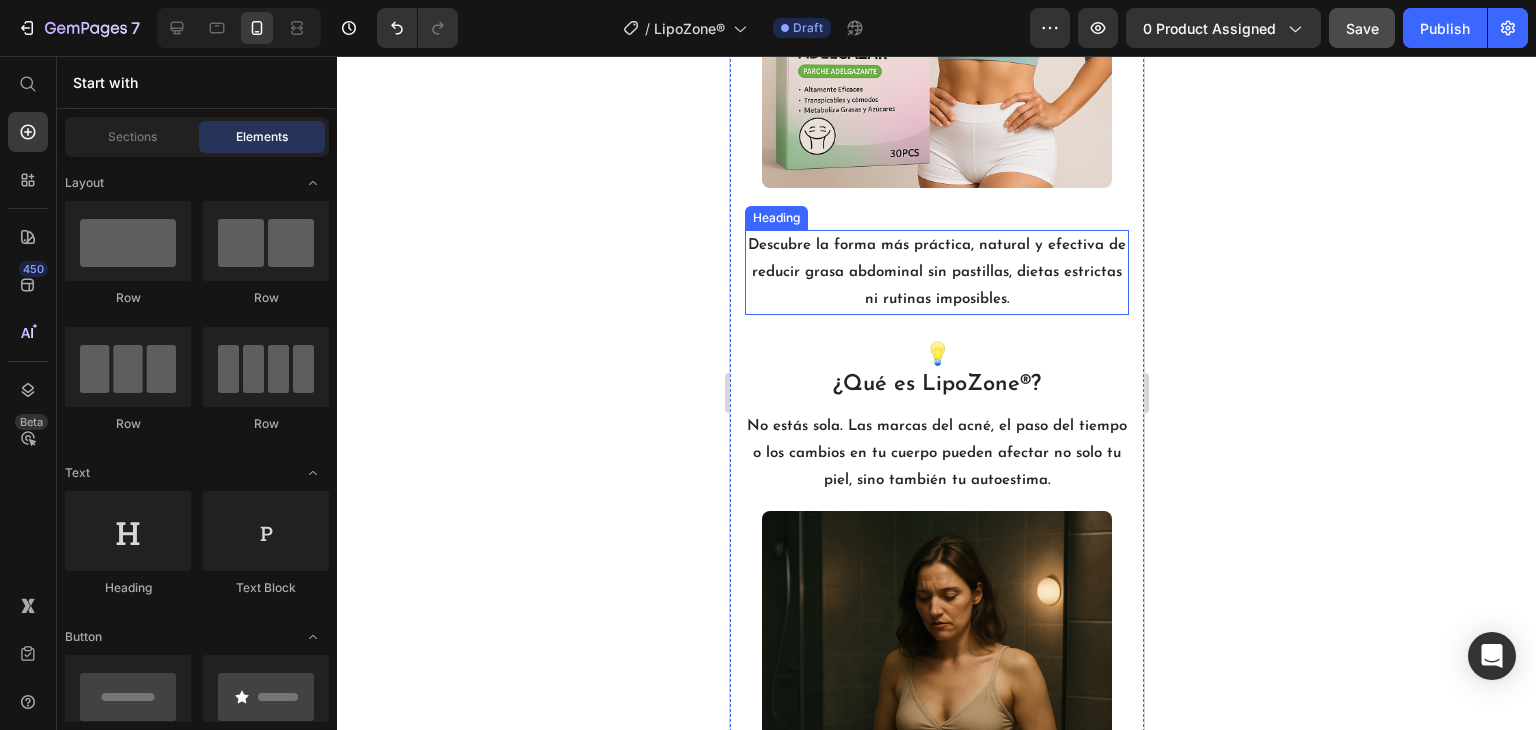 scroll, scrollTop: 1752, scrollLeft: 0, axis: vertical 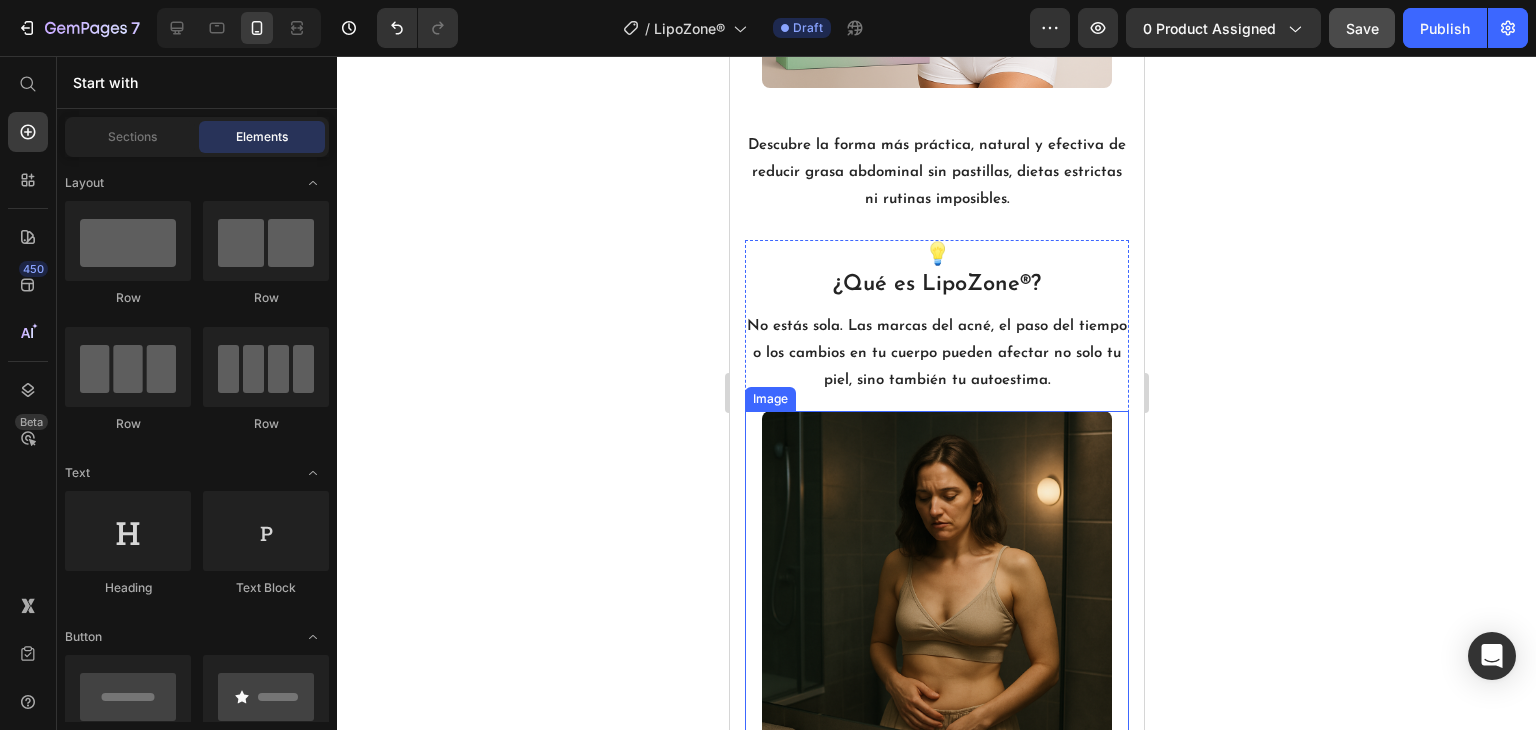 click at bounding box center (936, 586) 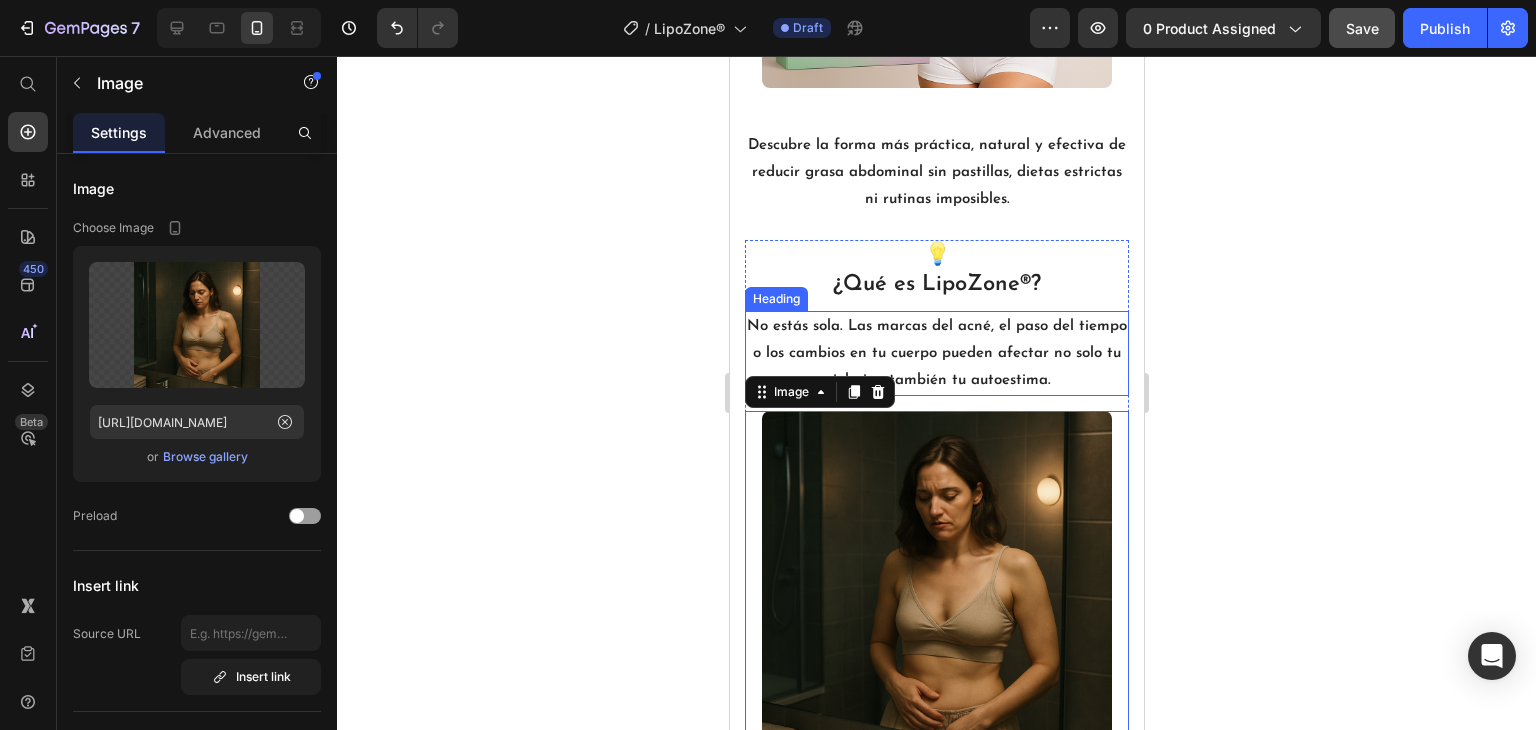 click on "No estás sola. Las marcas del acné, el paso del tiempo o los cambios en tu cuerpo pueden afectar no solo tu piel, sino también tu autoestima." at bounding box center (936, 353) 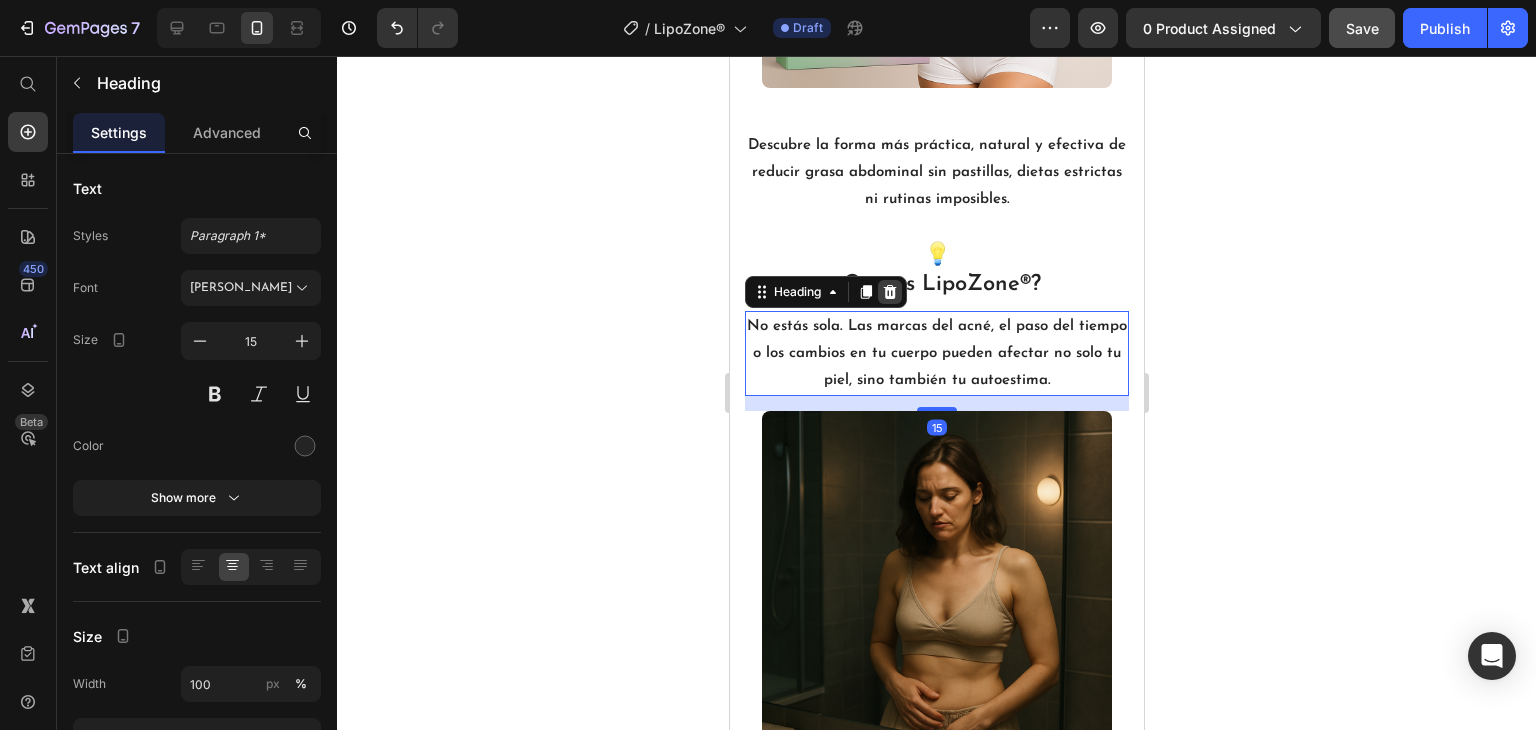 click 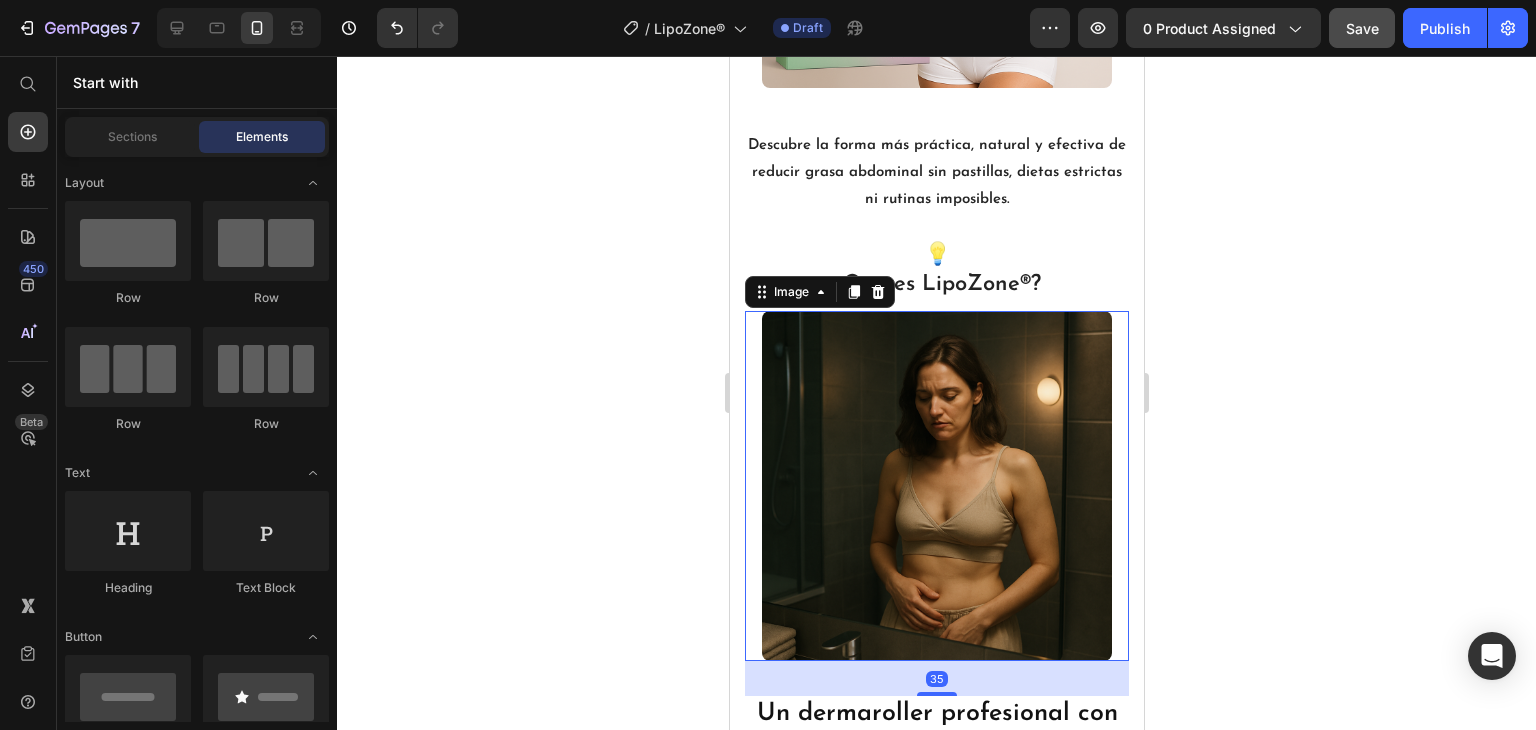 click at bounding box center [936, 486] 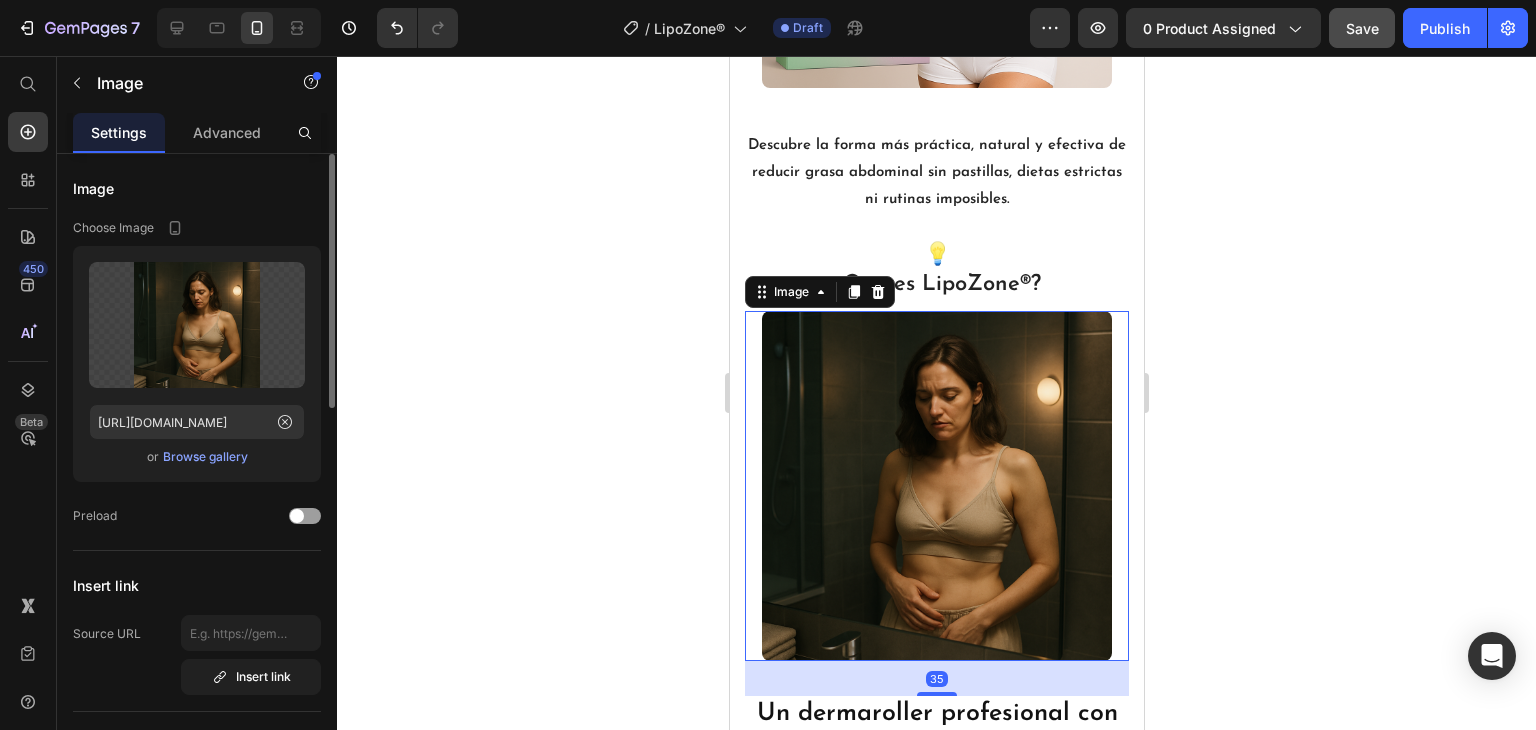 click on "Browse gallery" at bounding box center [205, 457] 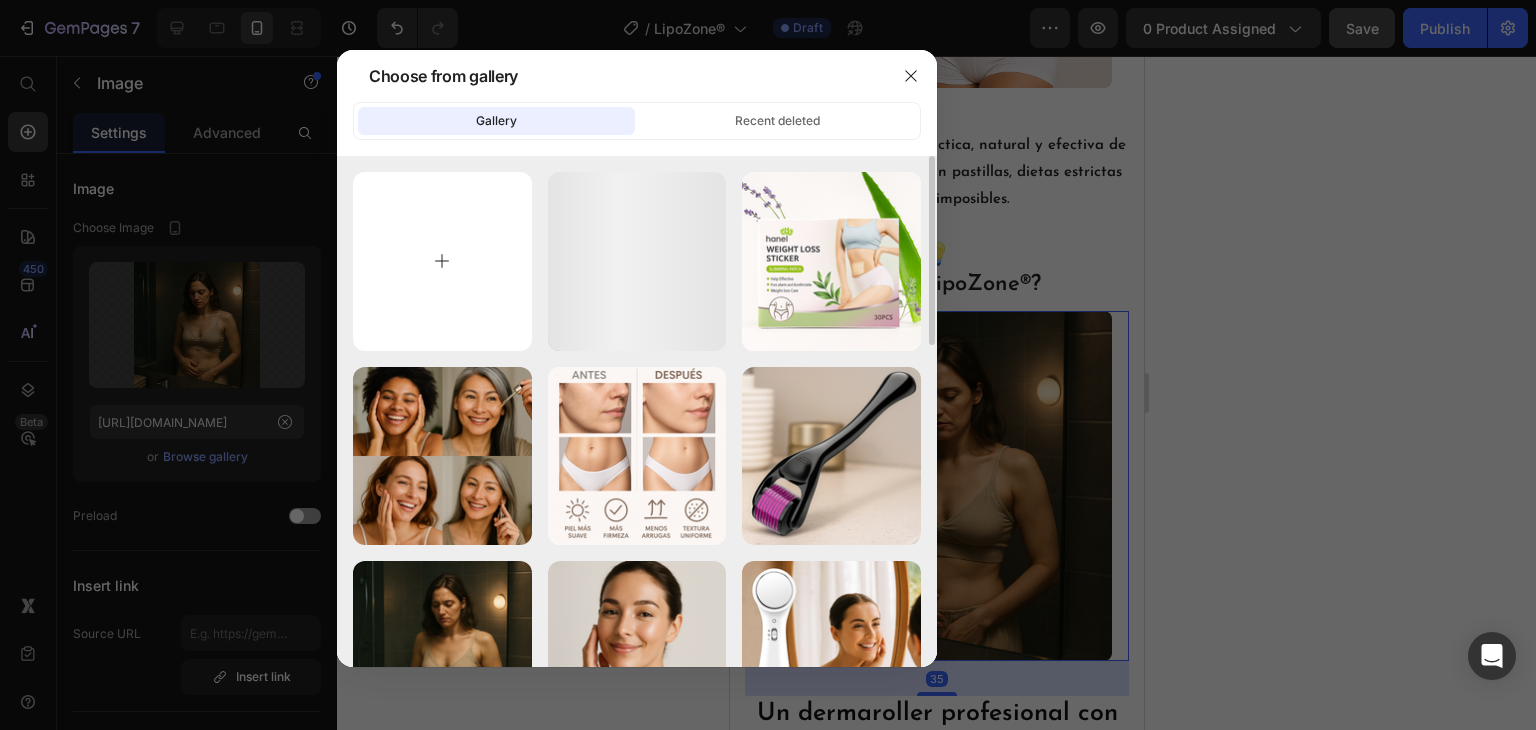 click at bounding box center (442, 261) 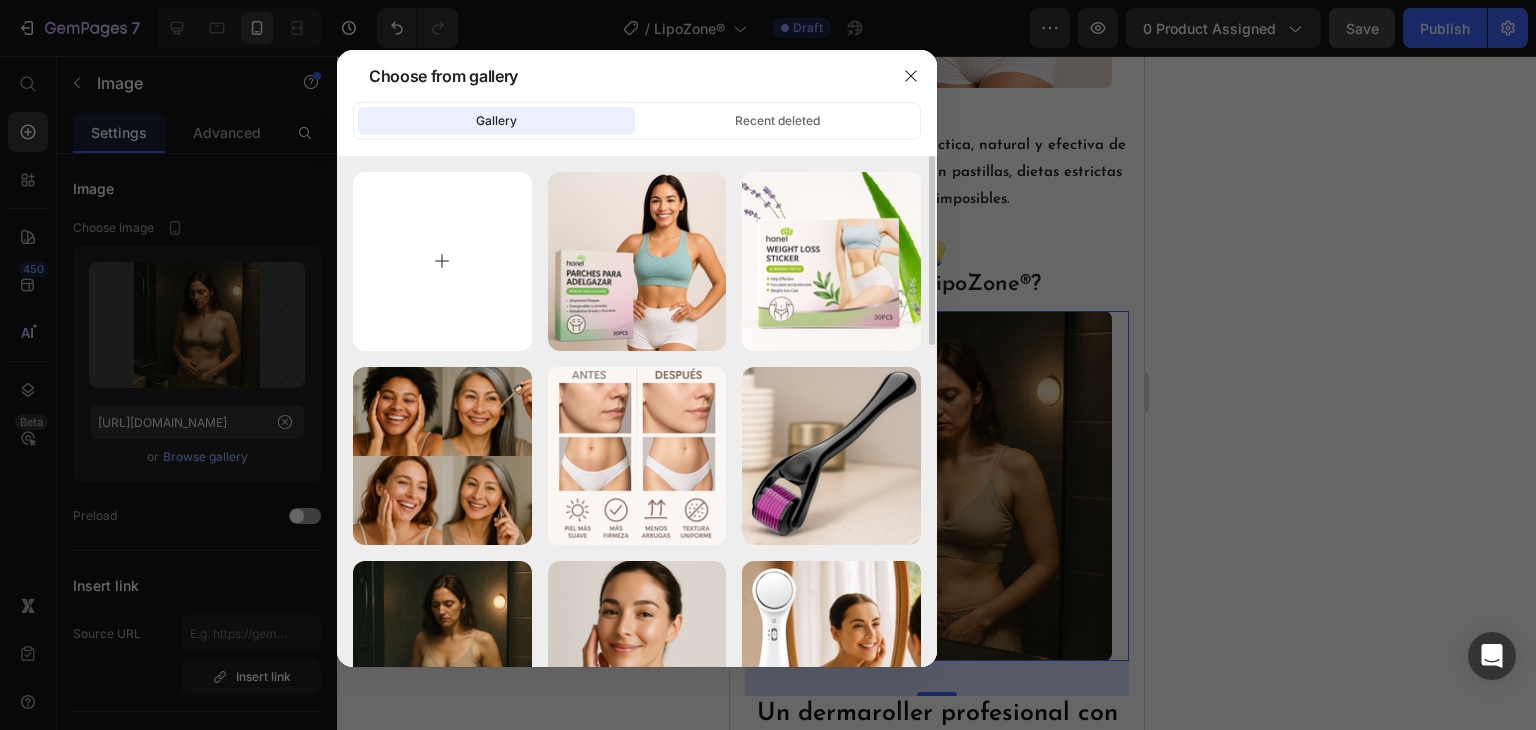 type on "C:\fakepath\20250710_1000_Parche Adelgazante en Acción_remix_01jzt6n7zvf61sx5np742ws55b.png" 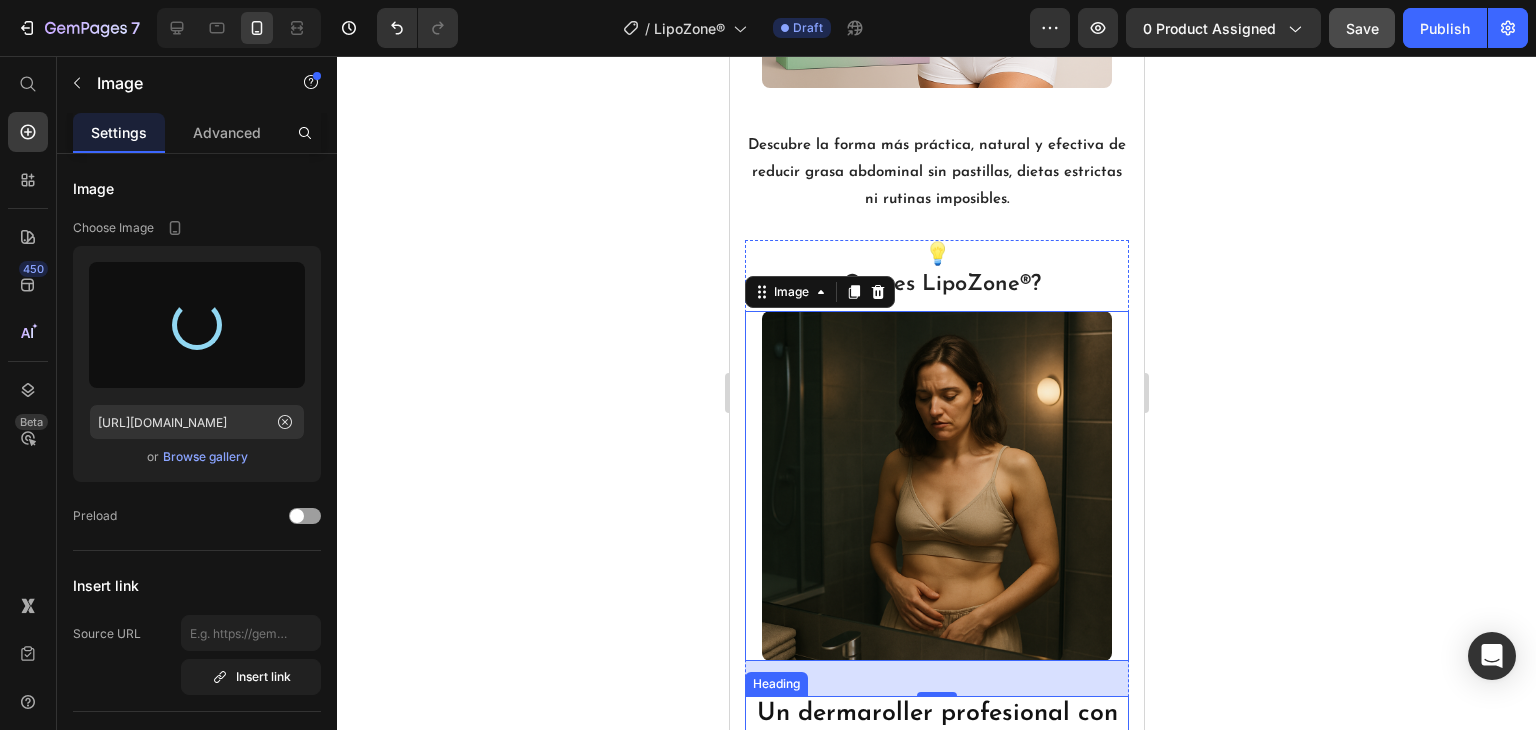 type on "[URL][DOMAIN_NAME]" 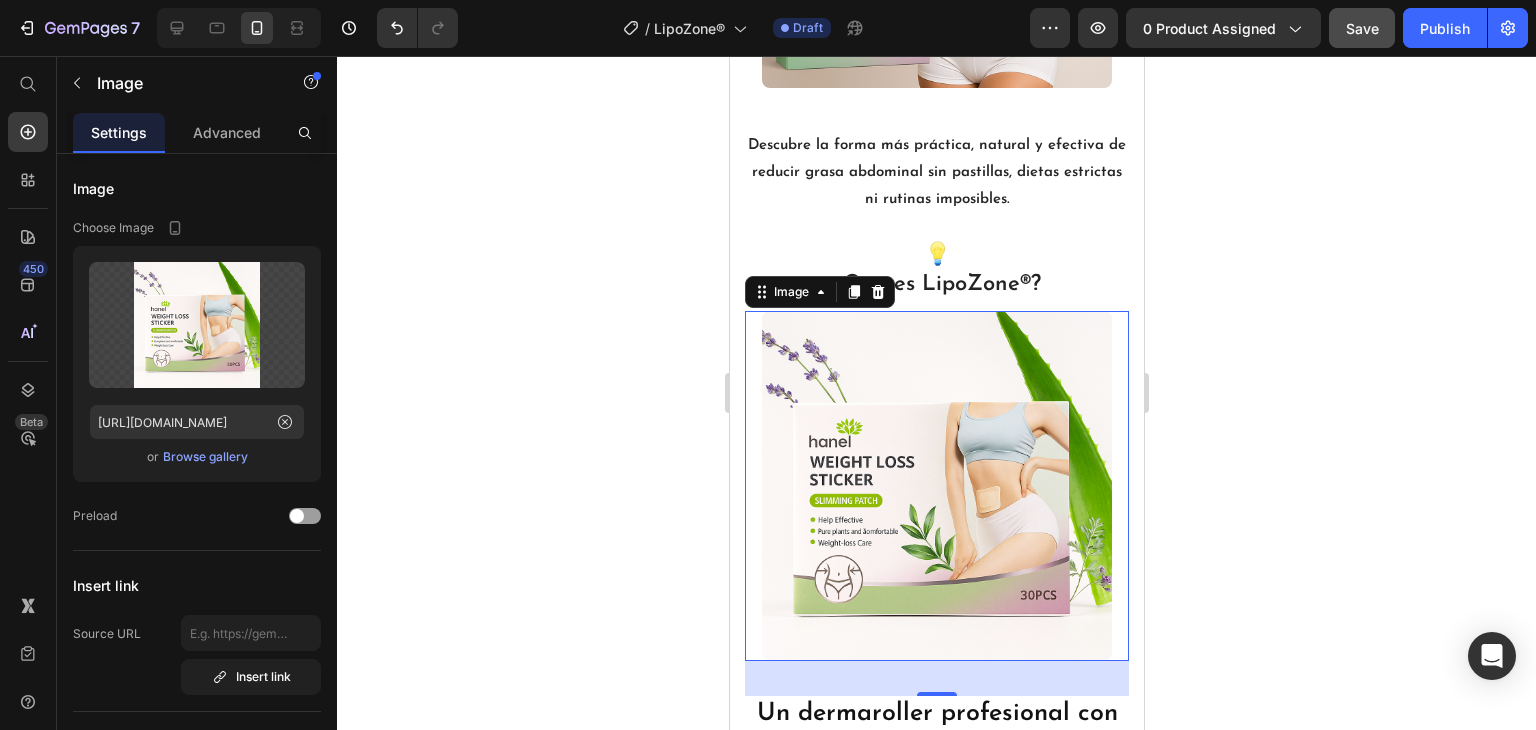 click 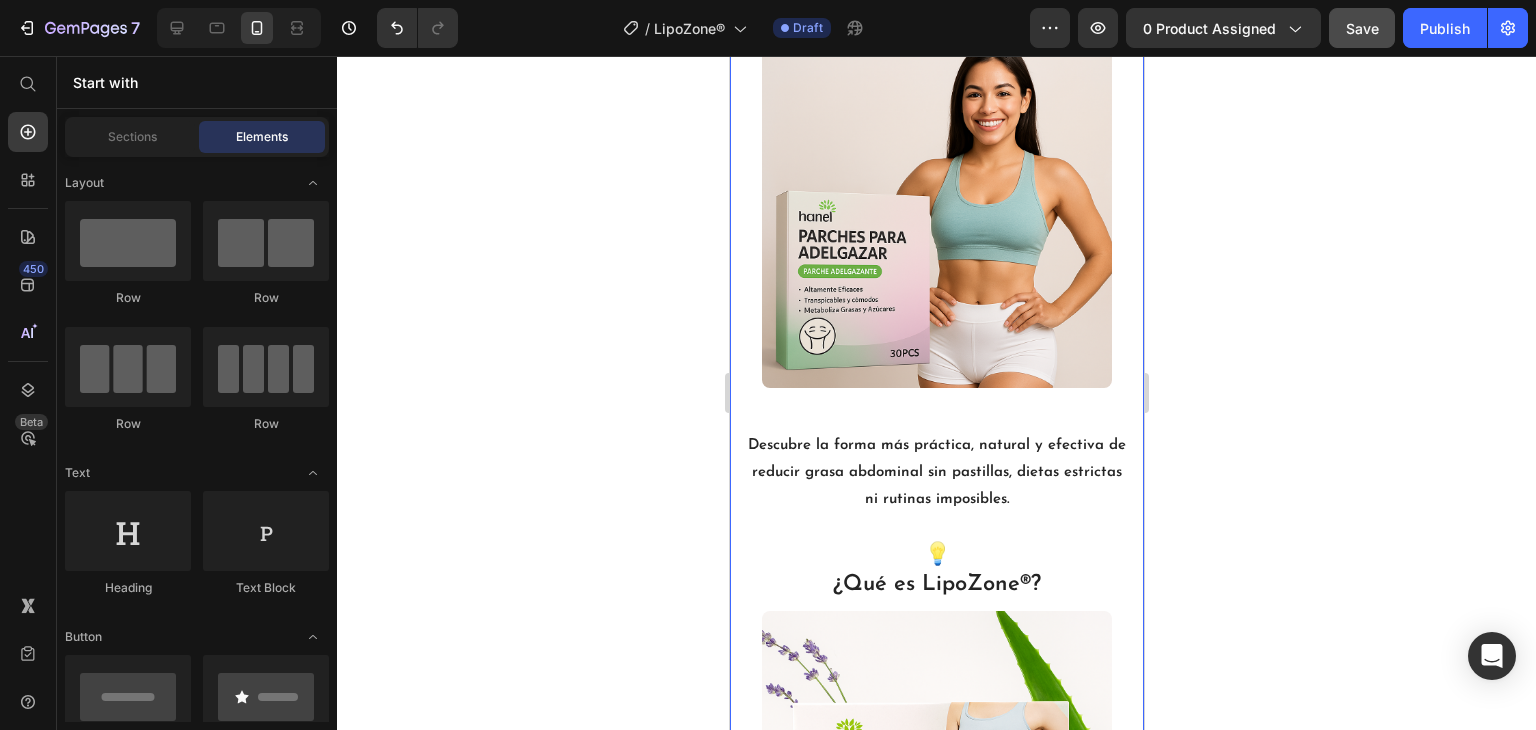 scroll, scrollTop: 1752, scrollLeft: 0, axis: vertical 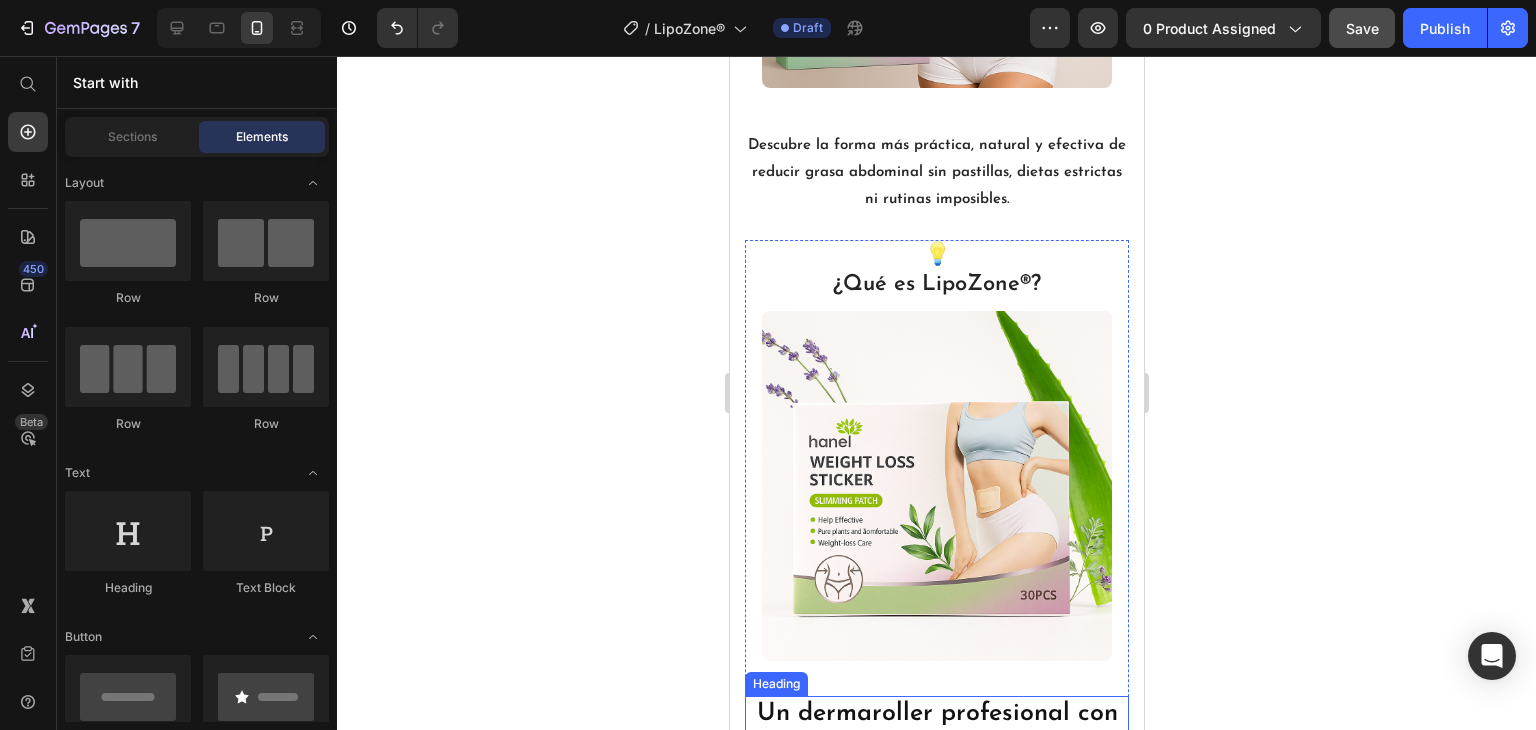 click on "Un dermaroller profesional con 540 microagujas [PERSON_NAME] quirúrgico de 2,00 mm..." at bounding box center [936, 763] 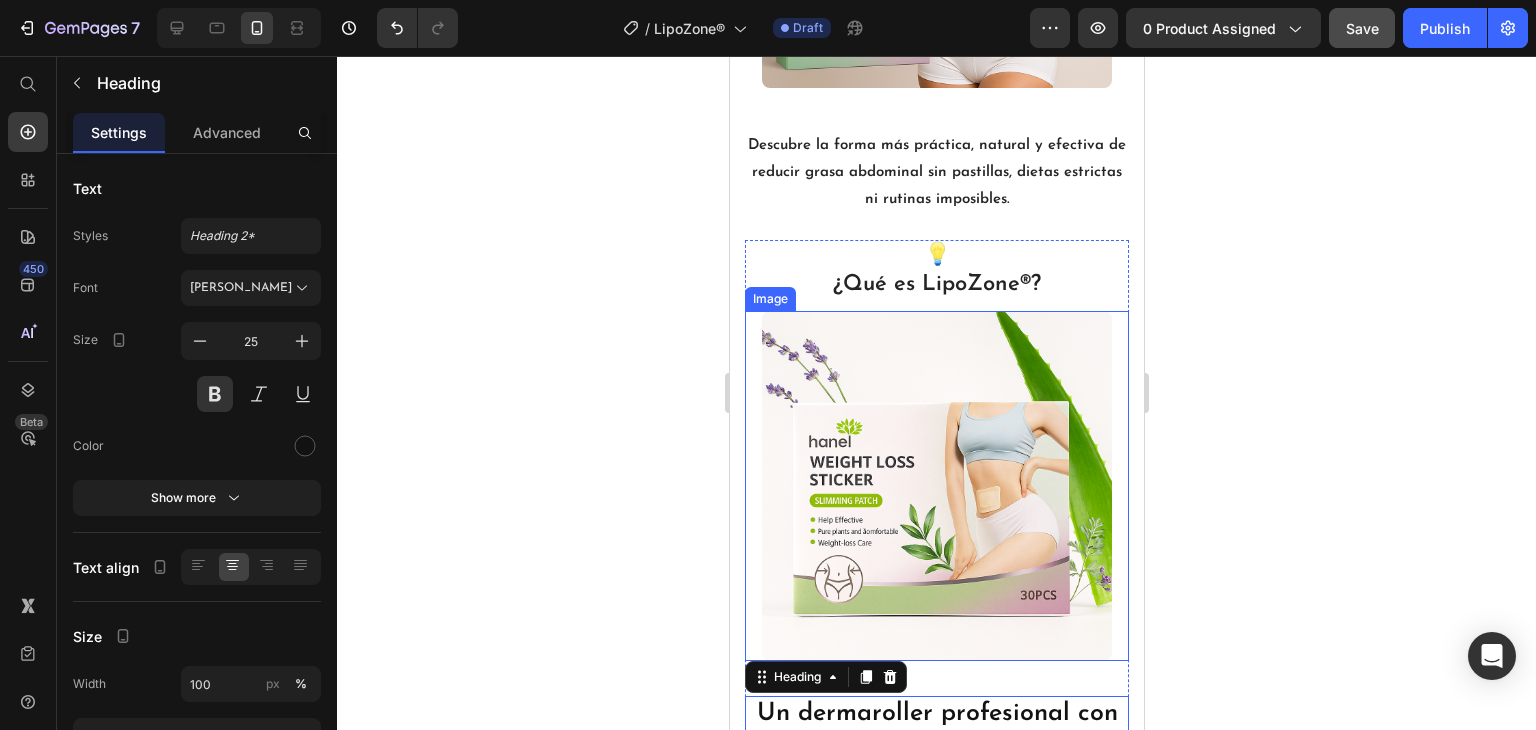 scroll, scrollTop: 1952, scrollLeft: 0, axis: vertical 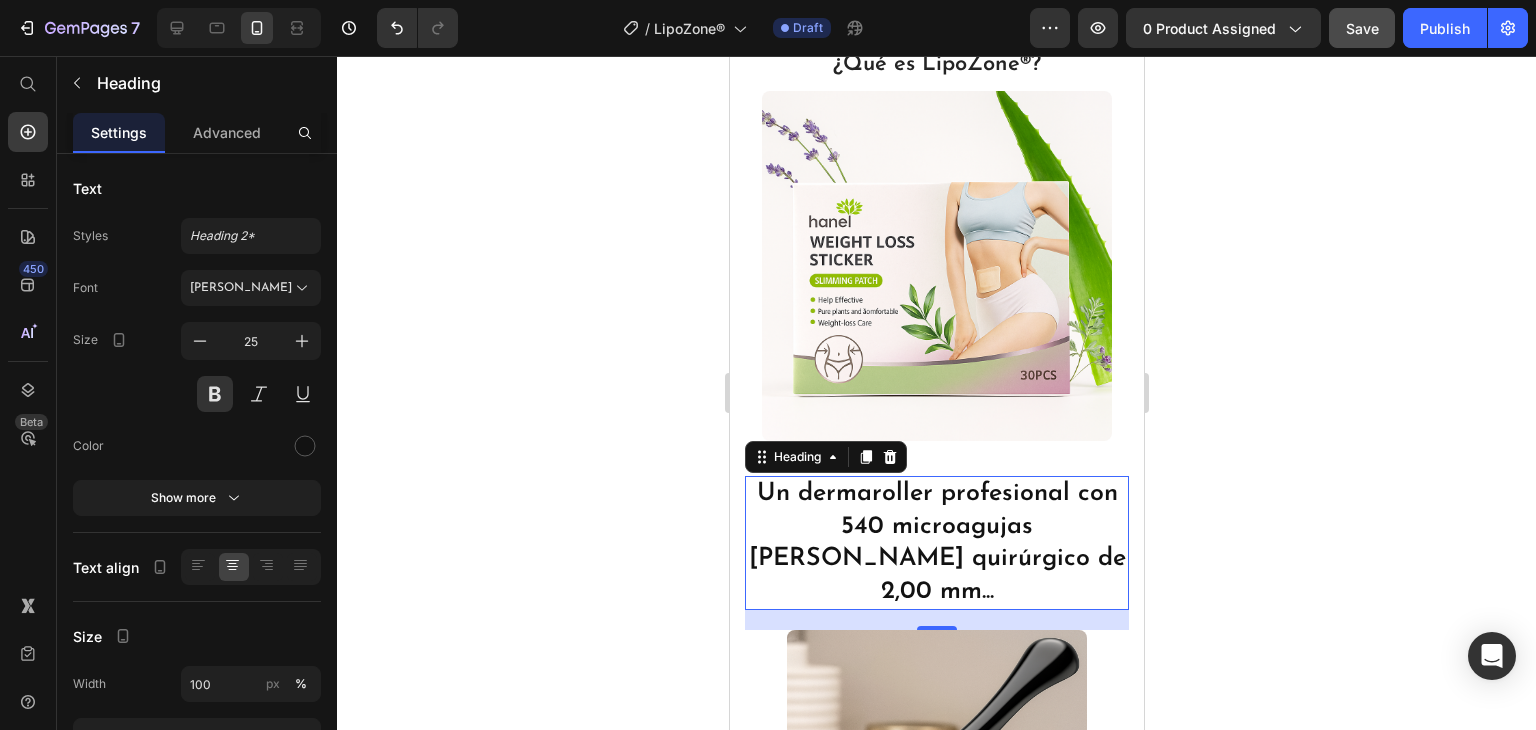 click on "Un dermaroller profesional con 540 microagujas [PERSON_NAME] quirúrgico de 2,00 mm..." at bounding box center [936, 543] 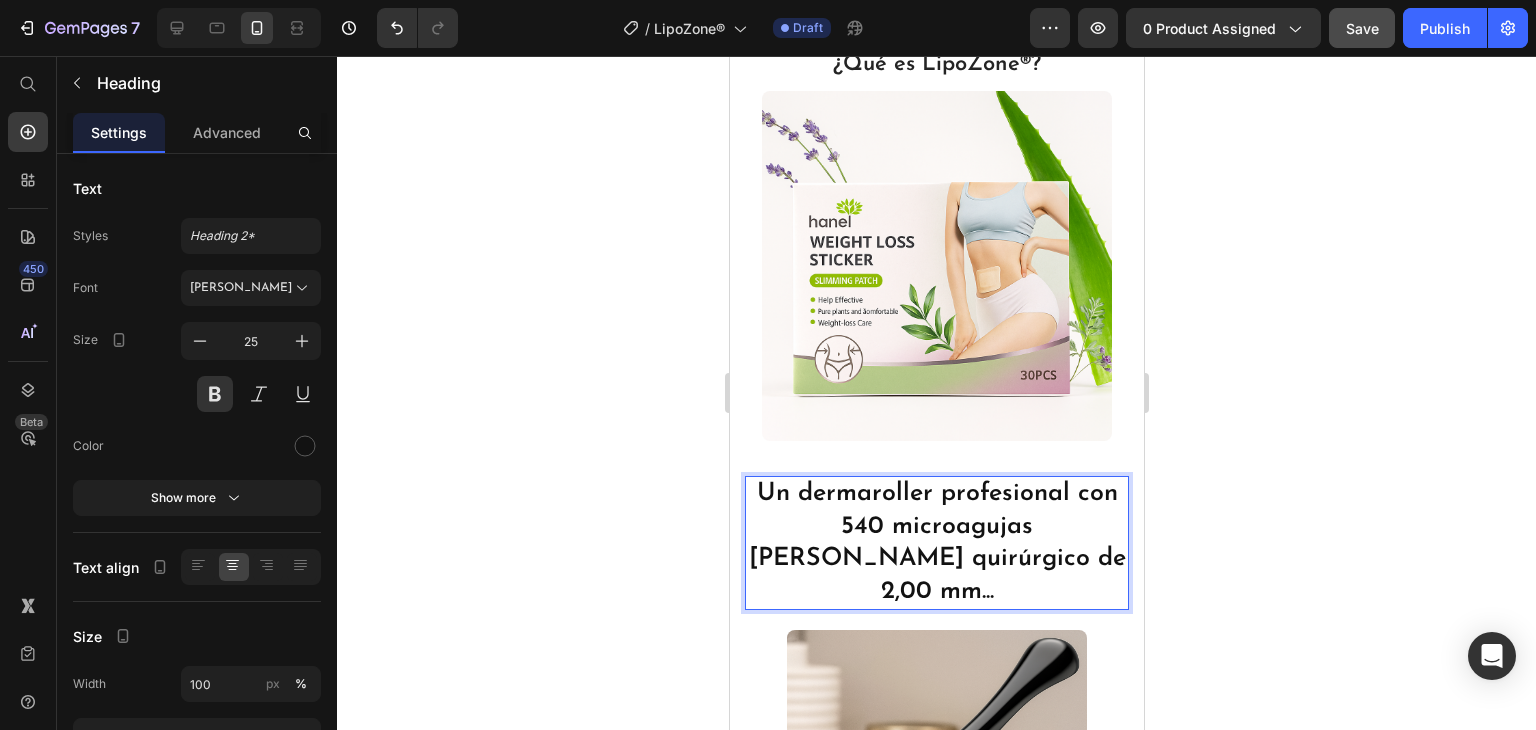 click on "Un dermaroller profesional con 540 microagujas [PERSON_NAME] quirúrgico de 2,00 mm..." at bounding box center [936, 543] 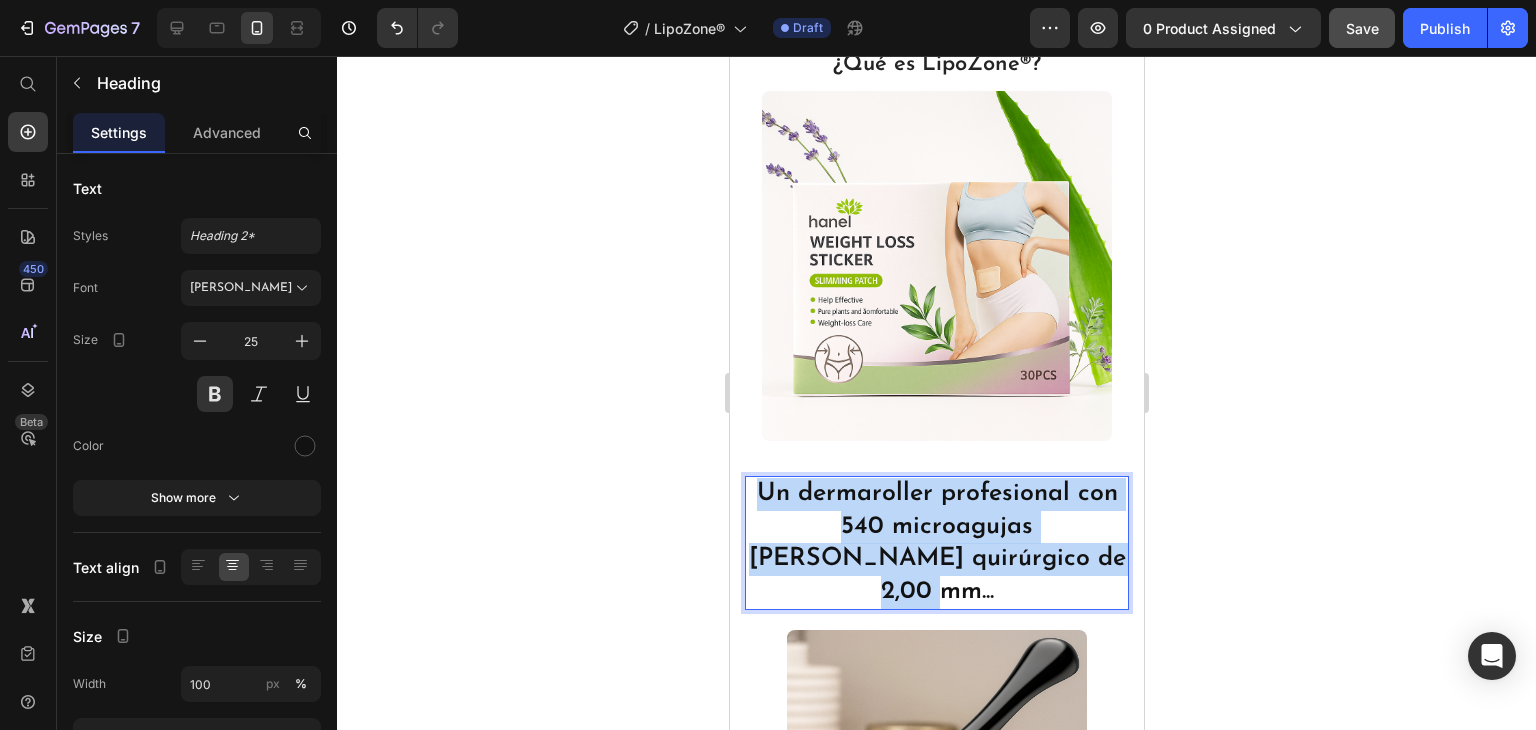 click on "Un dermaroller profesional con 540 microagujas [PERSON_NAME] quirúrgico de 2,00 mm..." at bounding box center [936, 543] 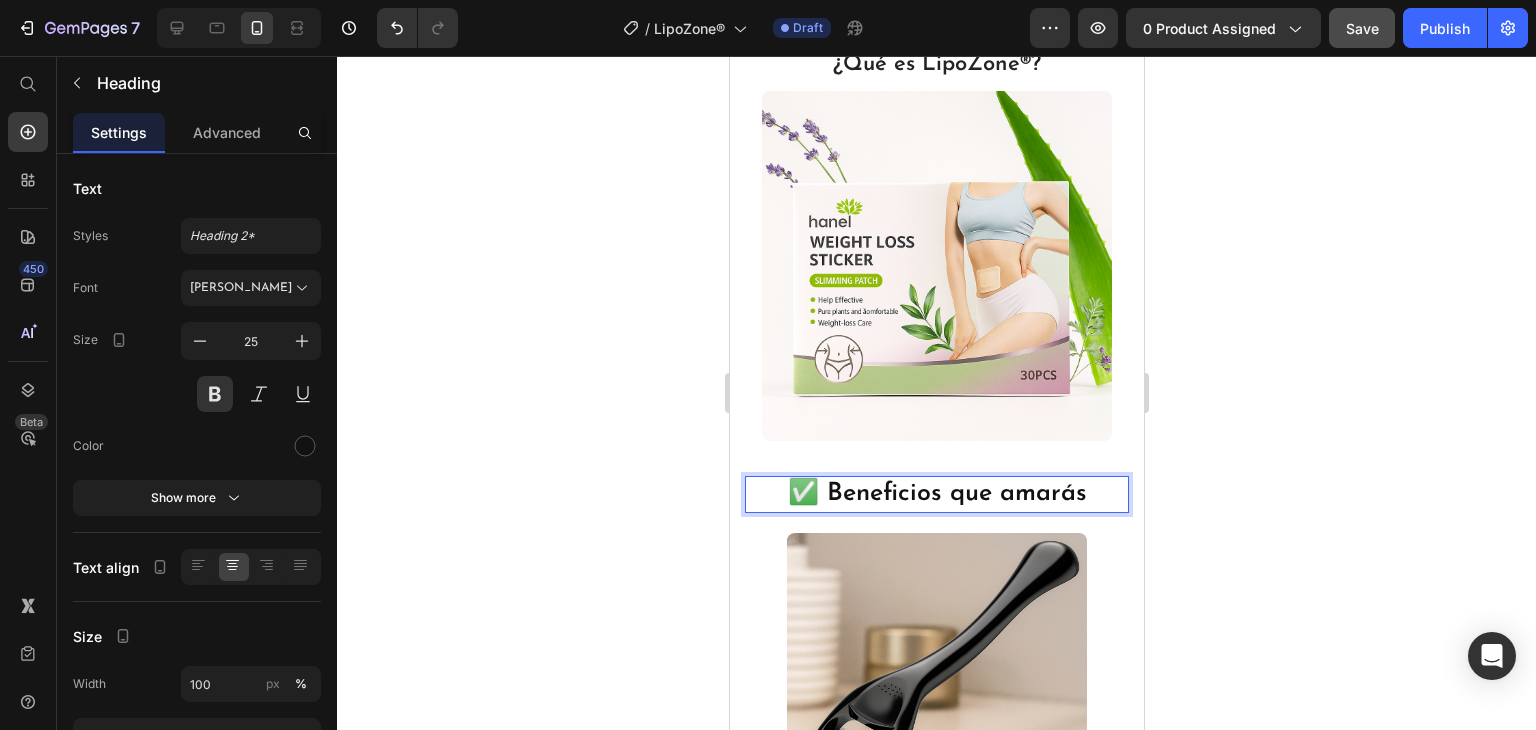 click on "✅ Beneficios que amarás" at bounding box center [936, 494] 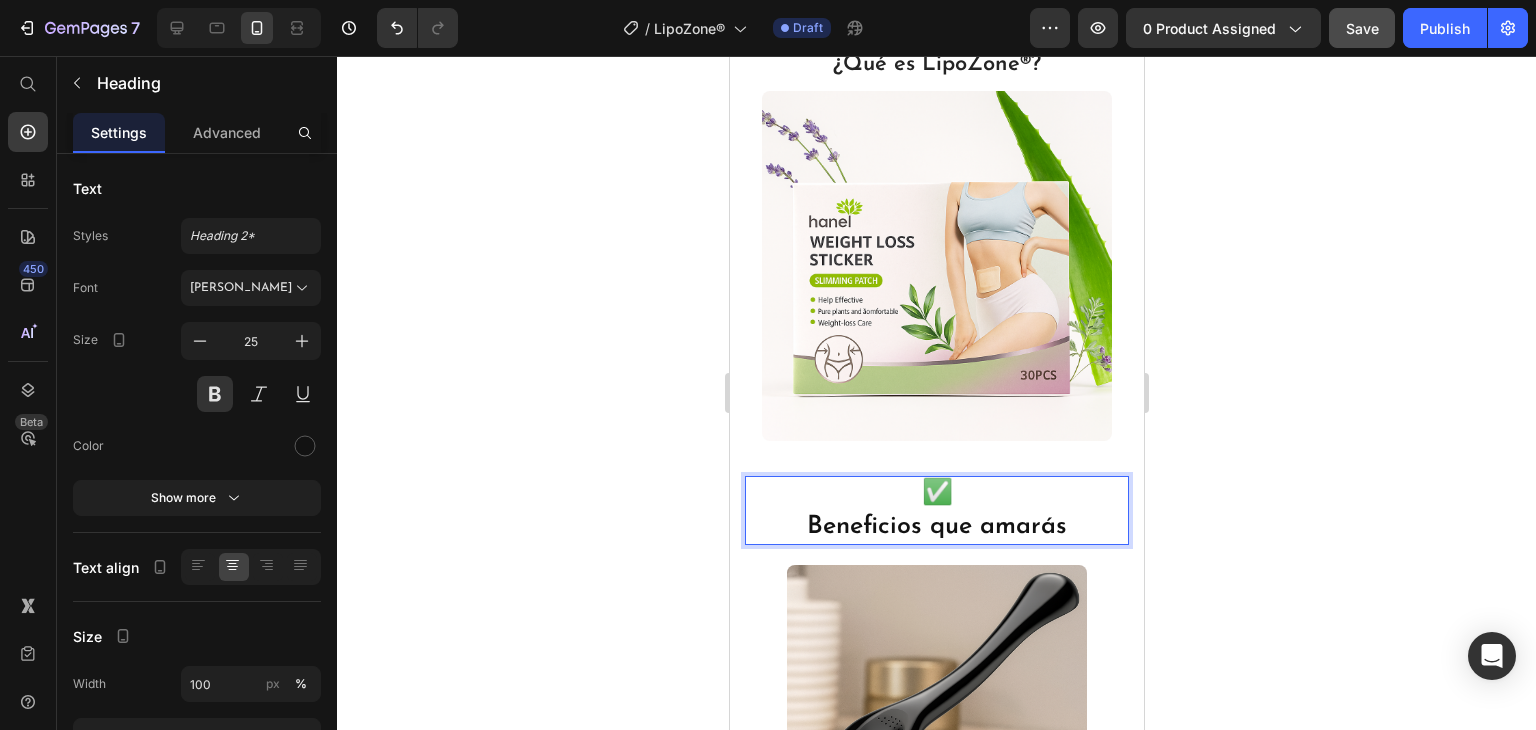 click on "✅  Beneficios que amarás" at bounding box center (936, 510) 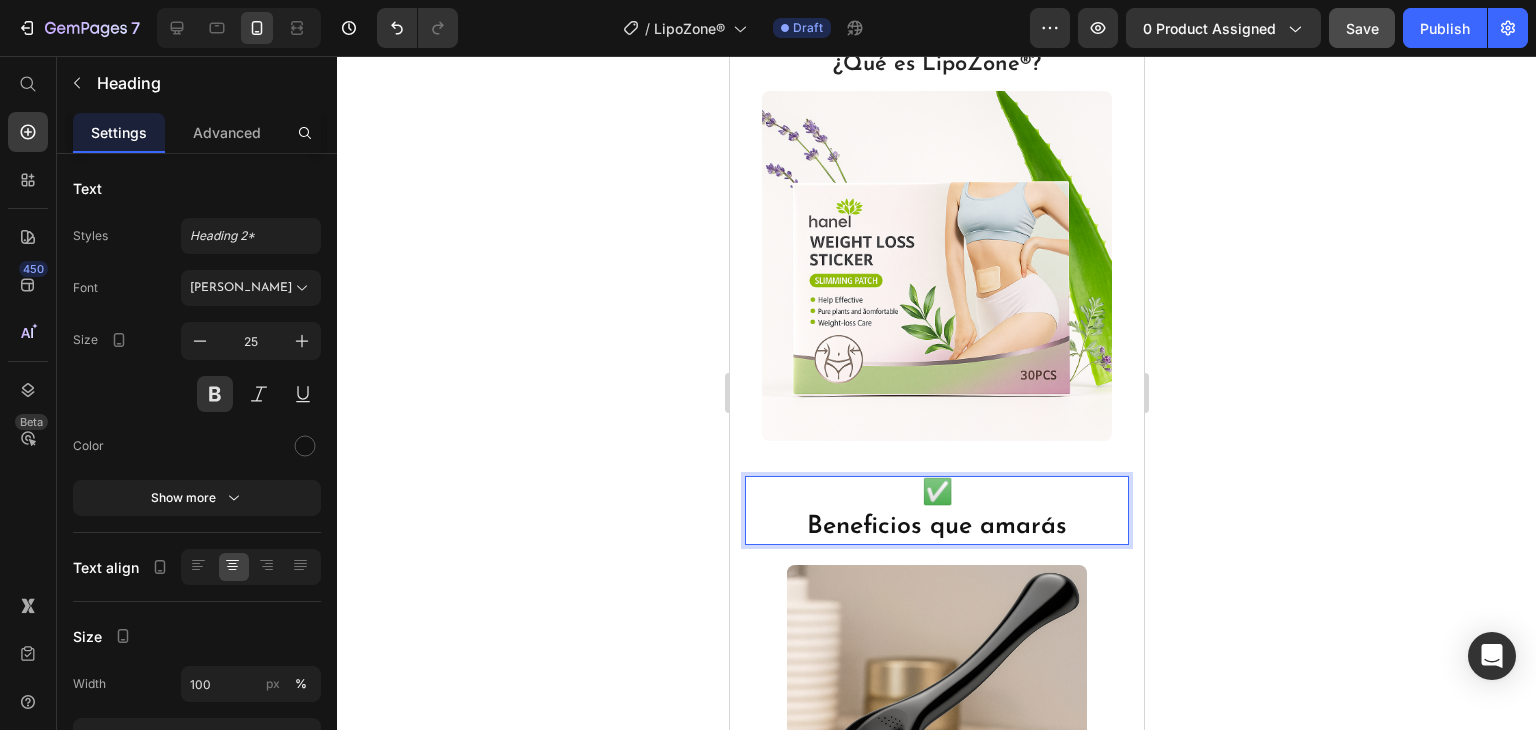 drag, startPoint x: 1265, startPoint y: 469, endPoint x: 1236, endPoint y: 477, distance: 30.083218 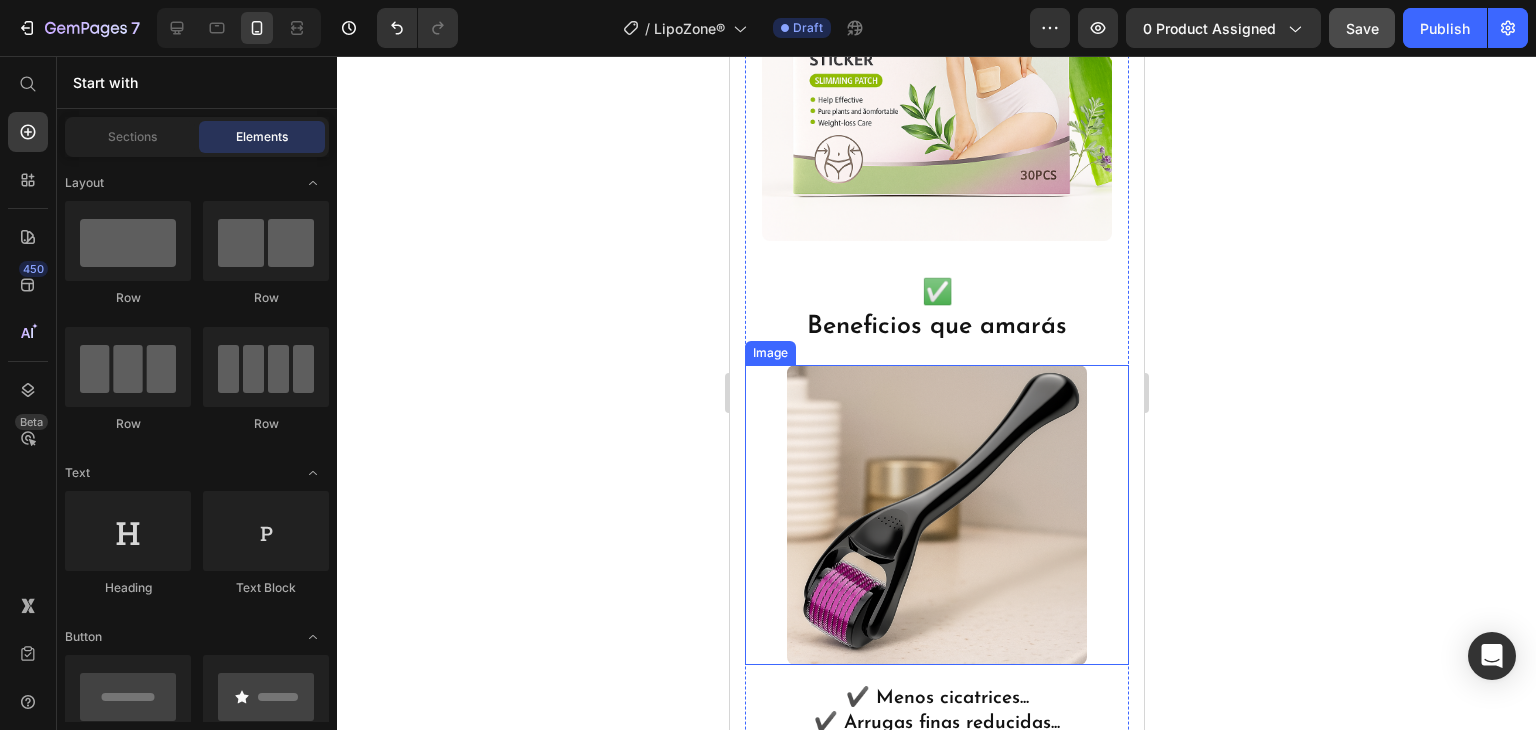 scroll, scrollTop: 2252, scrollLeft: 0, axis: vertical 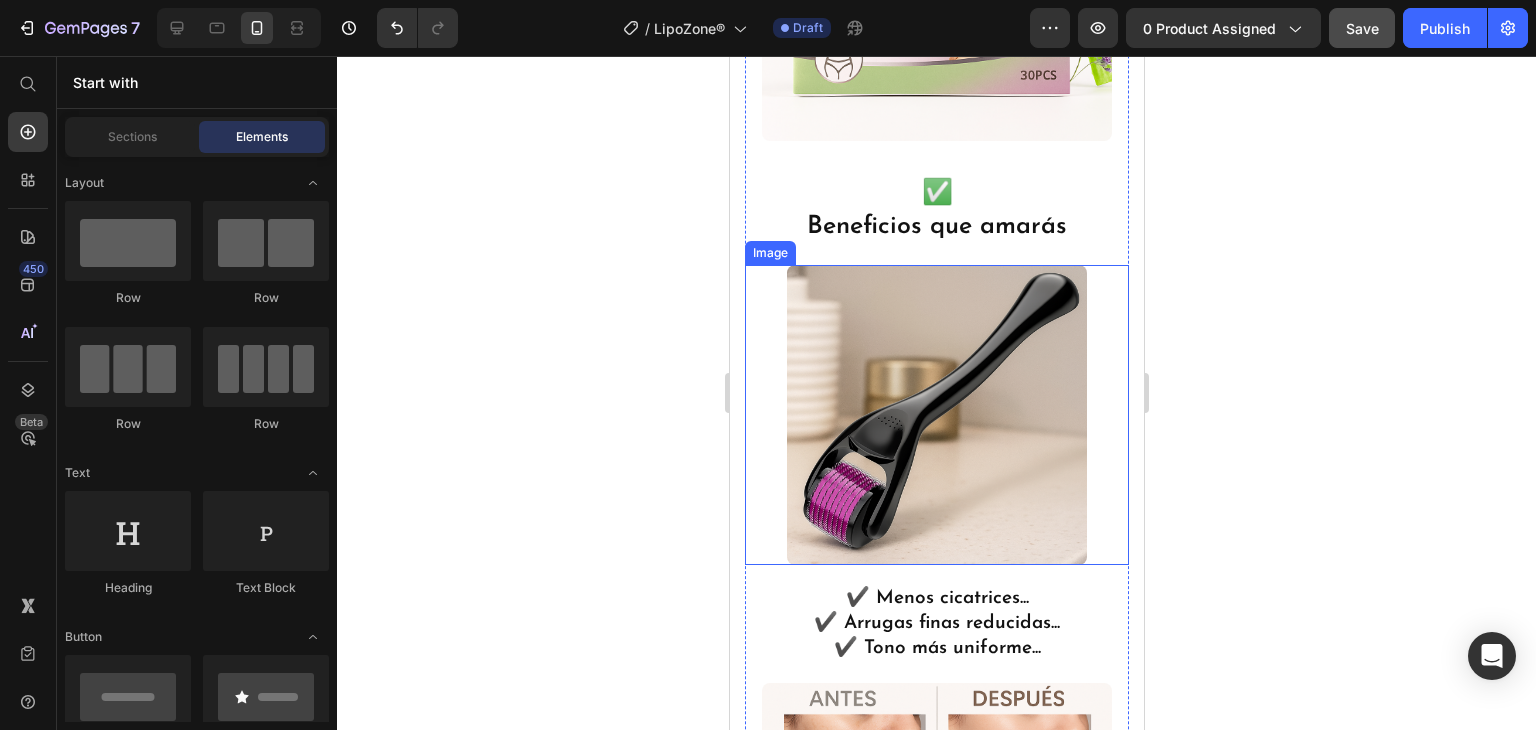 click at bounding box center [936, 415] 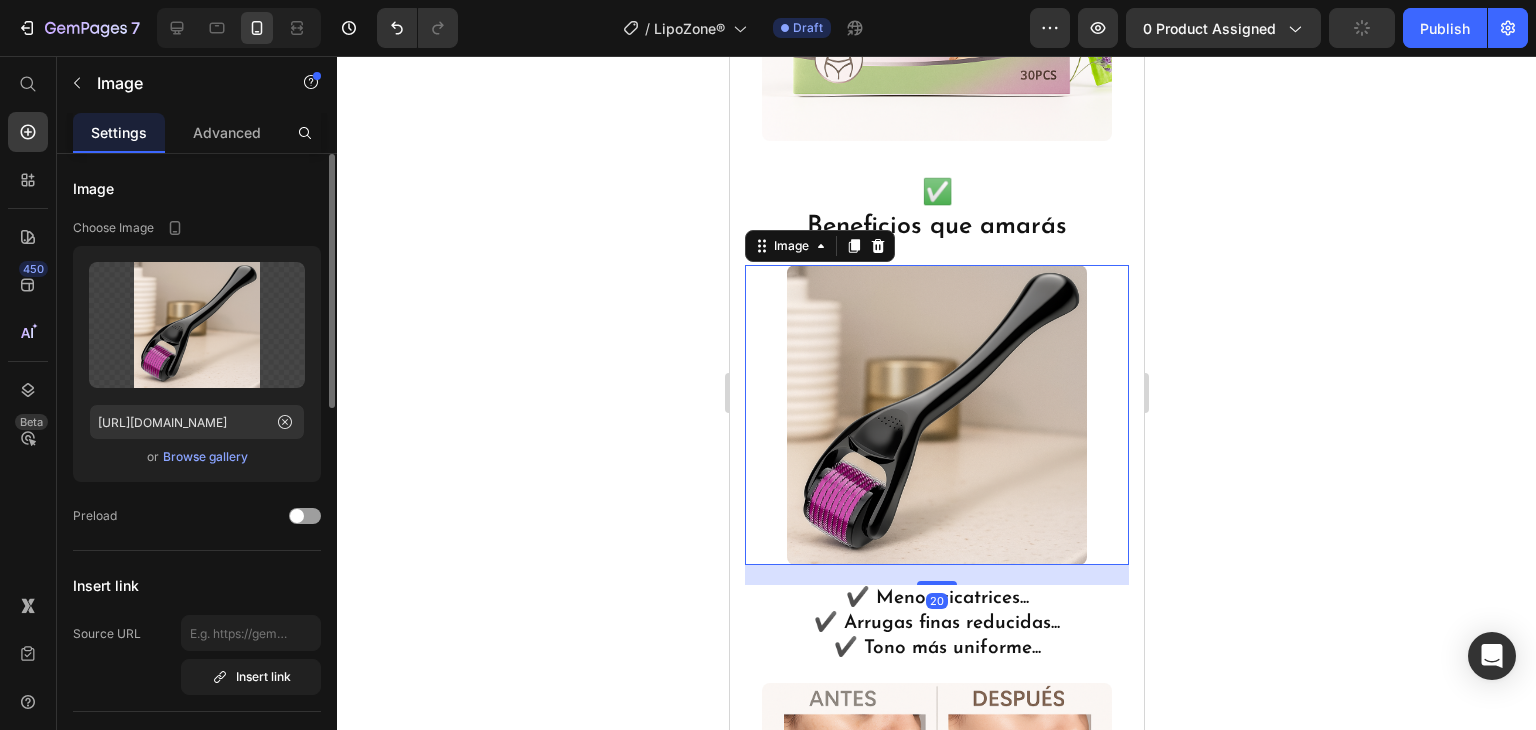 click on "Browse gallery" at bounding box center [205, 457] 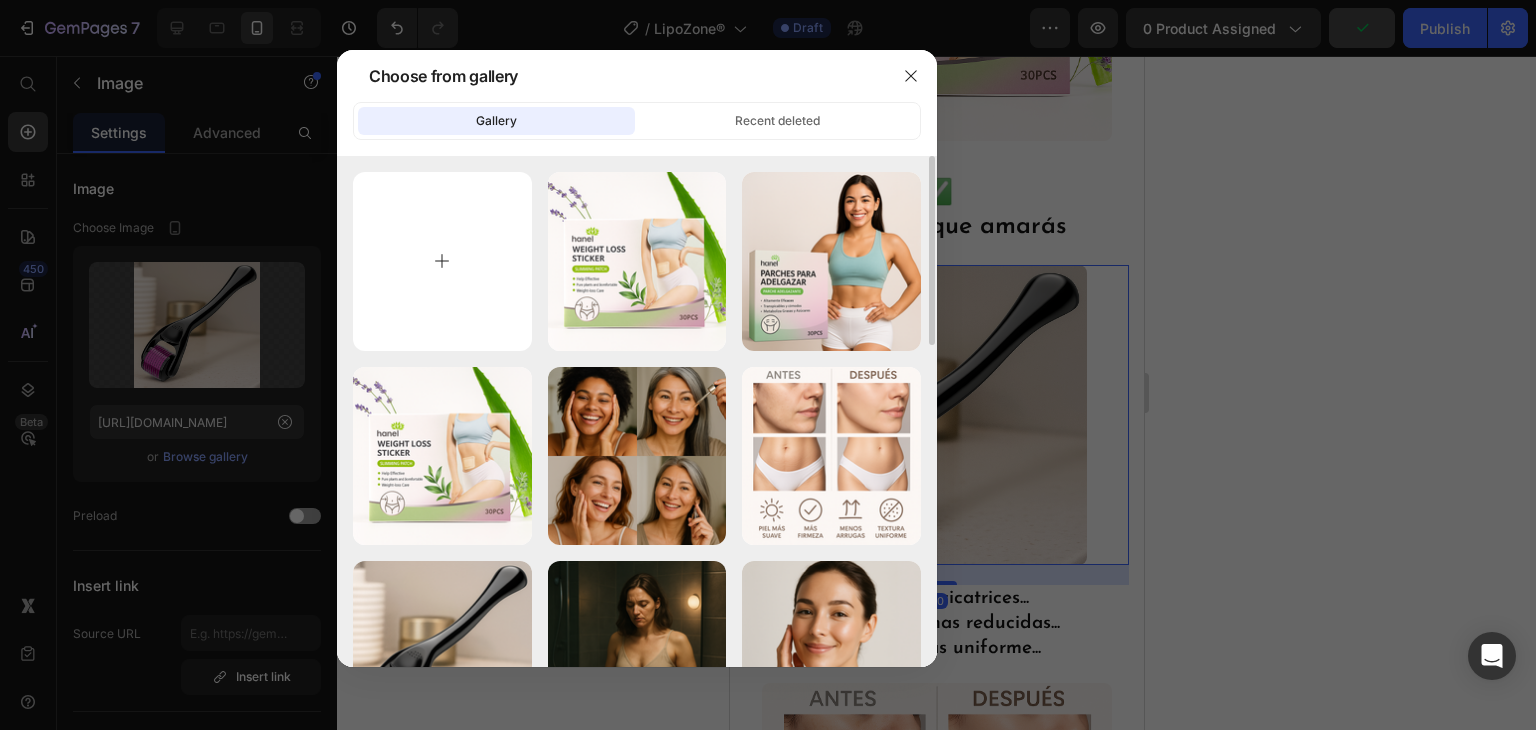 click at bounding box center [442, 261] 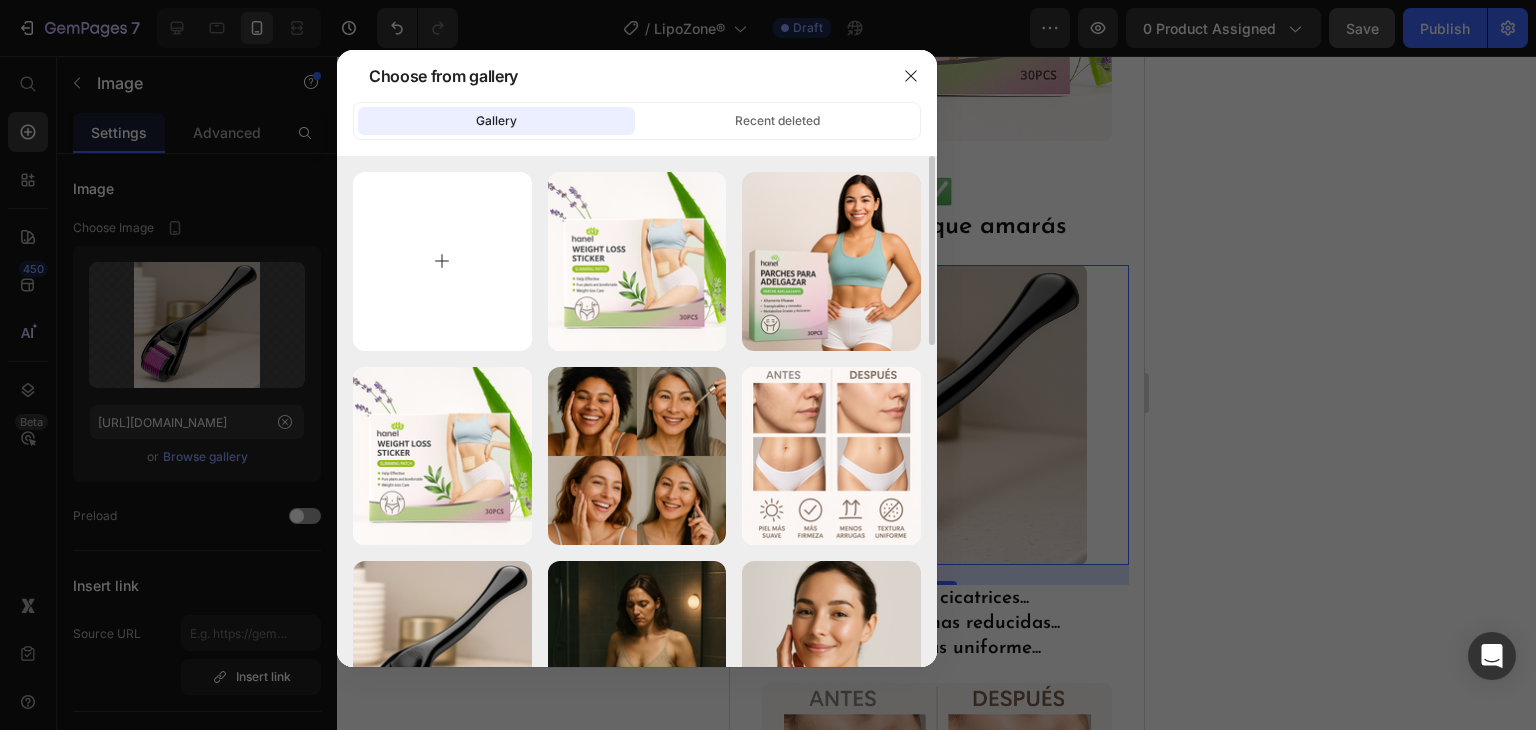 type on "C:\fakepath\20250710_1003_Íconos de Bienestar_simple_compose_01jzt6w3vpezz9tza95mtgd83a.png" 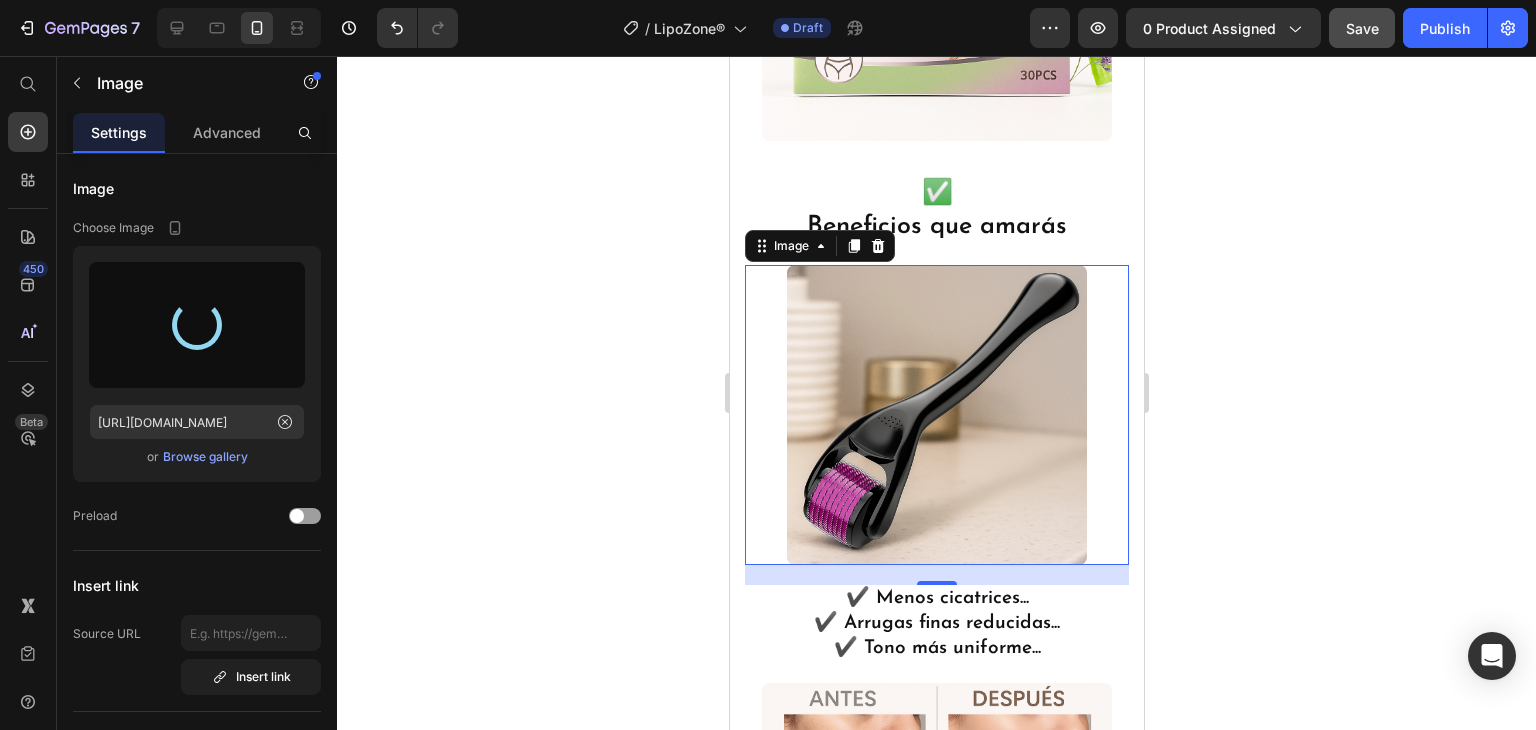 type on "[URL][DOMAIN_NAME]" 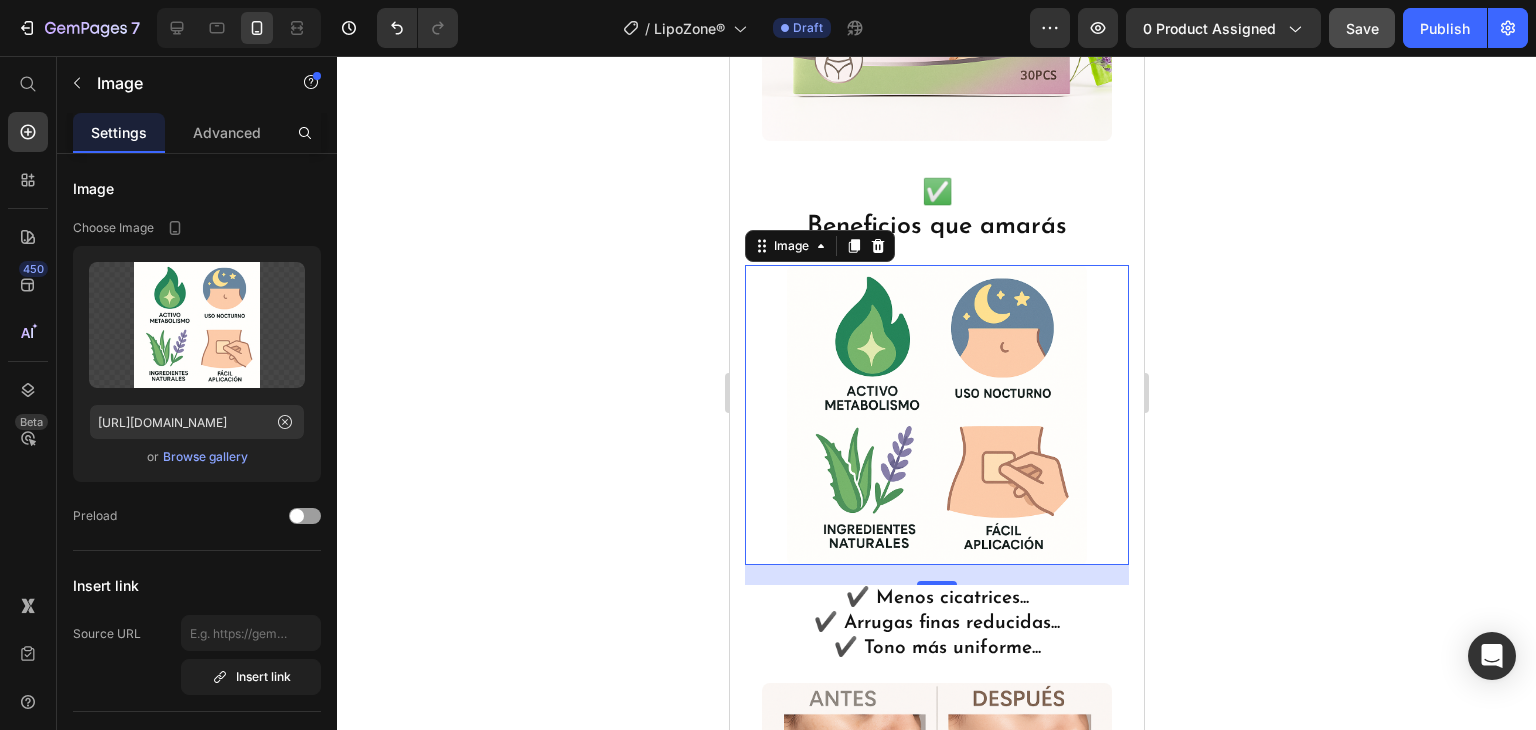 click 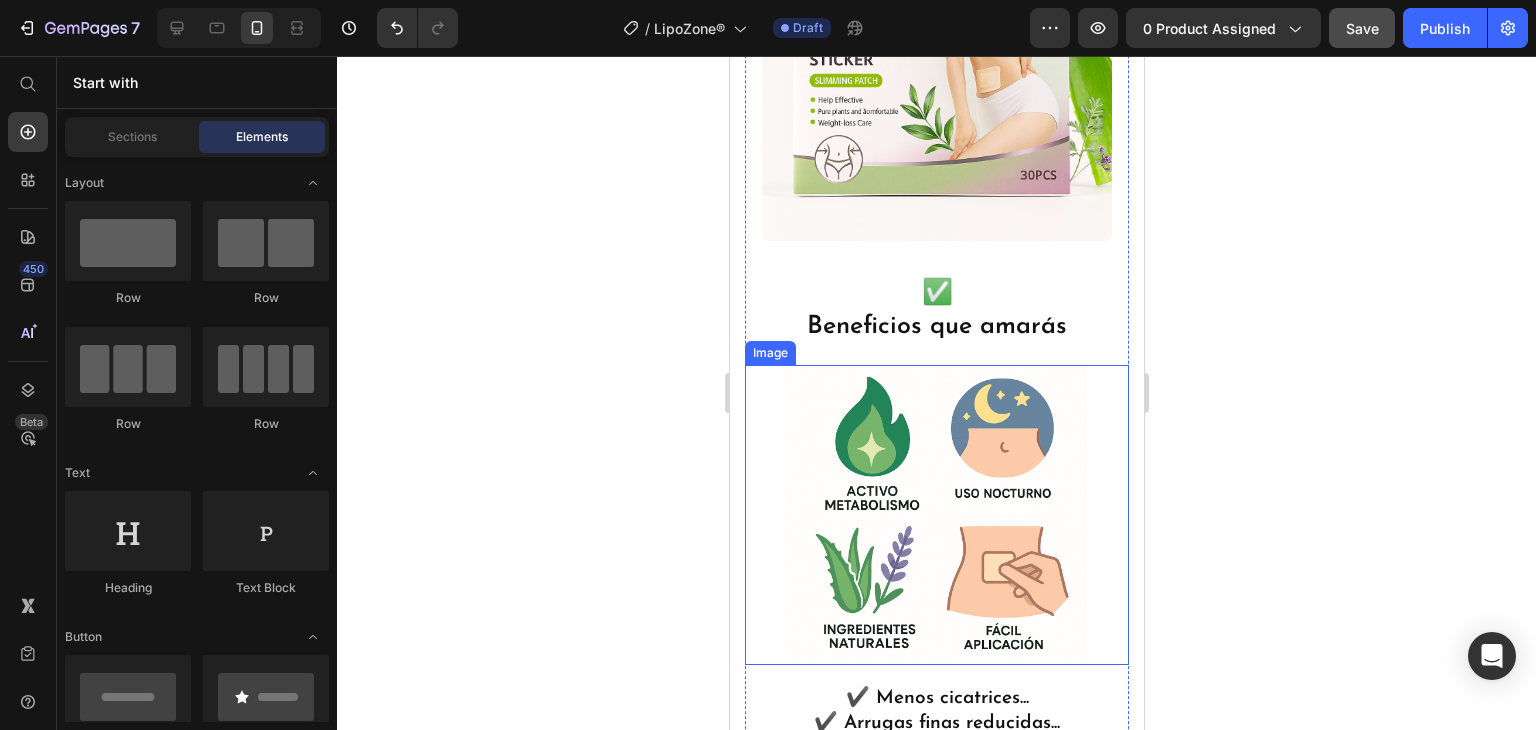 scroll, scrollTop: 2352, scrollLeft: 0, axis: vertical 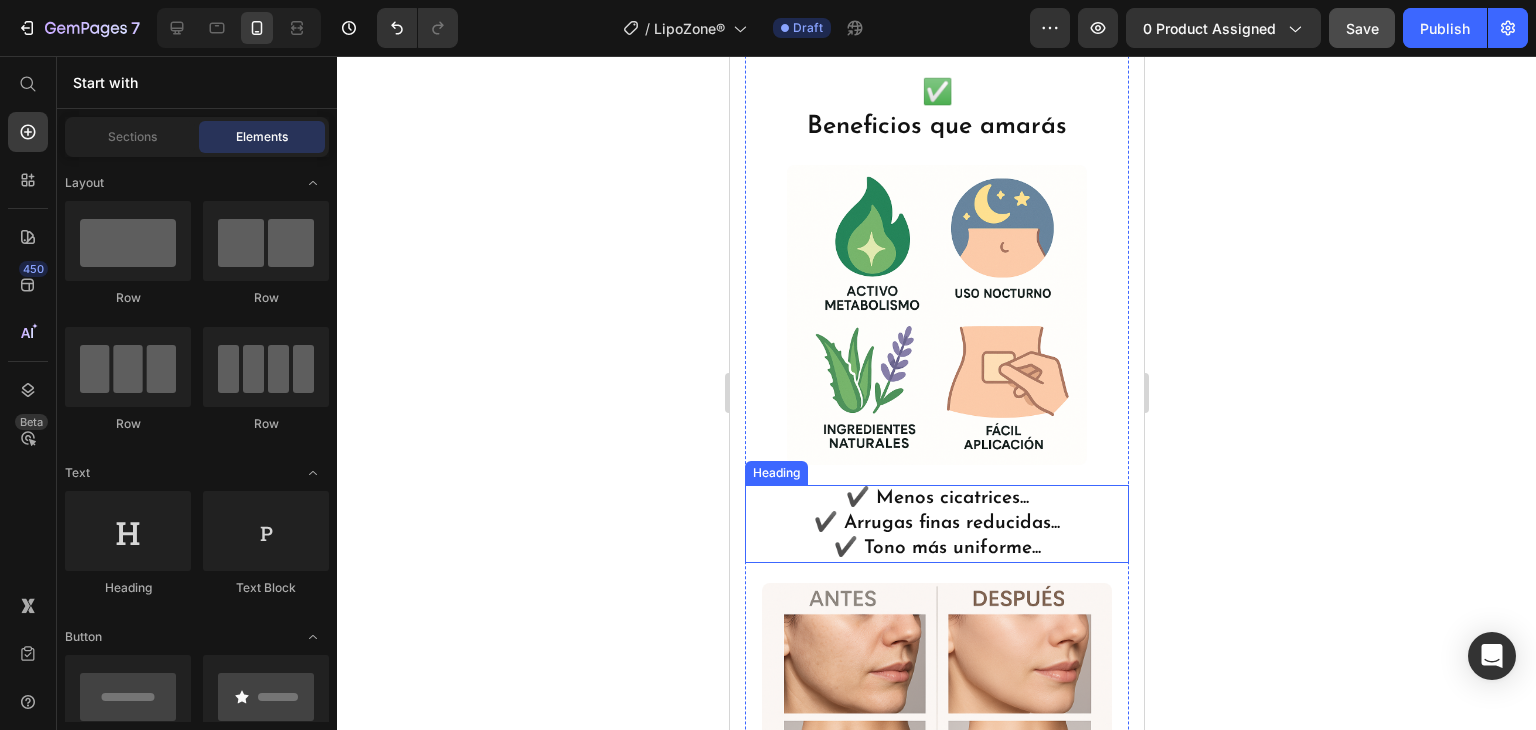 click on "✔️ Arrugas finas reducidas..." at bounding box center [936, 523] 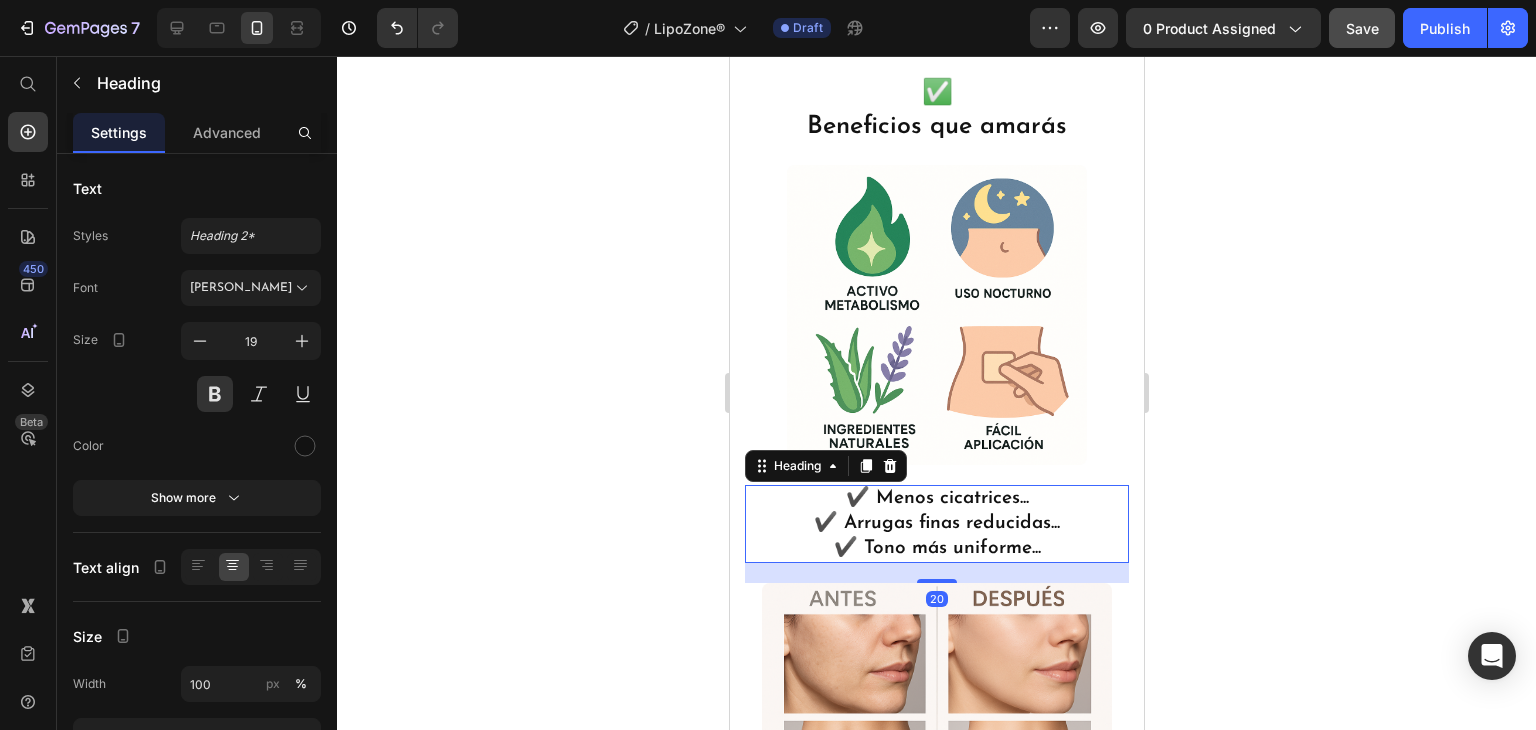 click 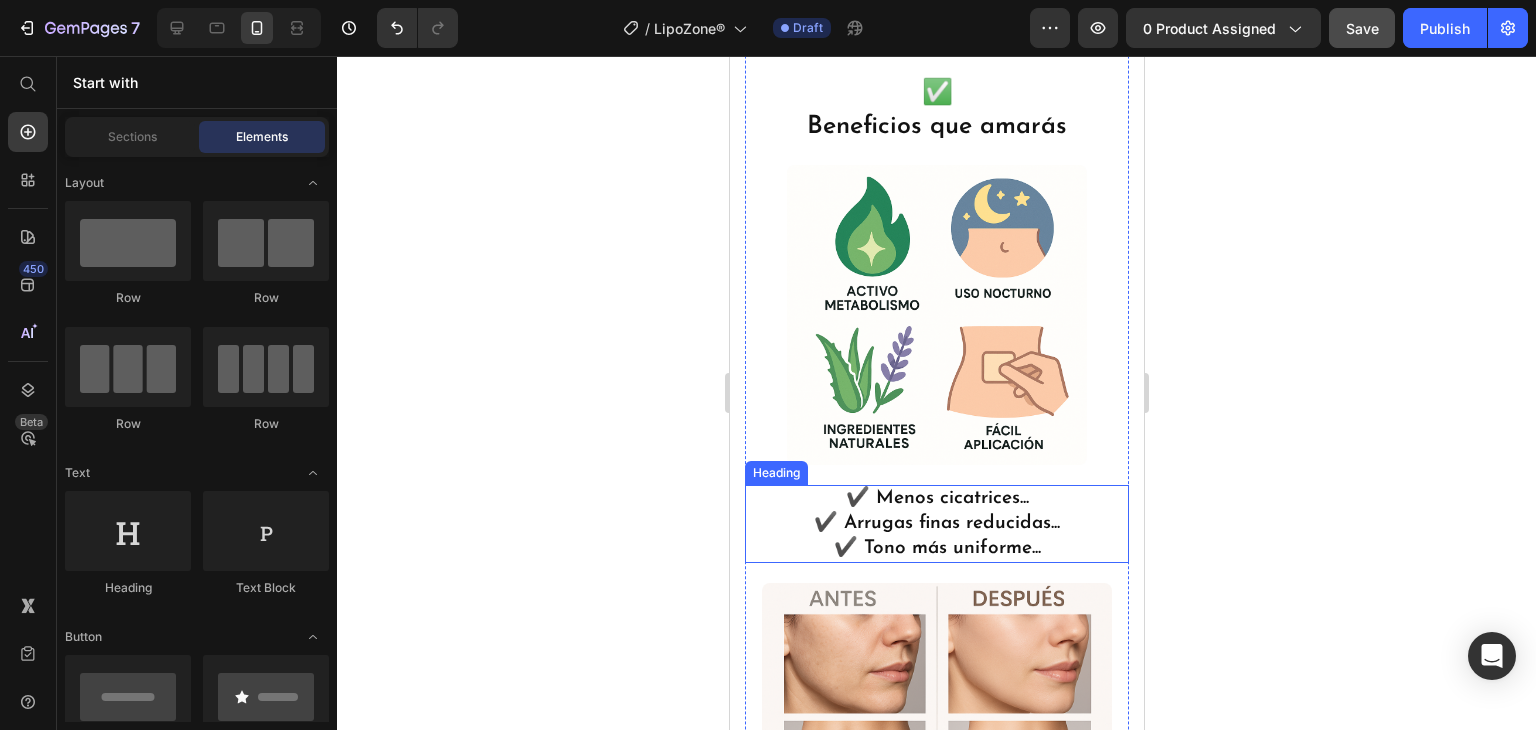 click on "✔️ Menos cicatrices...  ✔️ Arrugas finas reducidas...  ✔️ Tono más uniforme..." at bounding box center [936, 524] 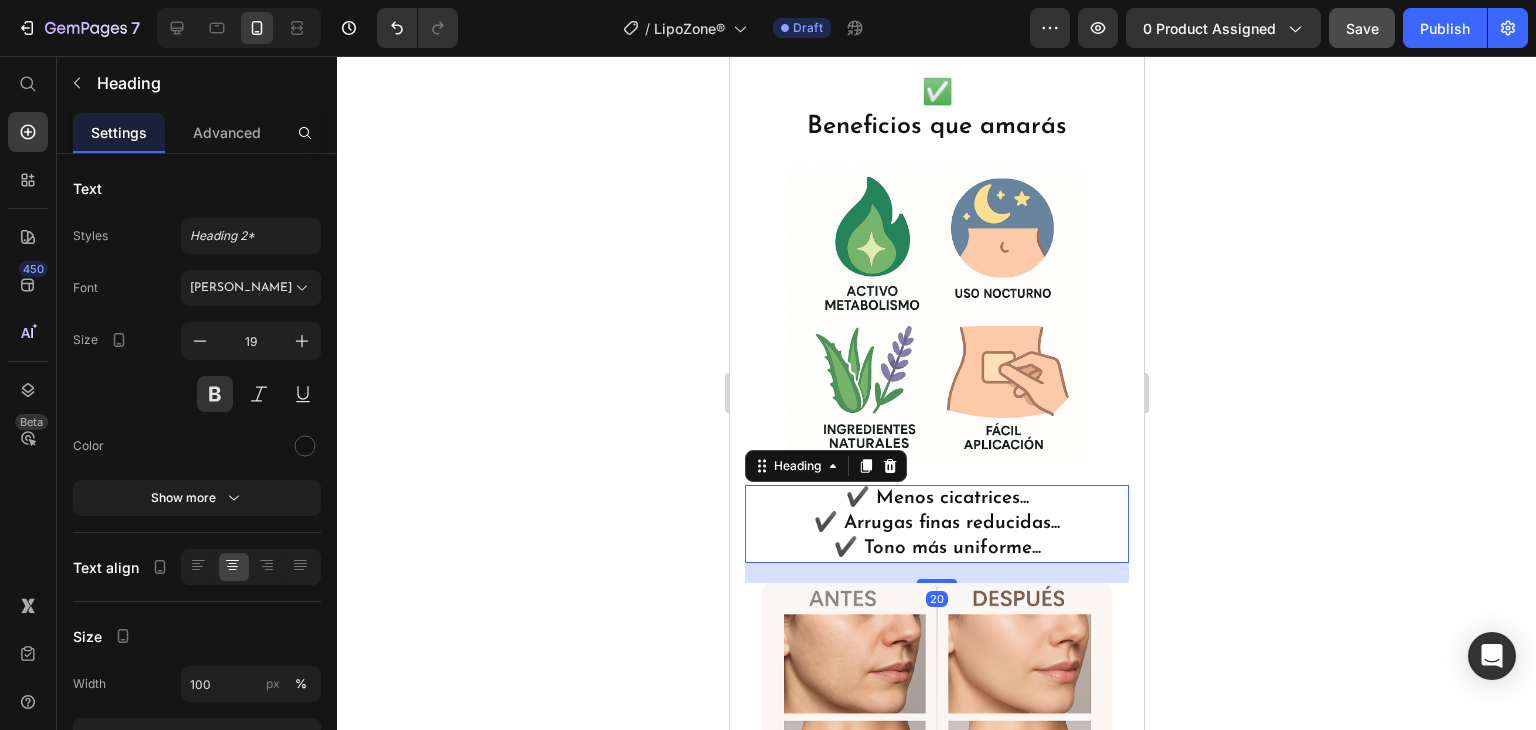 click 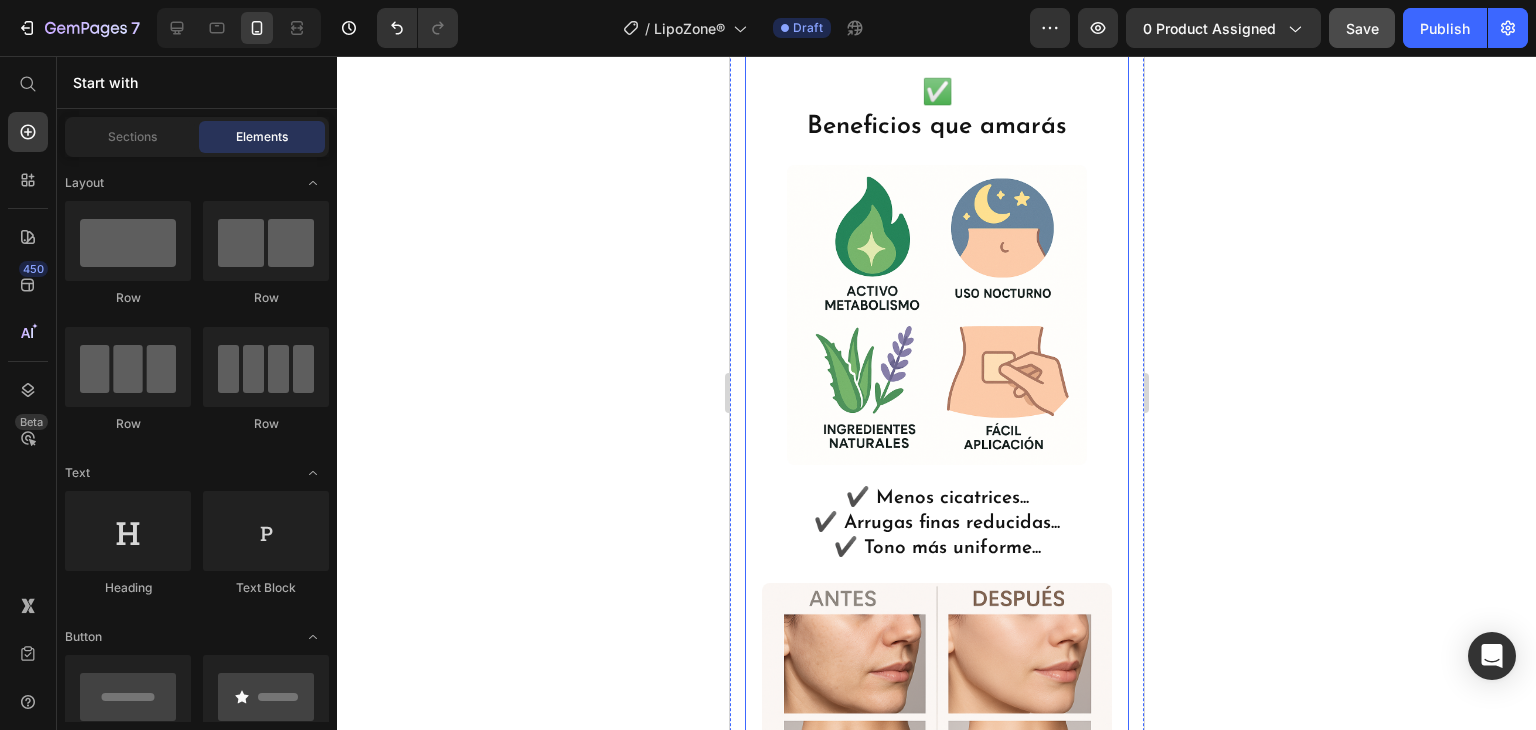 click on "✔️ Menos cicatrices..." at bounding box center (936, 498) 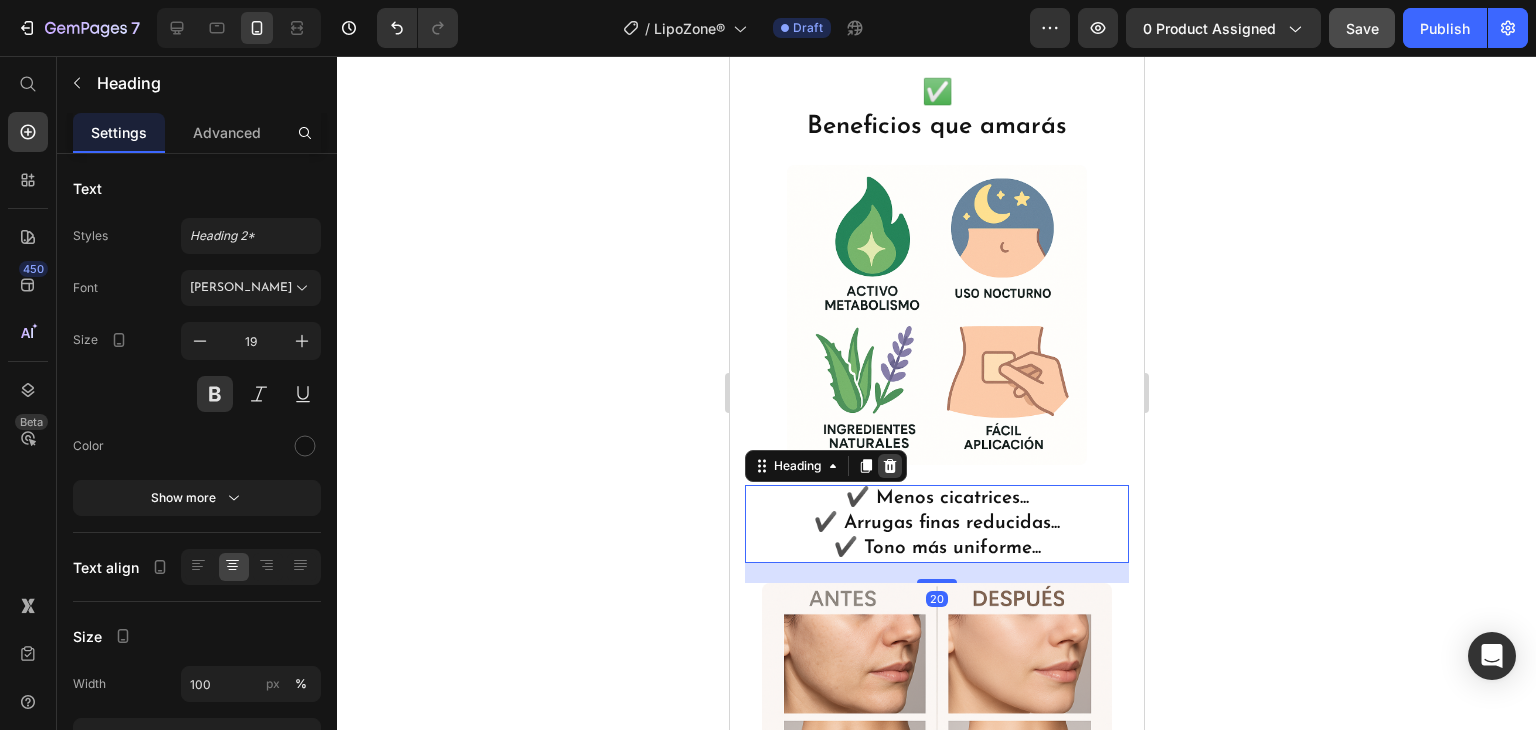 click 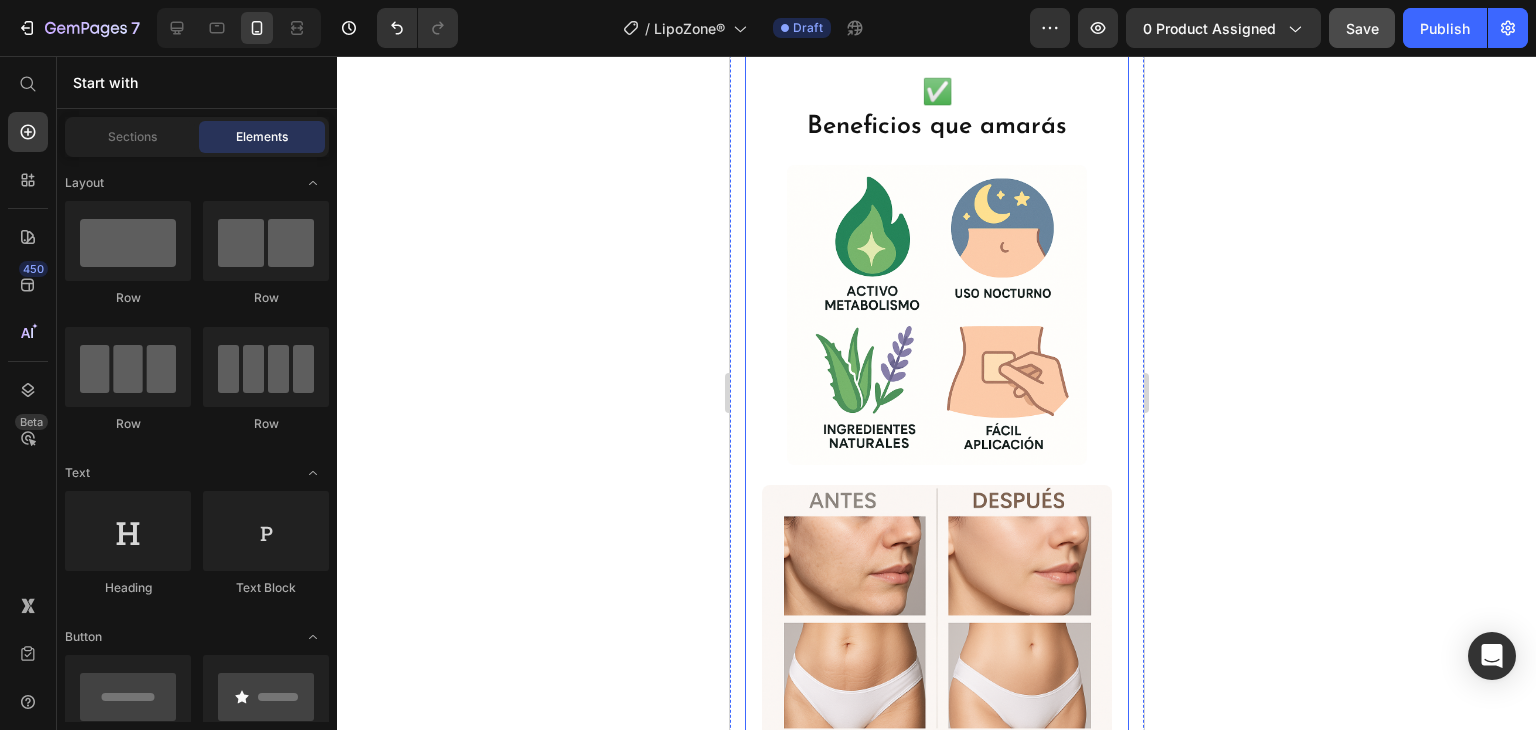 scroll, scrollTop: 2752, scrollLeft: 0, axis: vertical 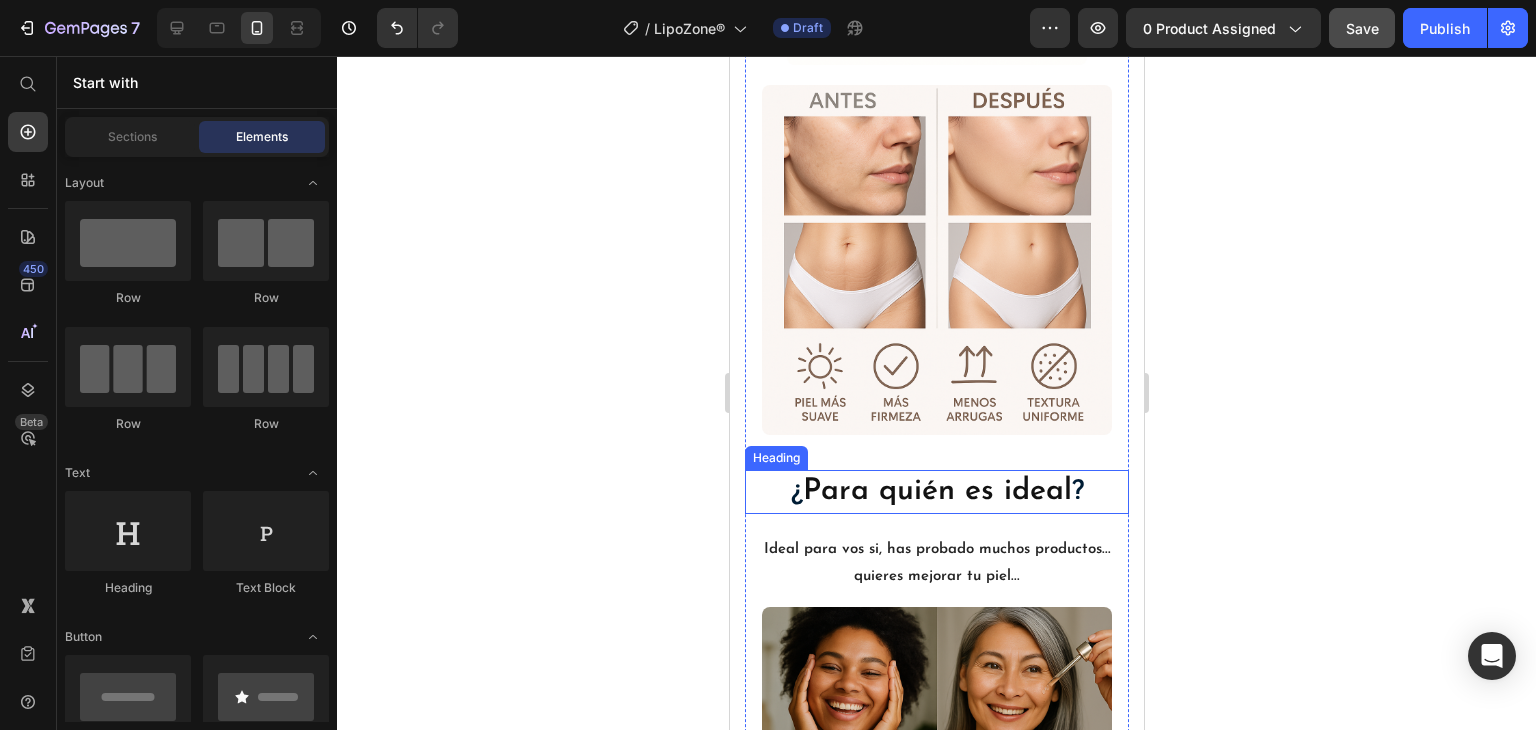 click on "Para quién es ideal" at bounding box center [936, 491] 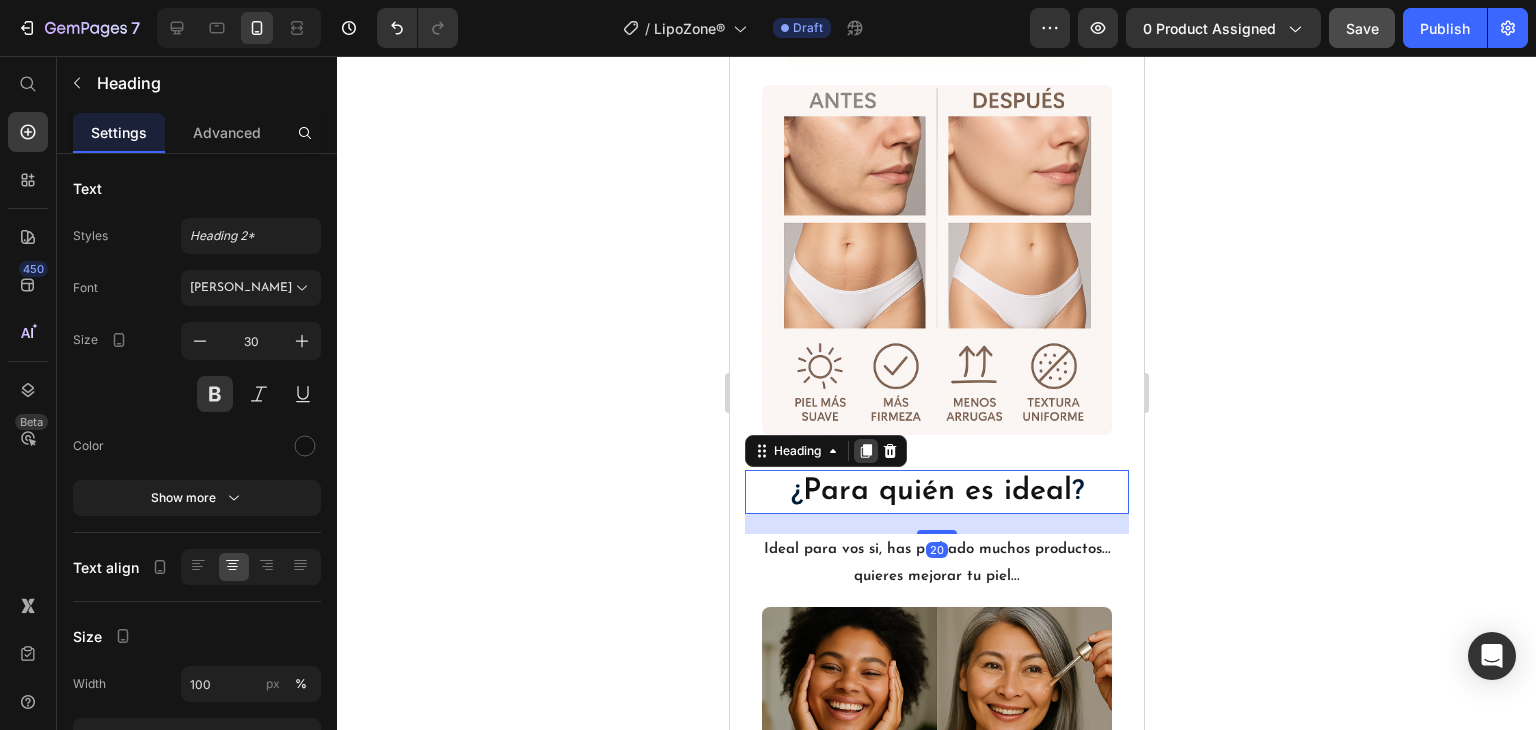 click 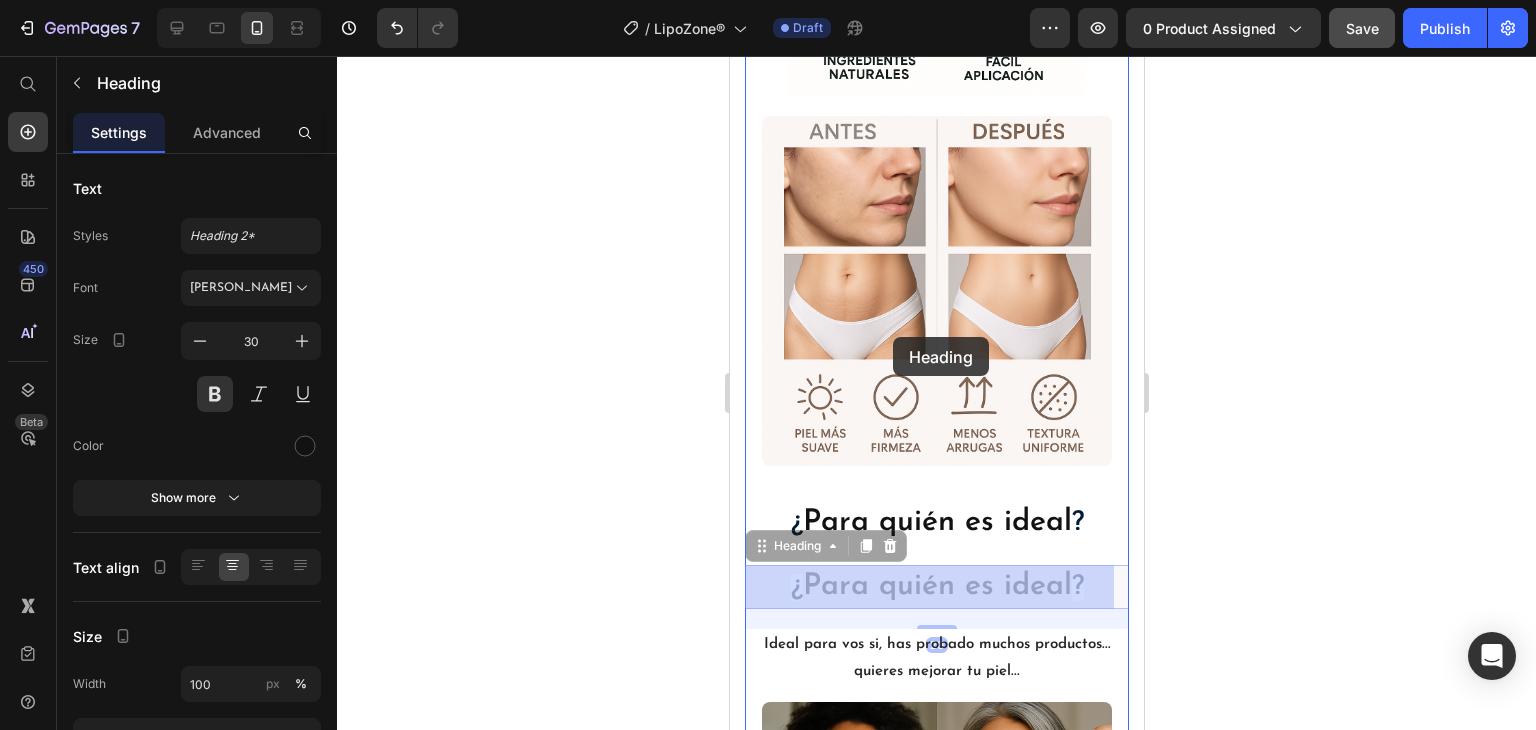 scroll, scrollTop: 2621, scrollLeft: 0, axis: vertical 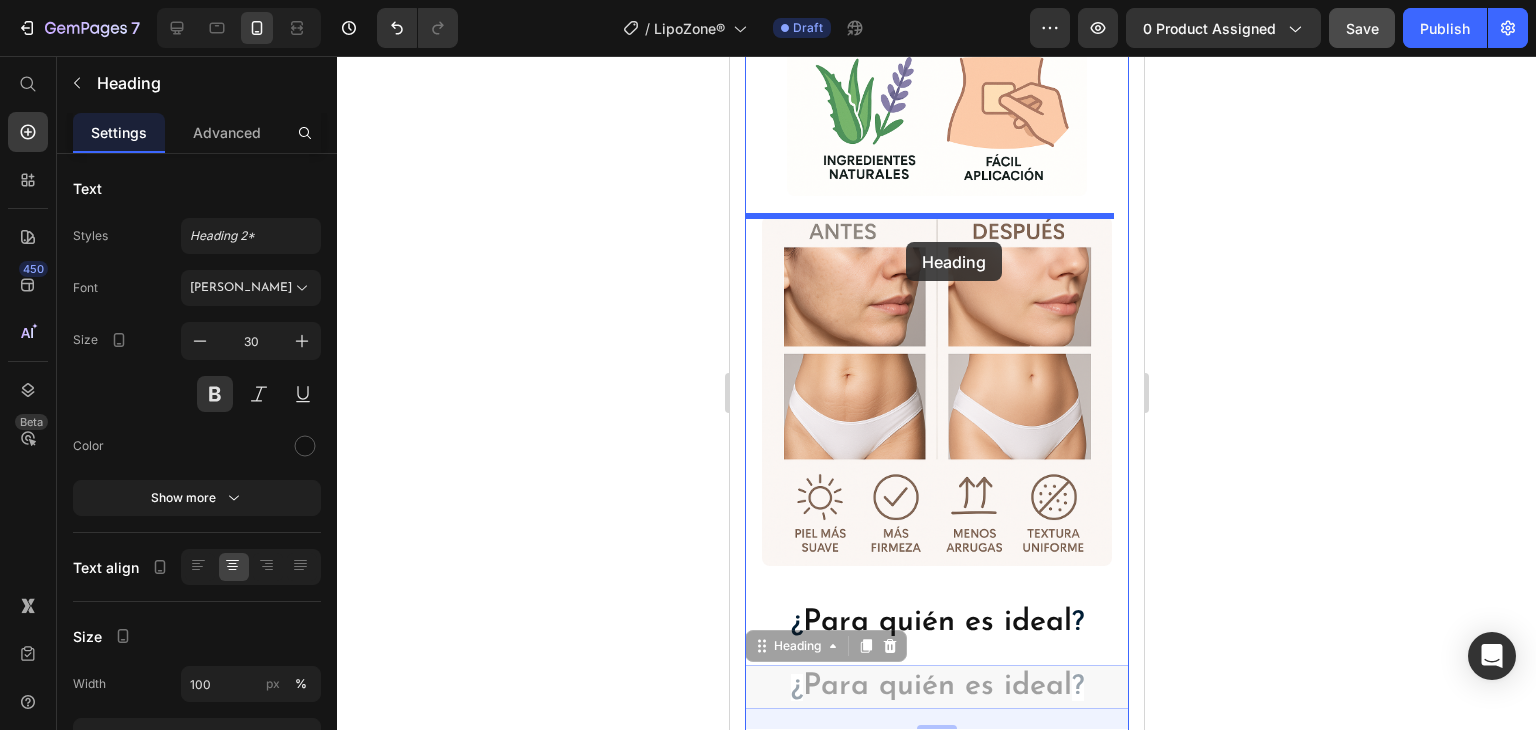 drag, startPoint x: 753, startPoint y: 509, endPoint x: 905, endPoint y: 242, distance: 307.23444 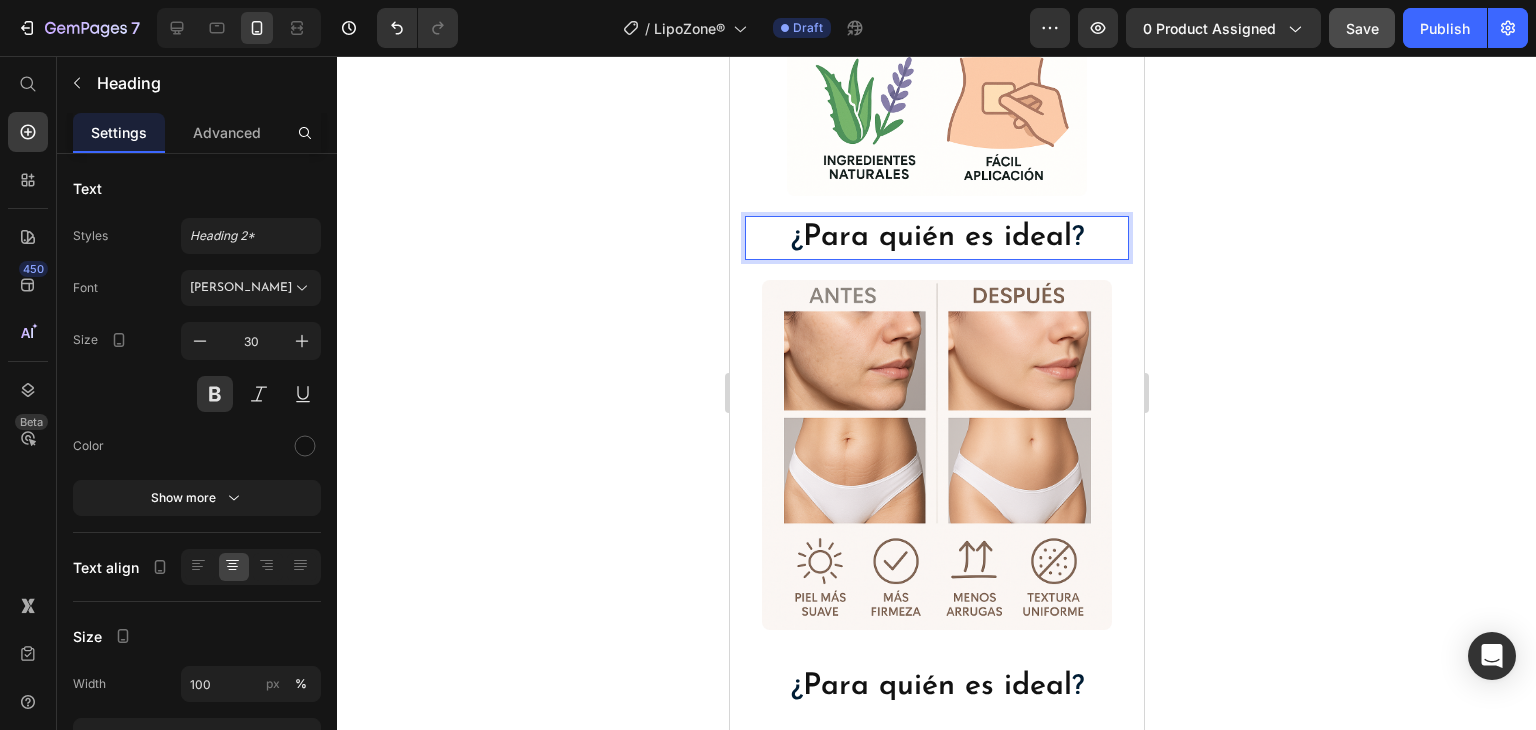 click on "Para quién es ideal" at bounding box center [936, 237] 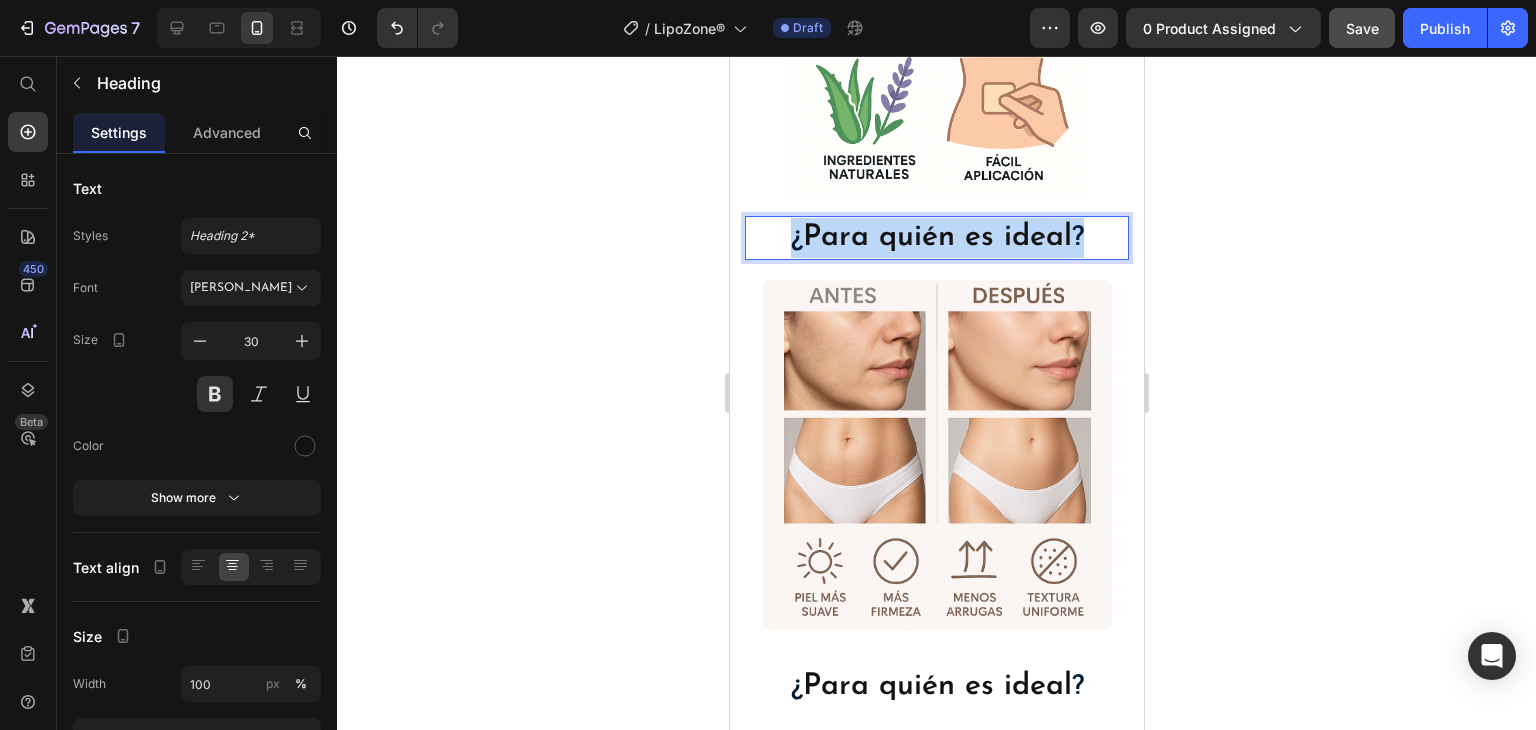 click on "Para quién es ideal" at bounding box center (936, 237) 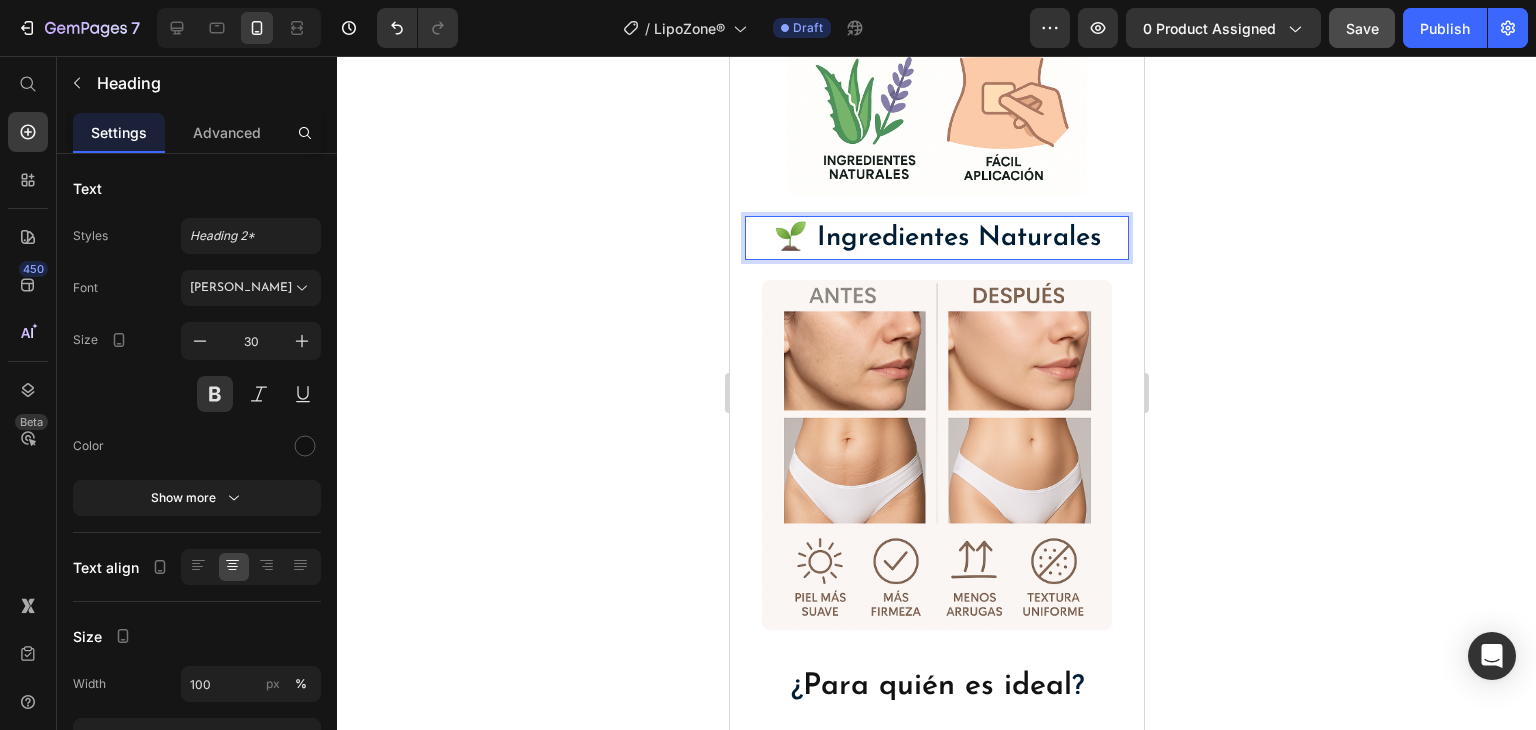click on "🌱 Ingredientes Naturales" at bounding box center [936, 238] 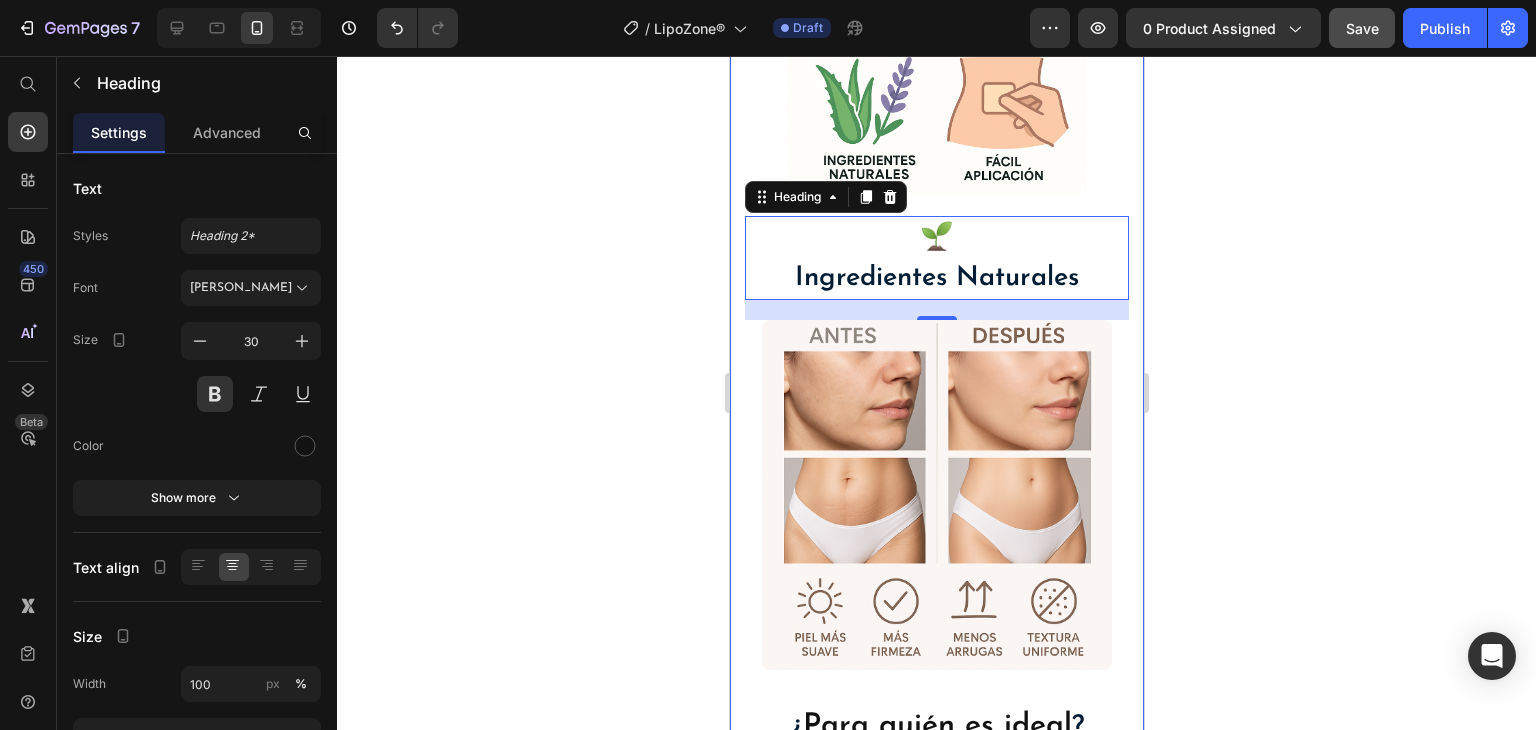 click 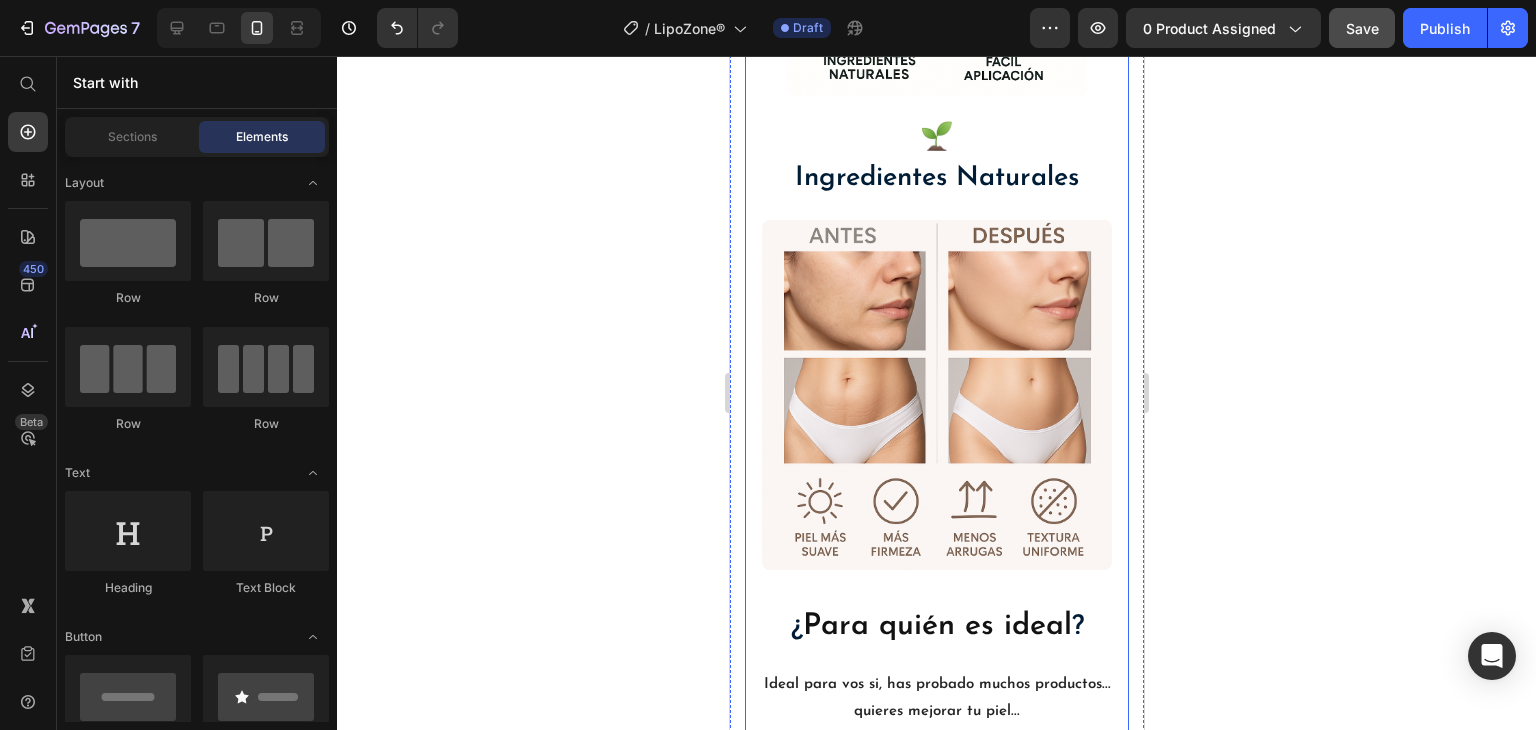 scroll, scrollTop: 2821, scrollLeft: 0, axis: vertical 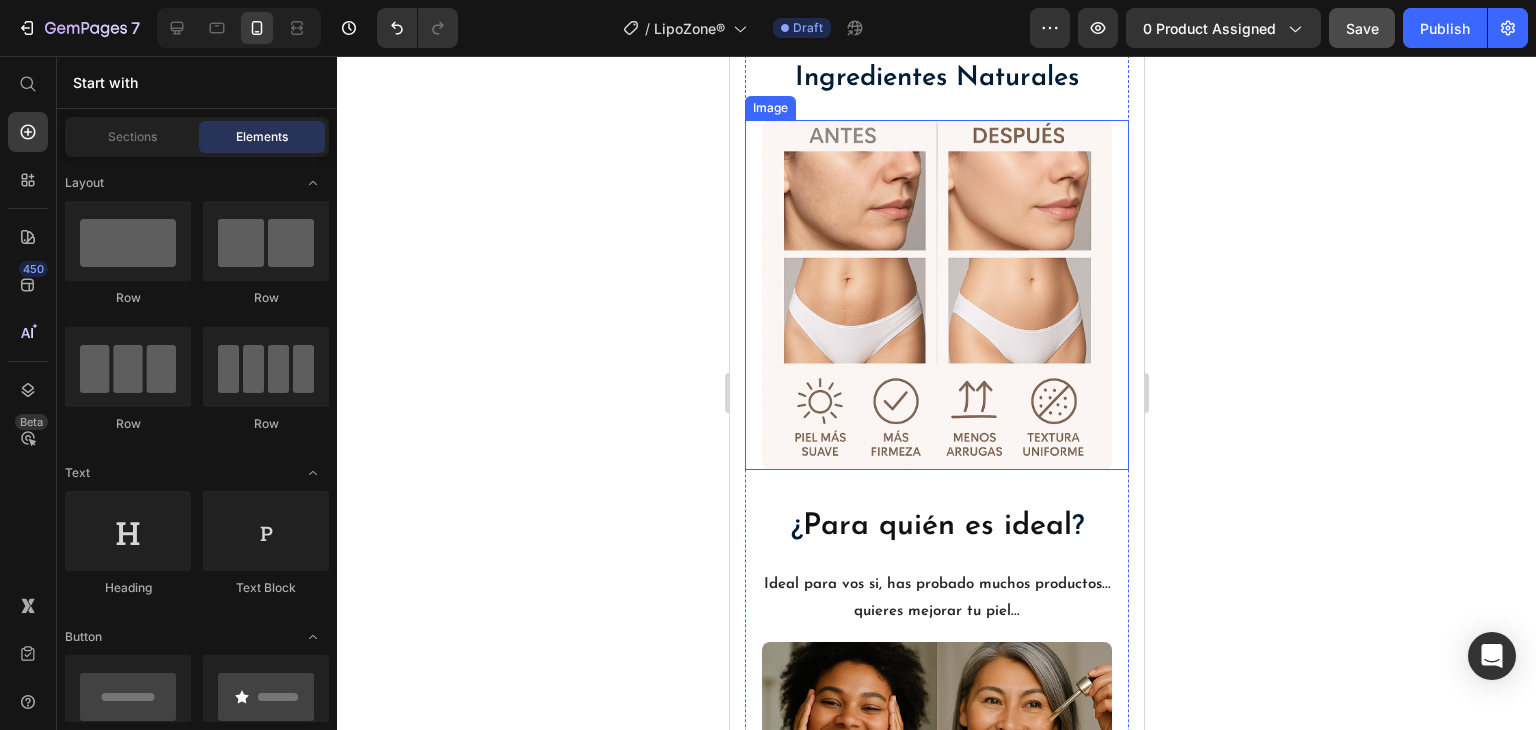 click at bounding box center (936, 295) 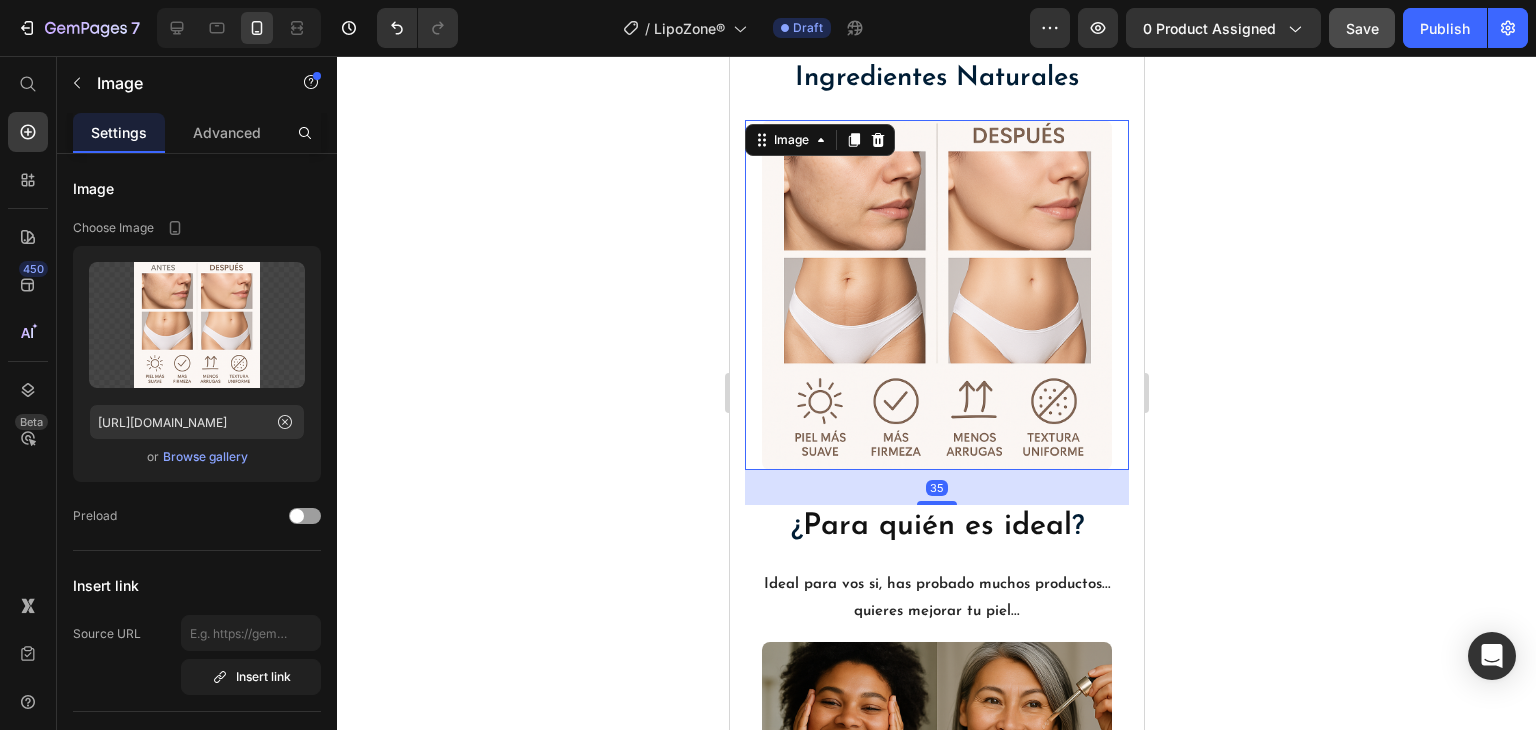 scroll, scrollTop: 2621, scrollLeft: 0, axis: vertical 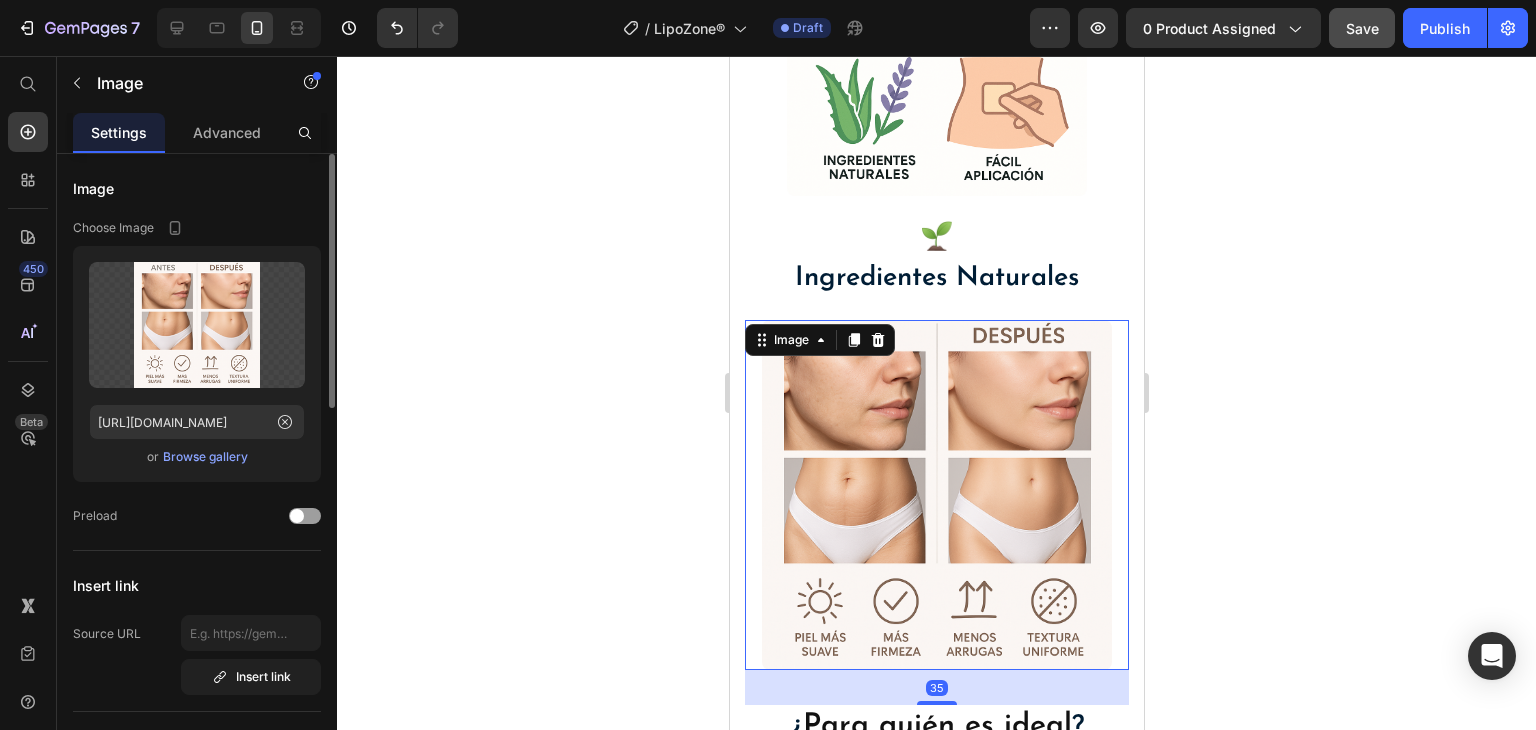 click on "Browse gallery" at bounding box center [205, 457] 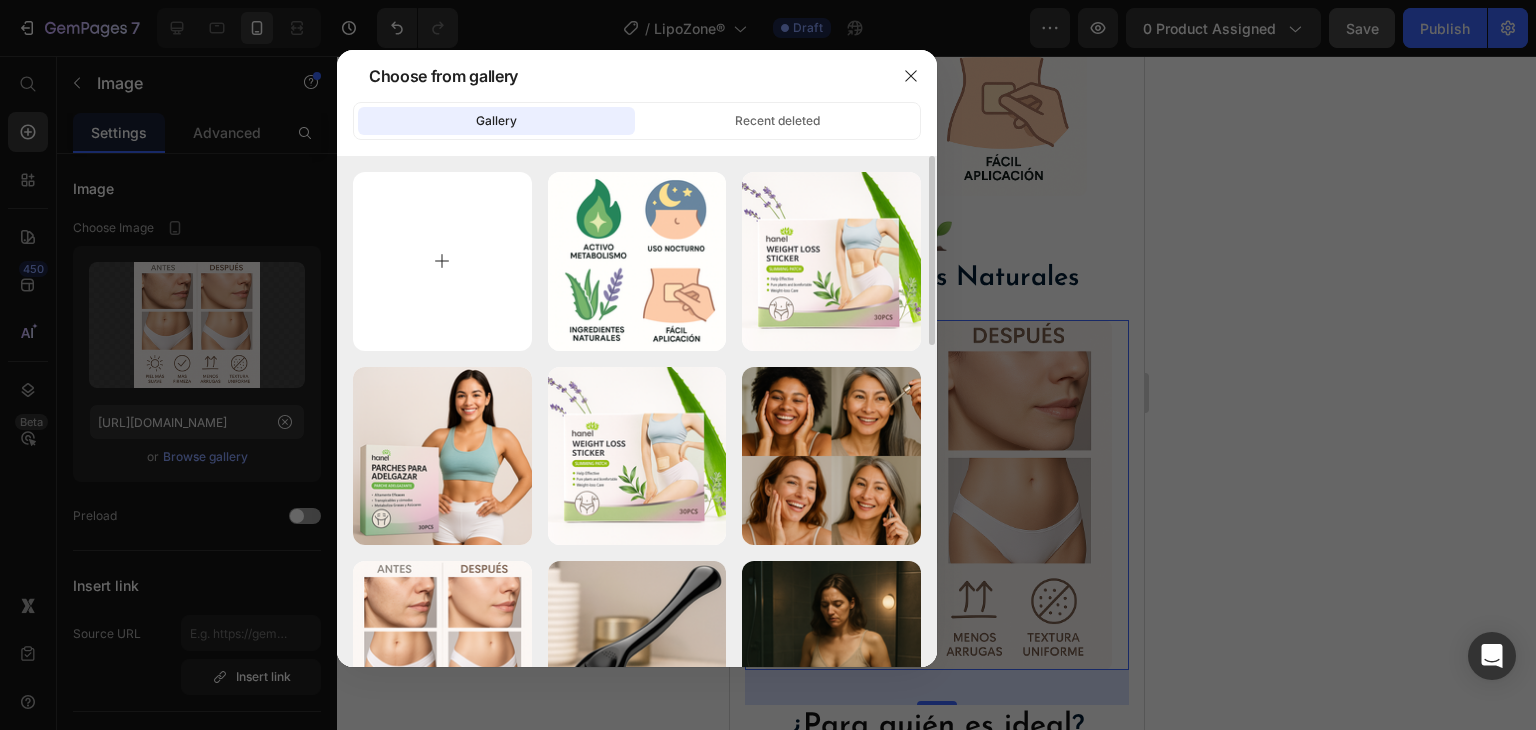 click at bounding box center [442, 261] 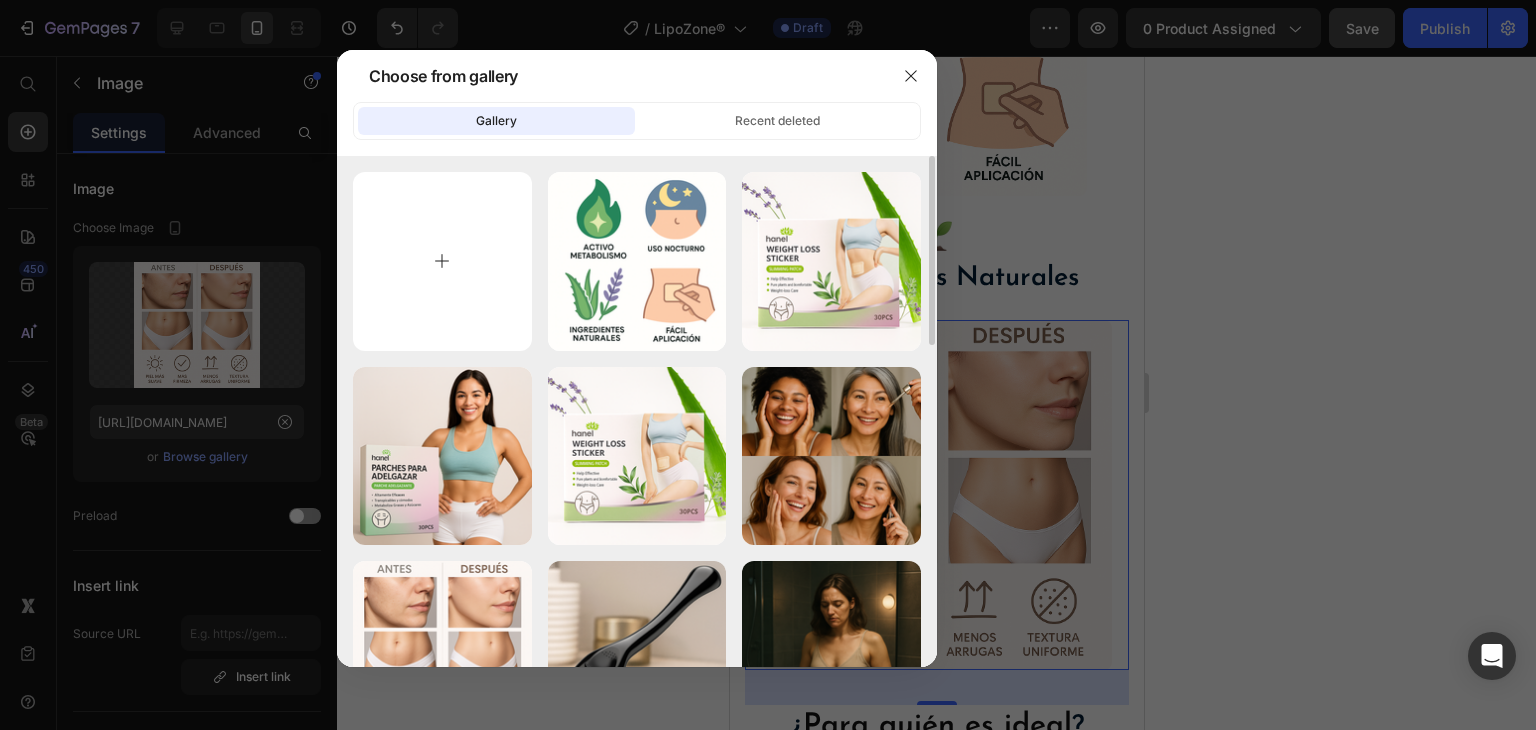 type on "C:\fakepath\20250710_1006_Ingredientes Naturales de Spa_remix_01jzt70hshfcgbzbdk8kfzavs9.png" 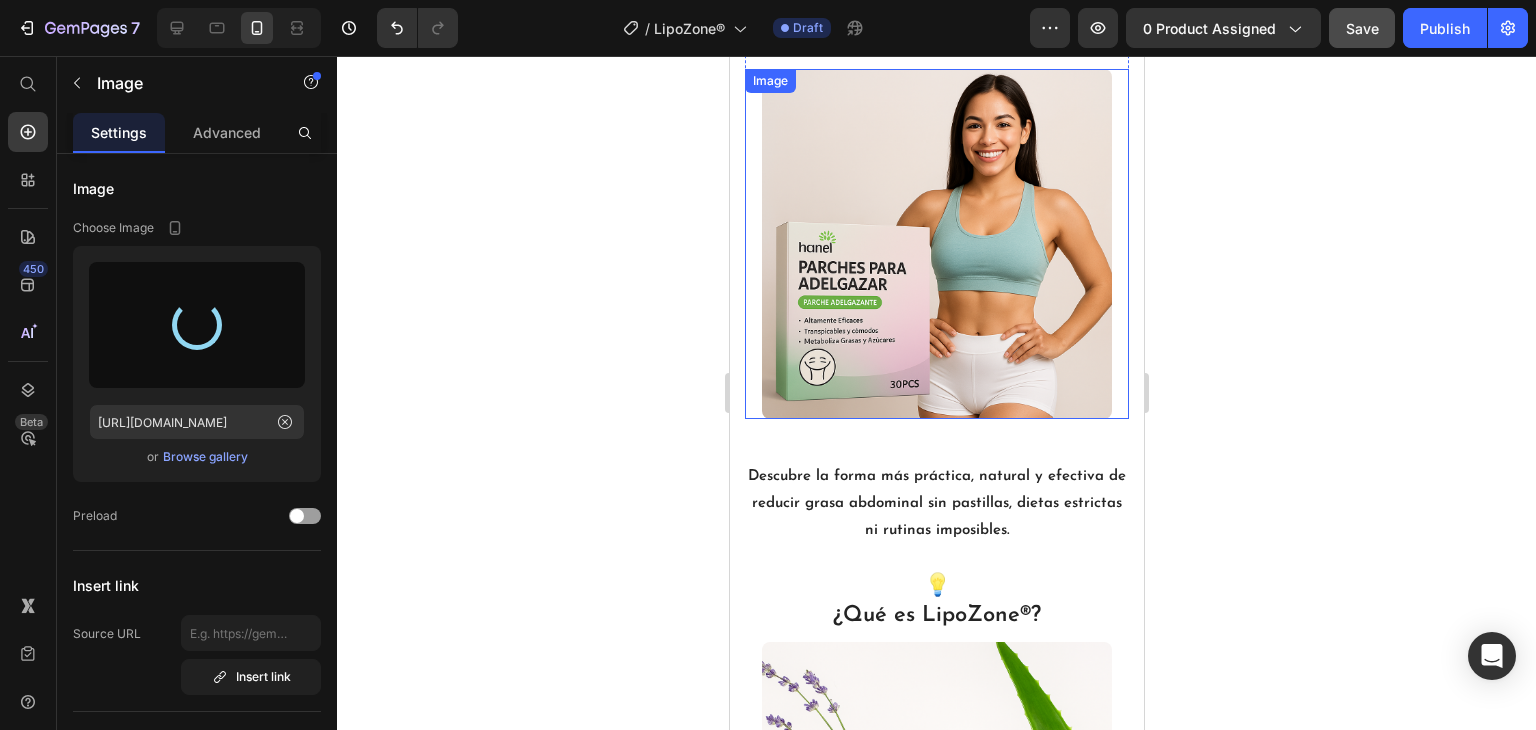 scroll, scrollTop: 1321, scrollLeft: 0, axis: vertical 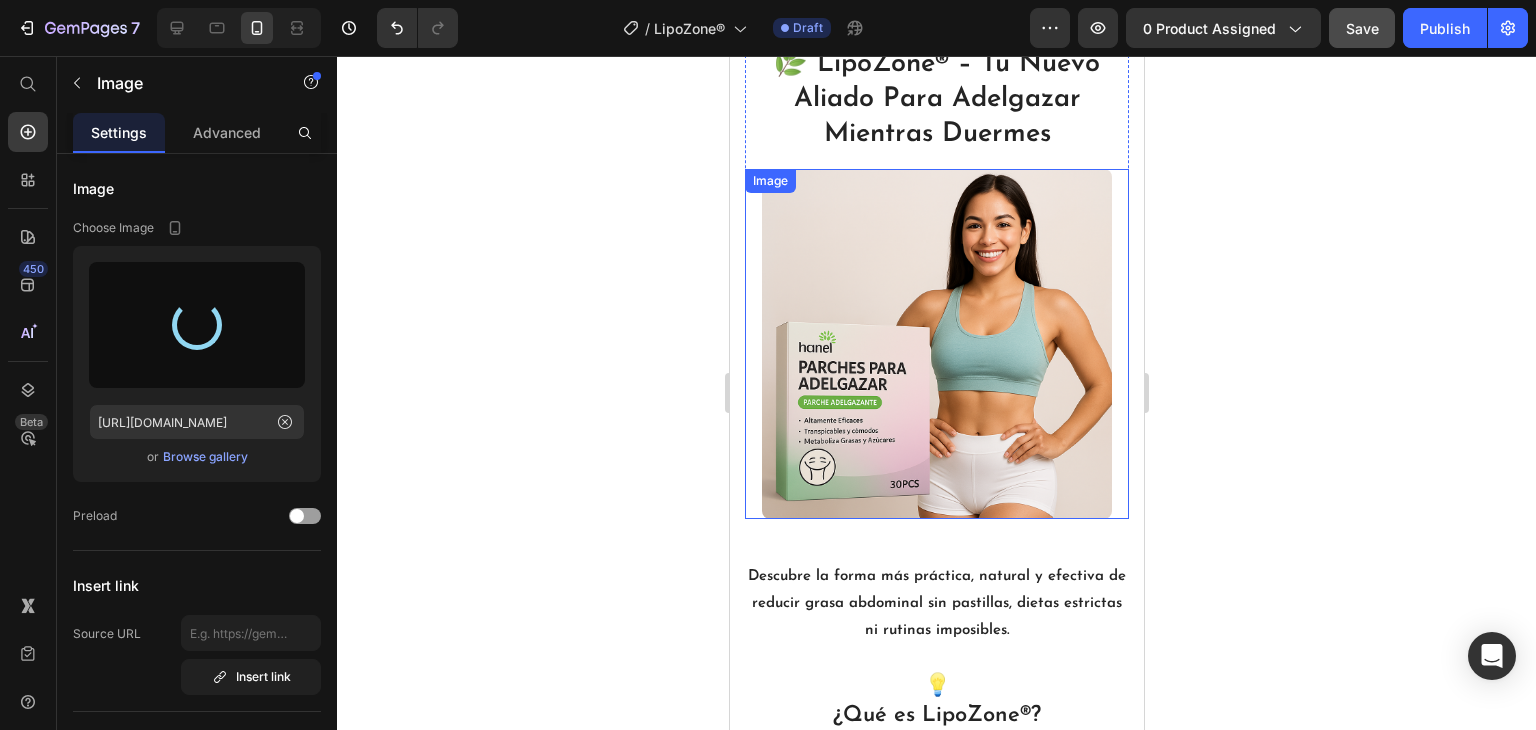 type on "[URL][DOMAIN_NAME]" 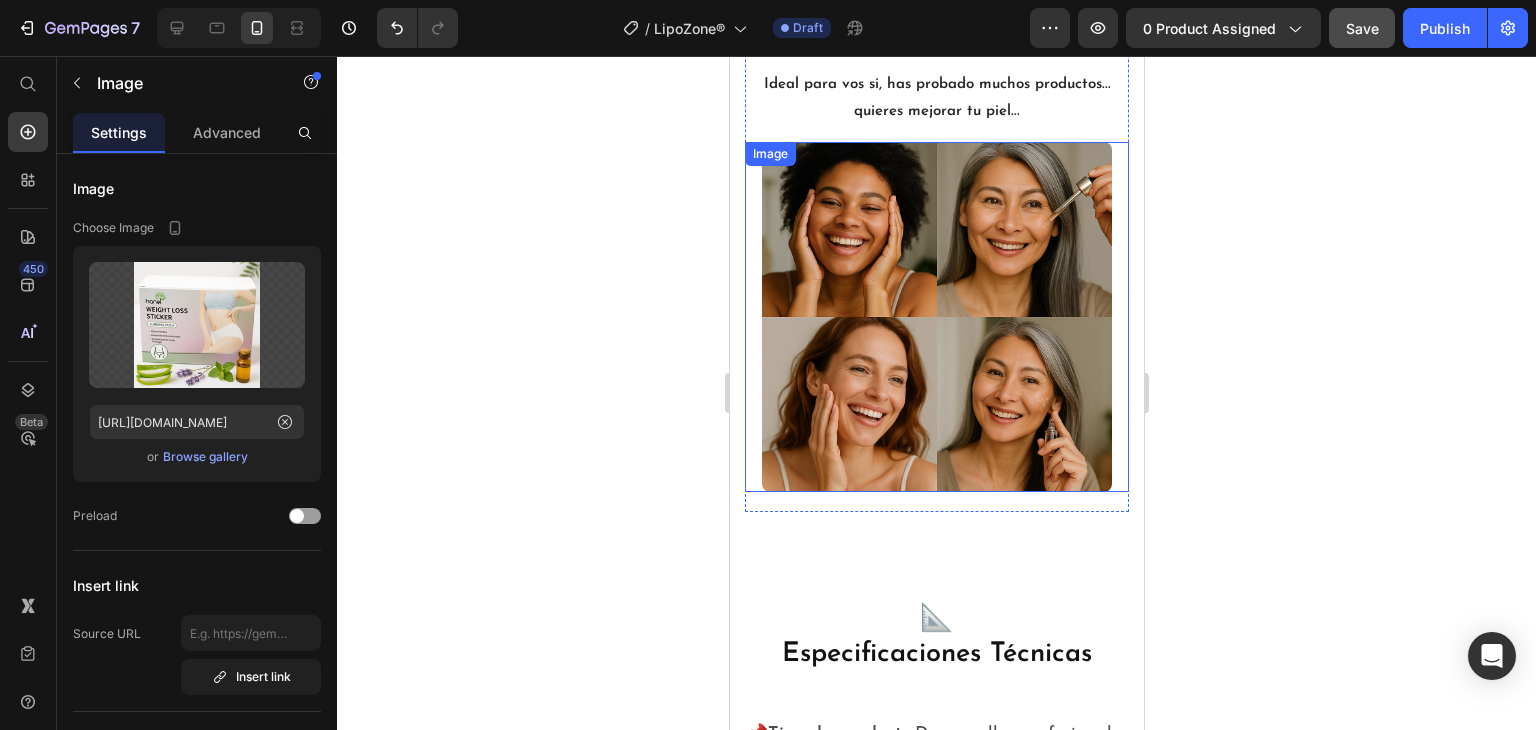 scroll, scrollTop: 3021, scrollLeft: 0, axis: vertical 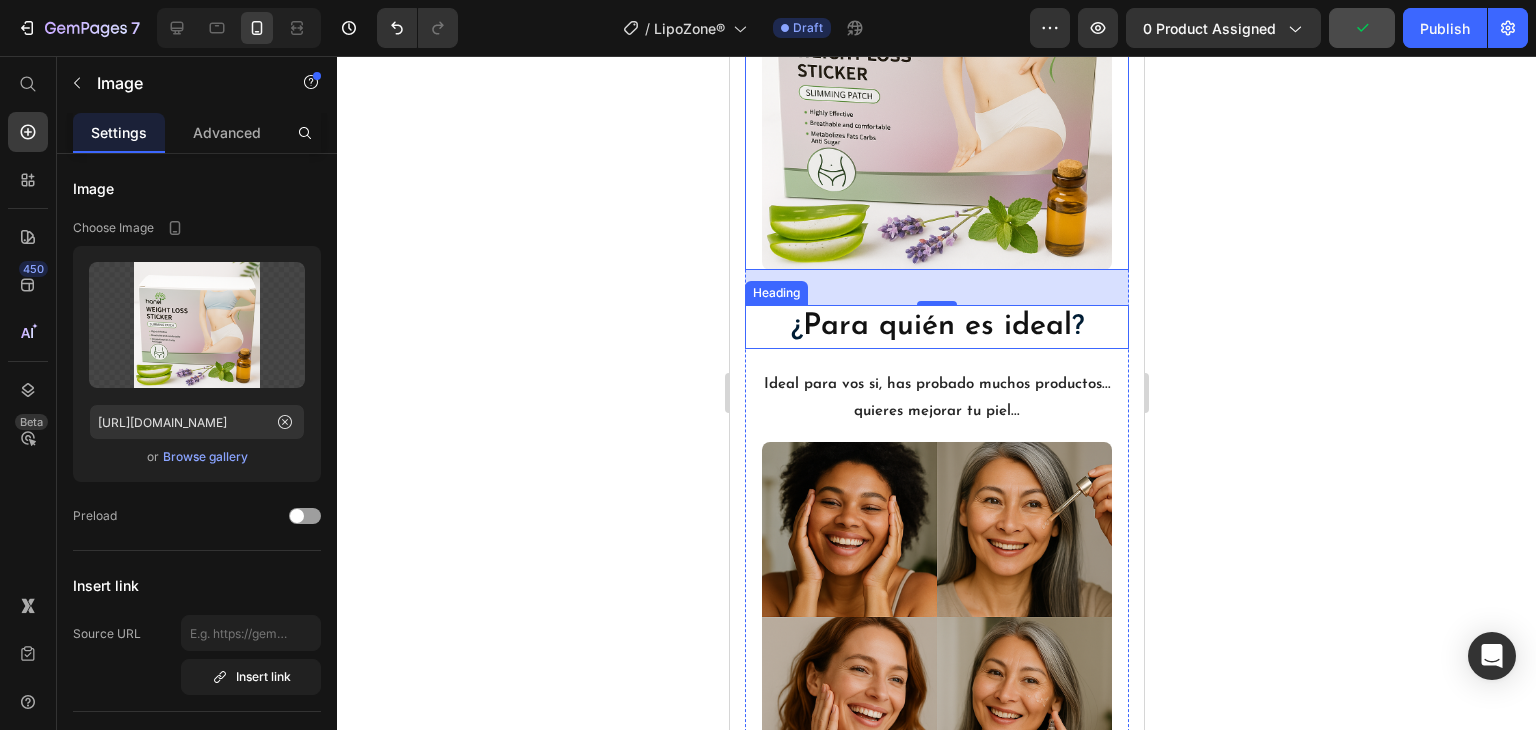click on "Para quién es ideal" at bounding box center [936, 326] 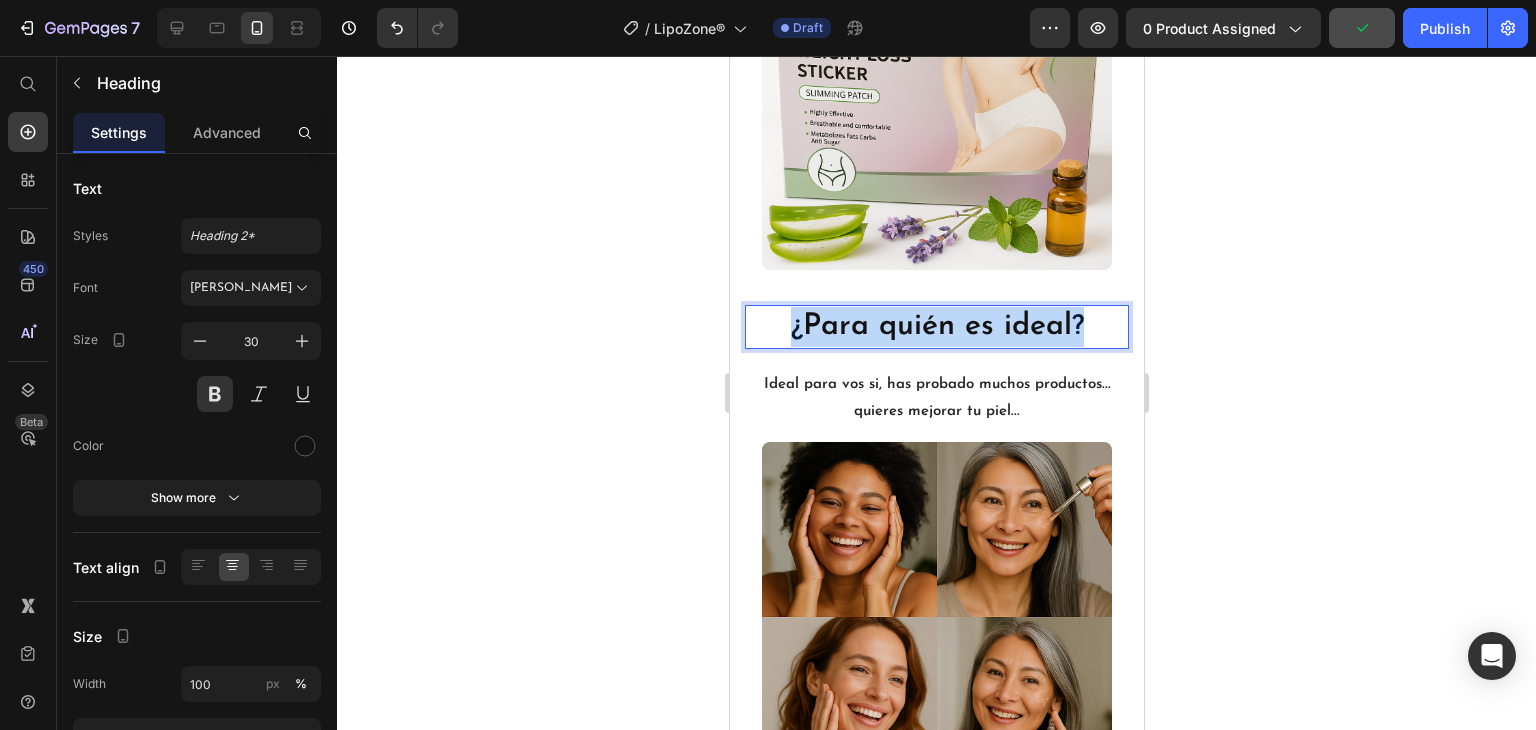 click on "Para quién es ideal" at bounding box center (936, 326) 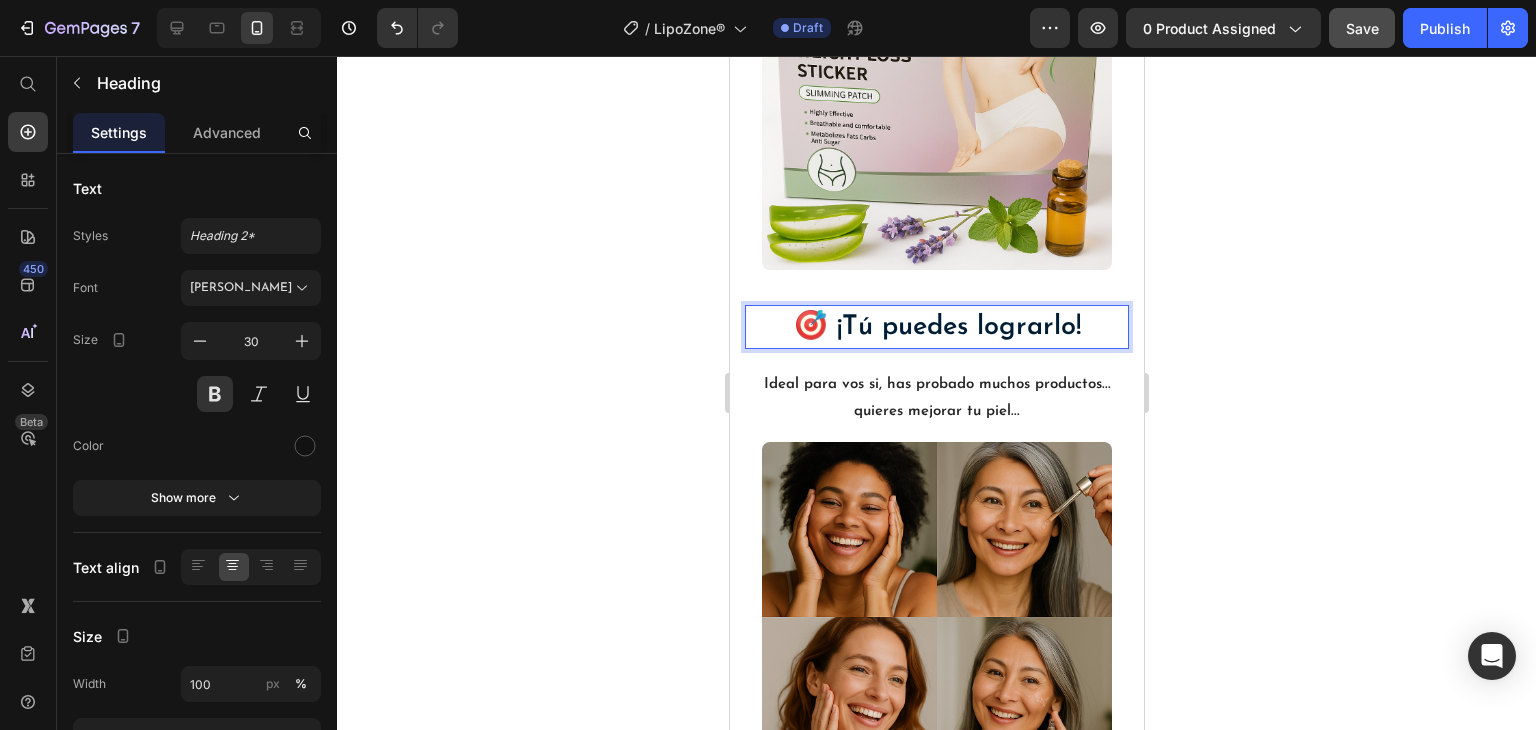 click on "🎯 ¡Tú puedes lograrlo!" at bounding box center (936, 327) 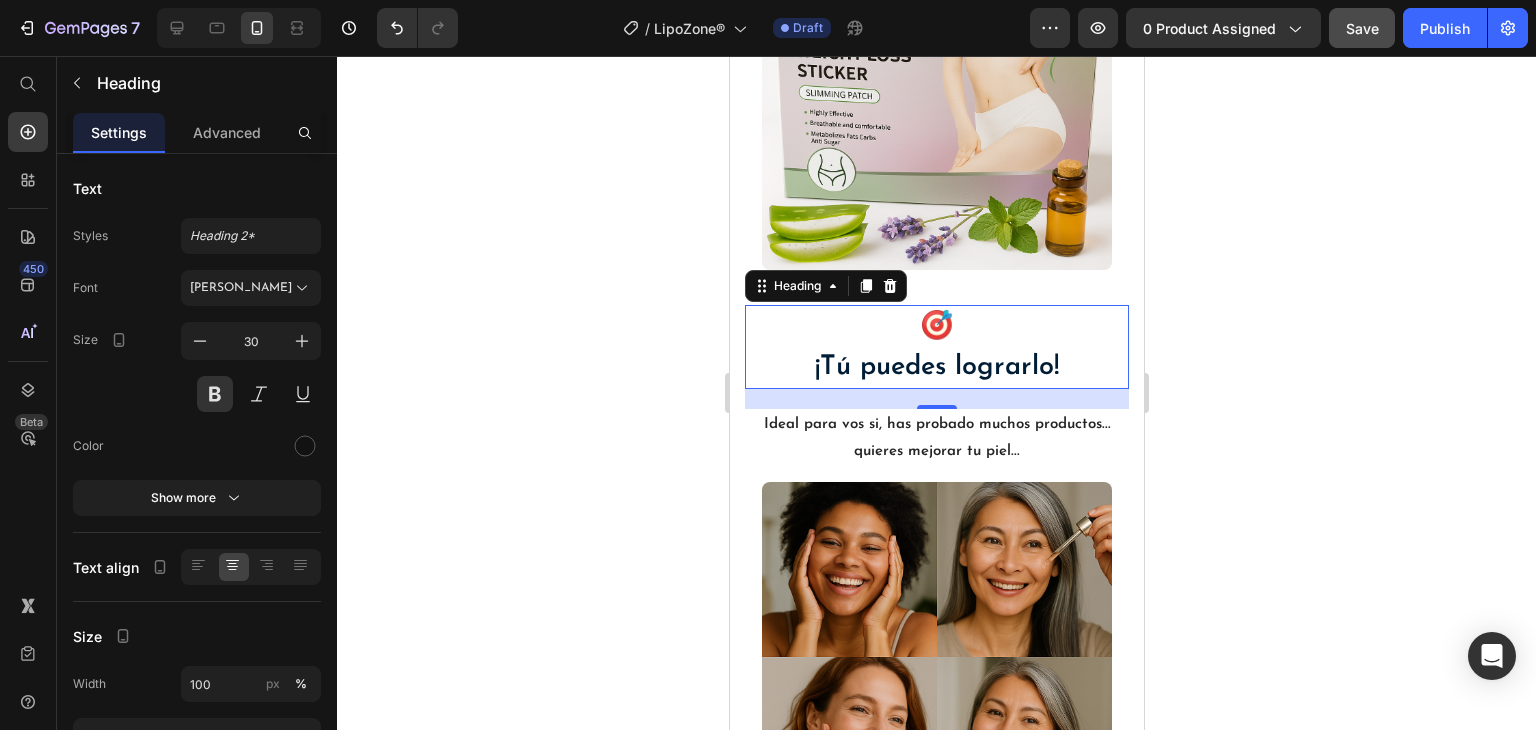 click 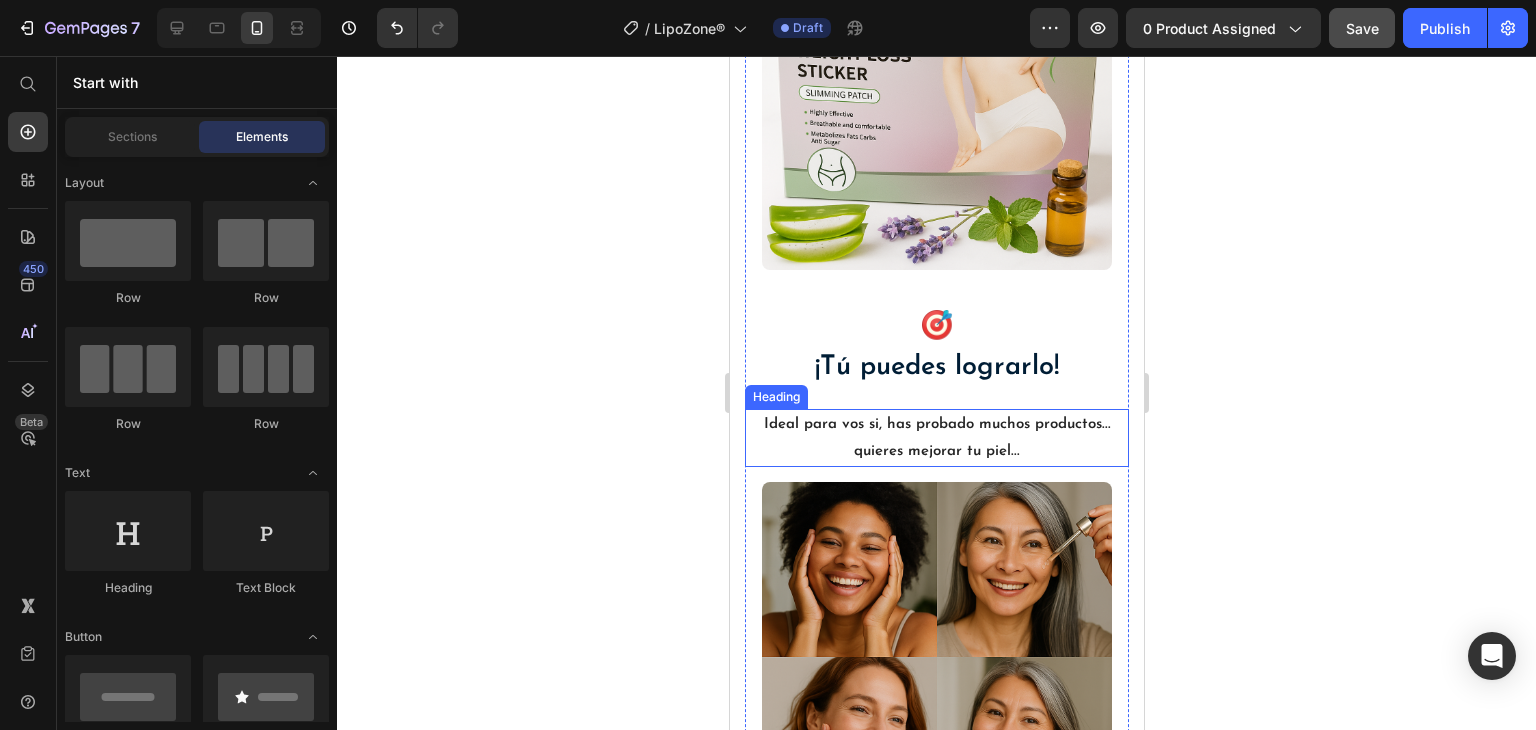 click on "Ideal para vos si, has probado muchos productos... quieres mejorar tu piel..." at bounding box center (936, 438) 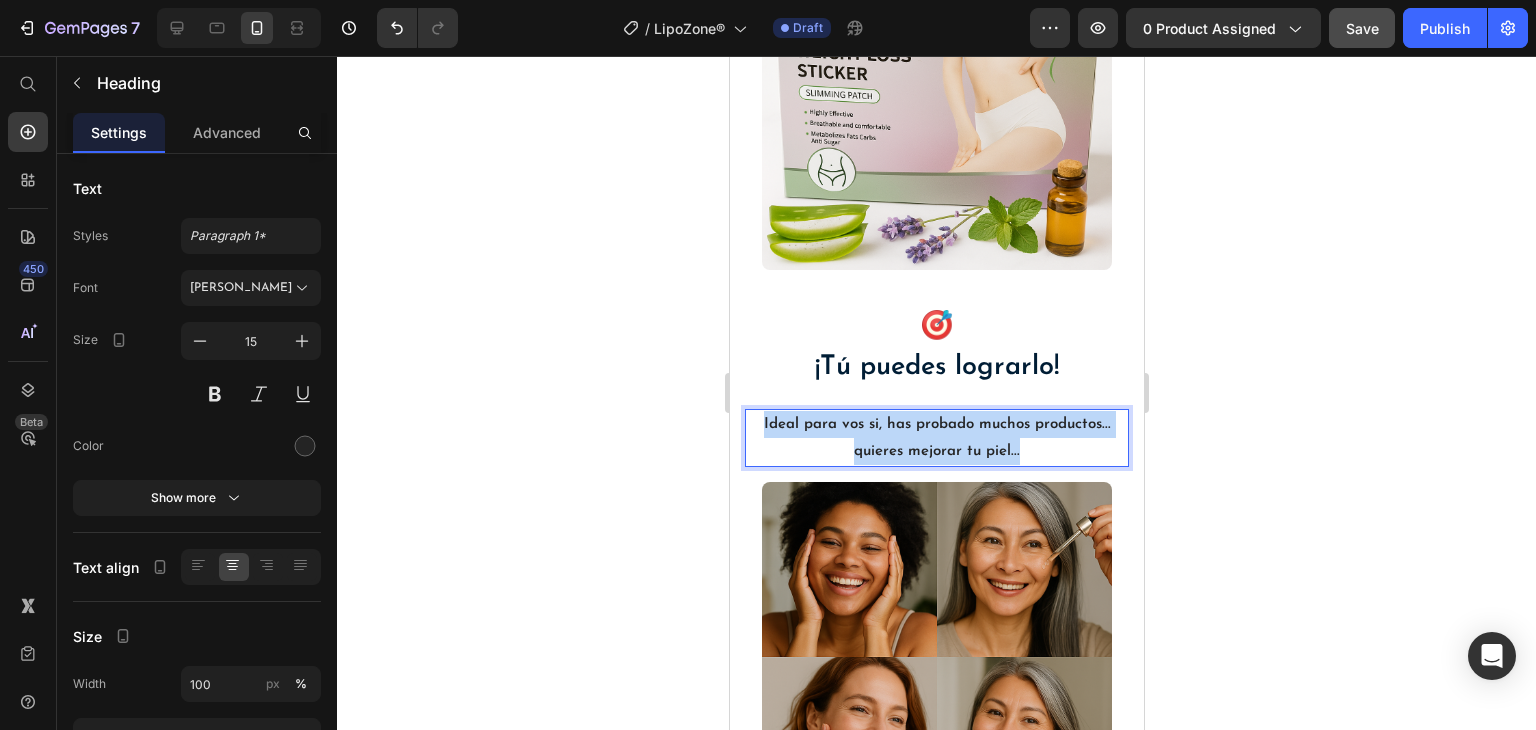 click on "Ideal para vos si, has probado muchos productos... quieres mejorar tu piel..." at bounding box center (936, 438) 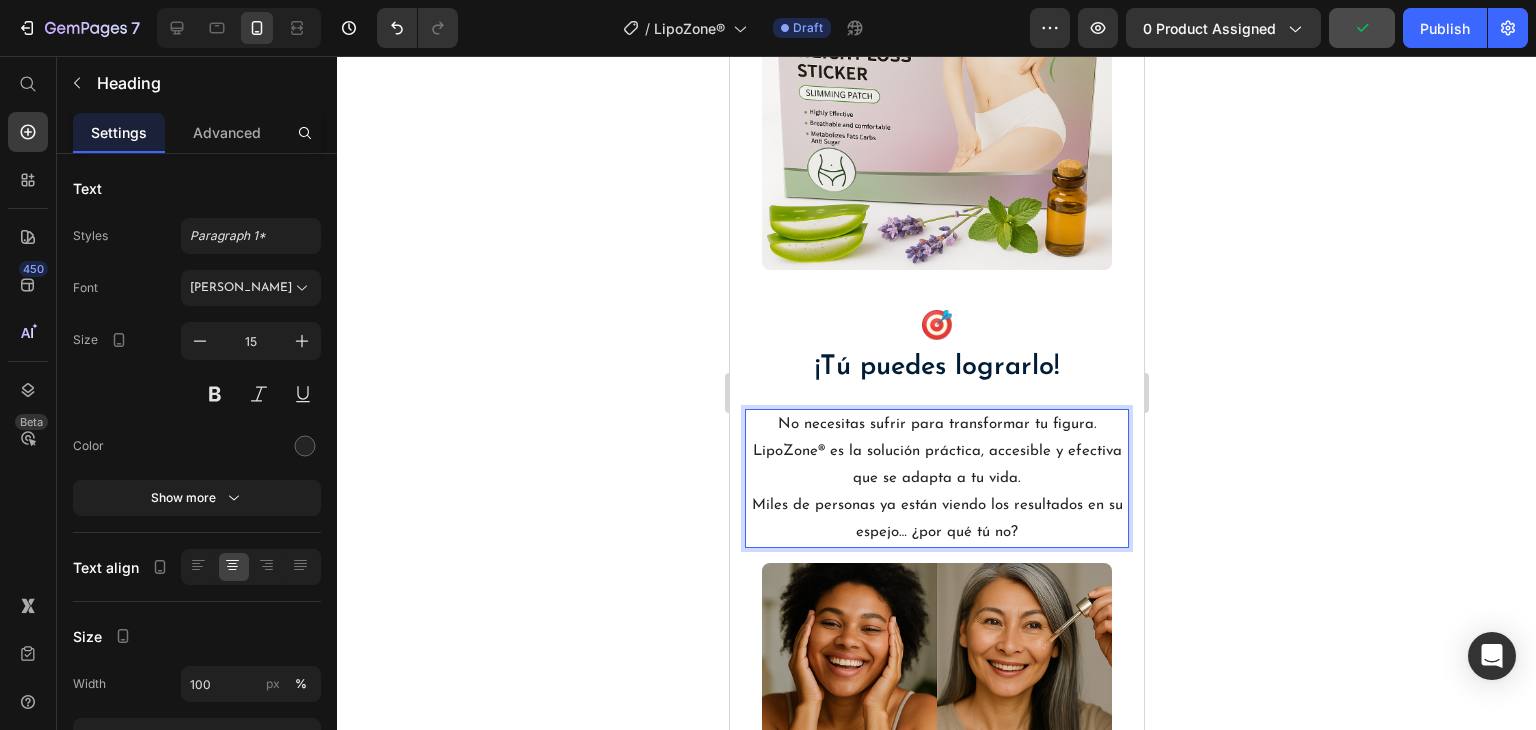 click on "No necesitas sufrir para transformar tu figura. LipoZone® es la solución práctica, accesible y efectiva que se adapta a tu vida. Miles de personas ya están viendo los resultados en su espejo… ¿por qué tú no?" at bounding box center (936, 478) 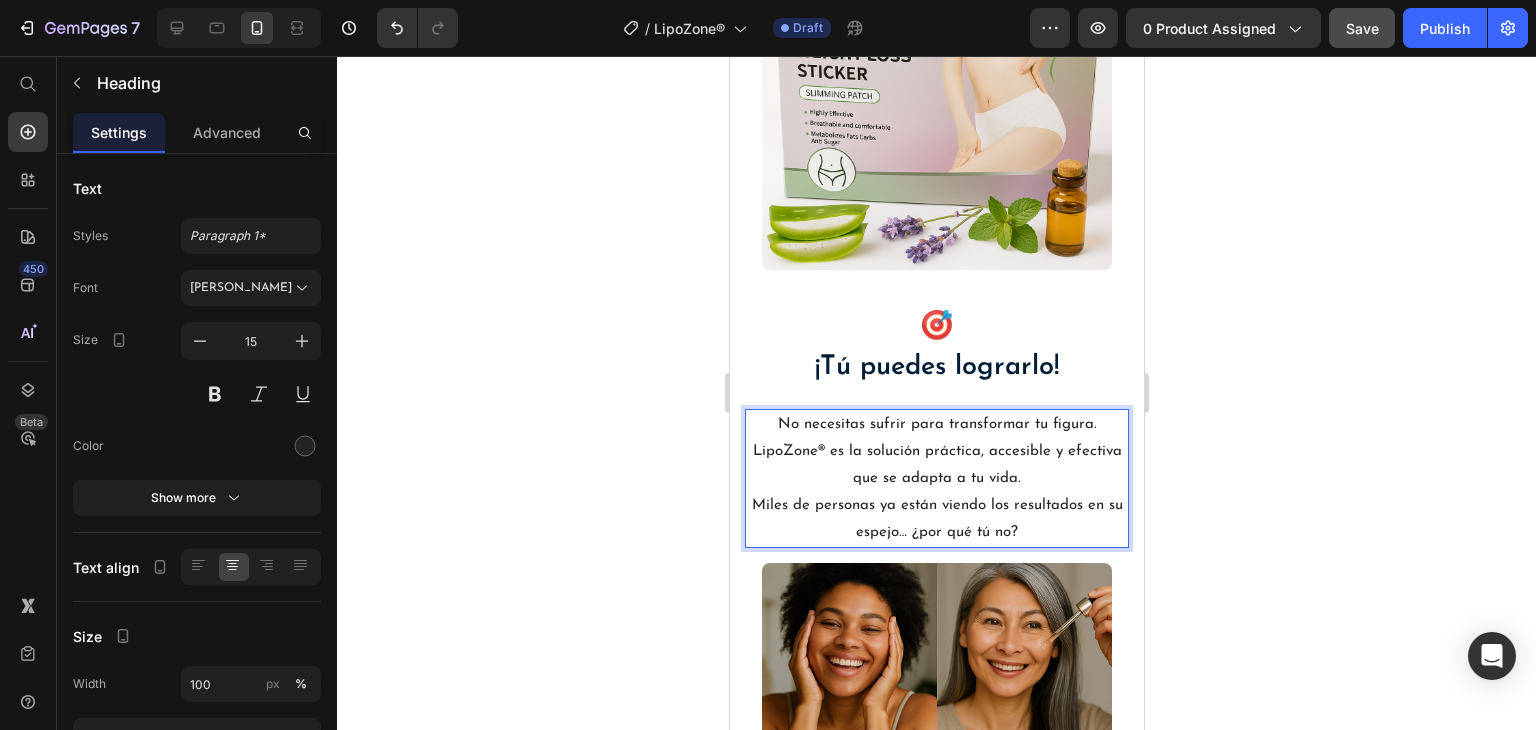 click on "No necesitas sufrir para transformar tu figura. LipoZone® es la solución práctica, accesible y efectiva que se adapta a tu vida. Miles de personas ya están viendo los resultados en su espejo… ¿por qué tú no?" at bounding box center (936, 478) 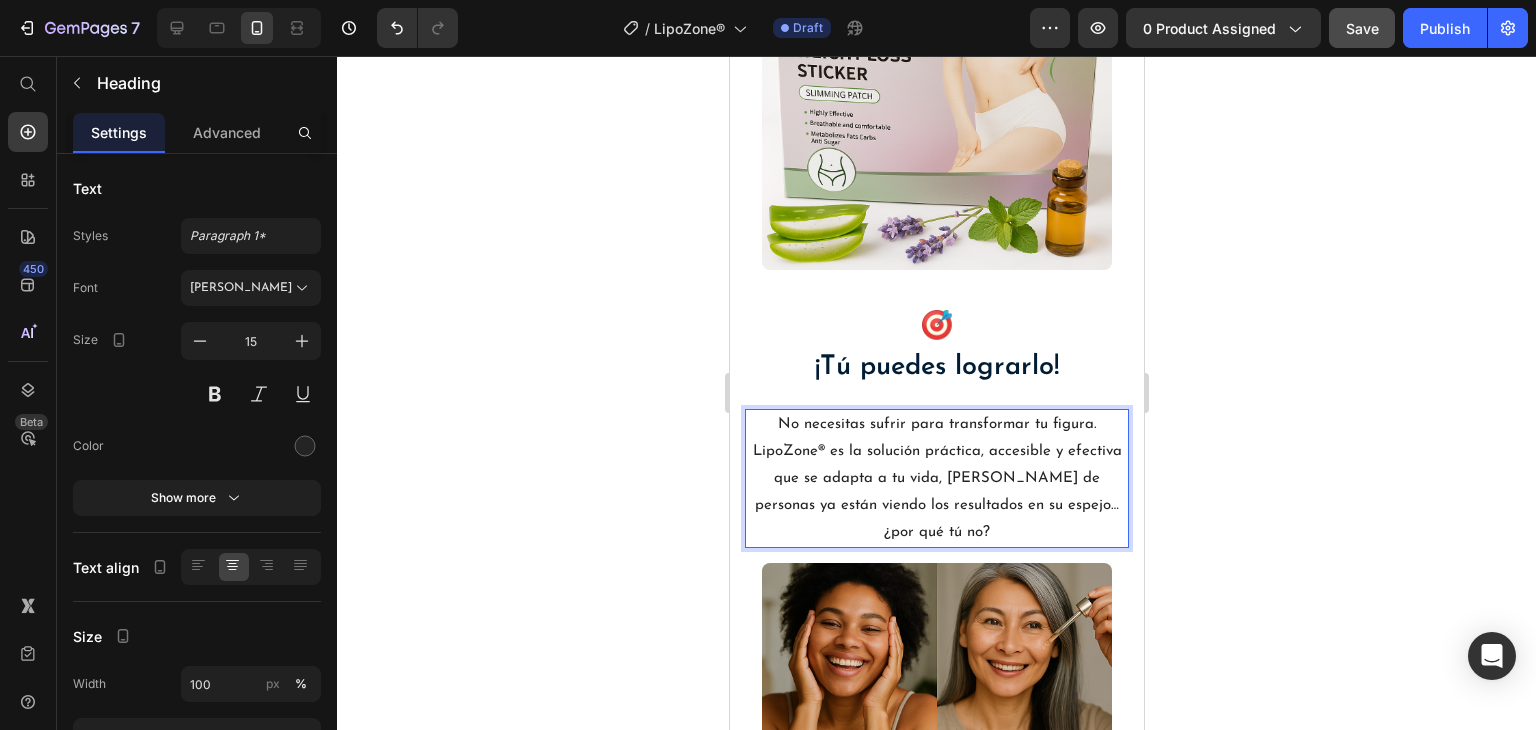 click on "No necesitas sufrir para transformar tu figura. LipoZone® es la solución práctica, accesible y efectiva que se adapta a tu vida, [PERSON_NAME] de personas ya están viendo los resultados en su espejo… ¿por qué tú no?" at bounding box center [936, 478] 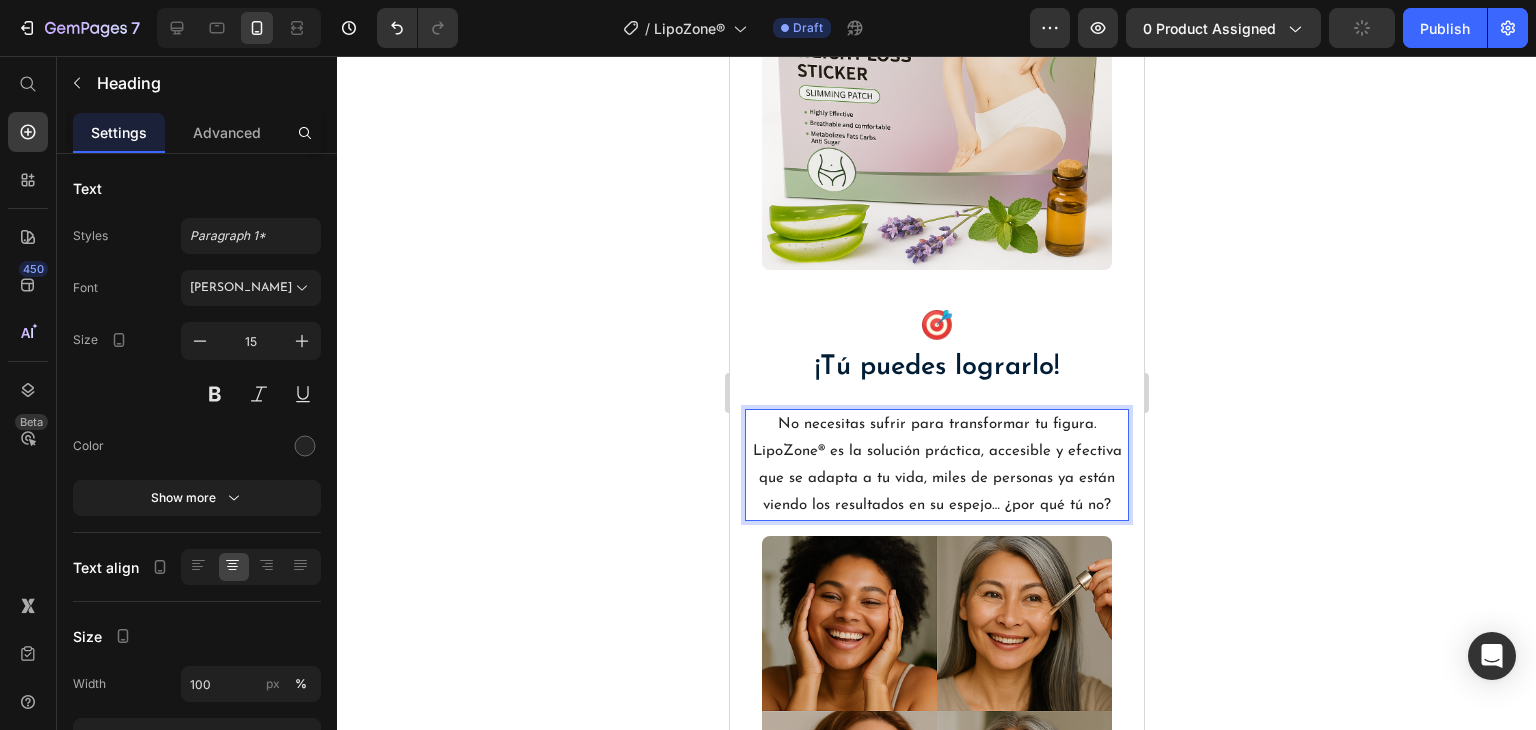 click 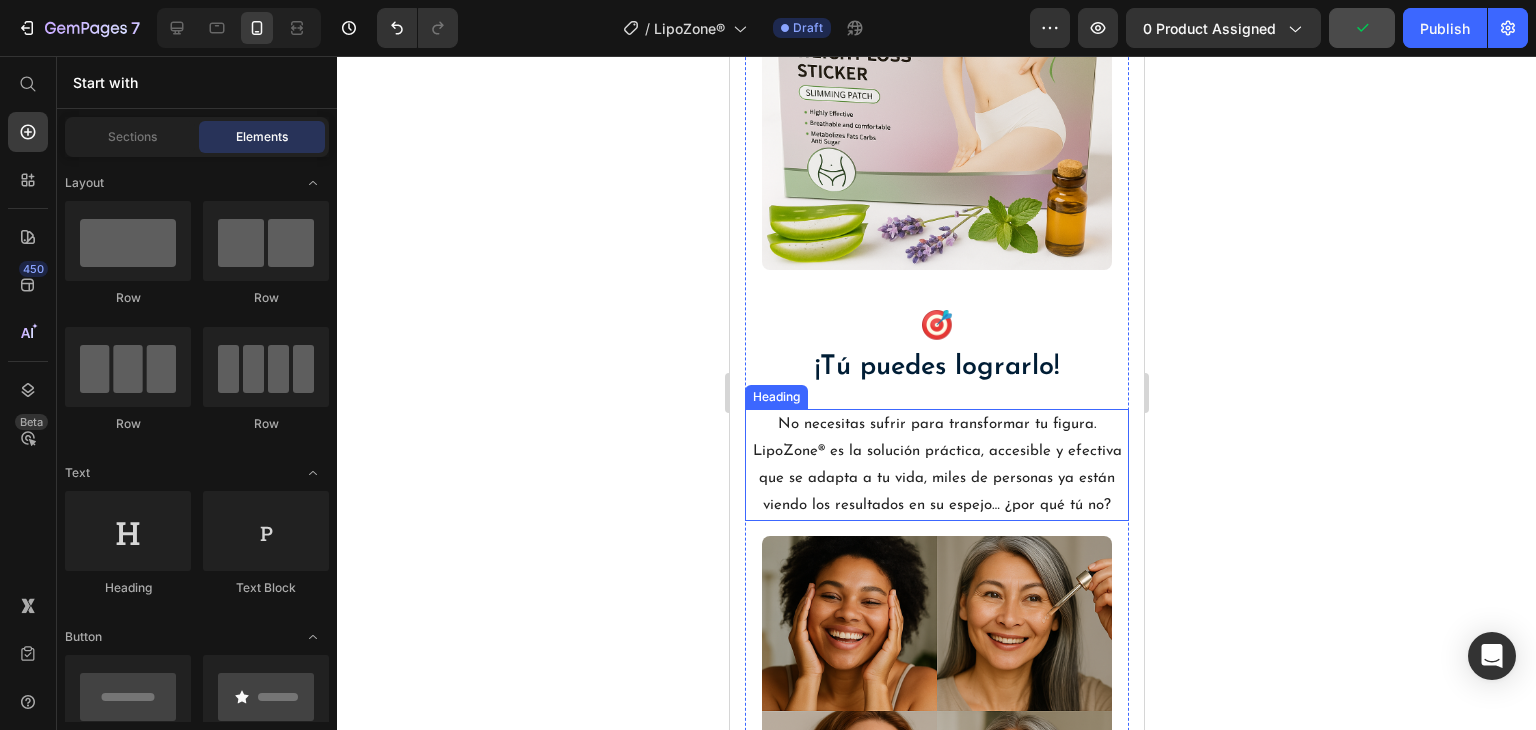 click on "¡Tú puedes lograrlo!" at bounding box center [936, 367] 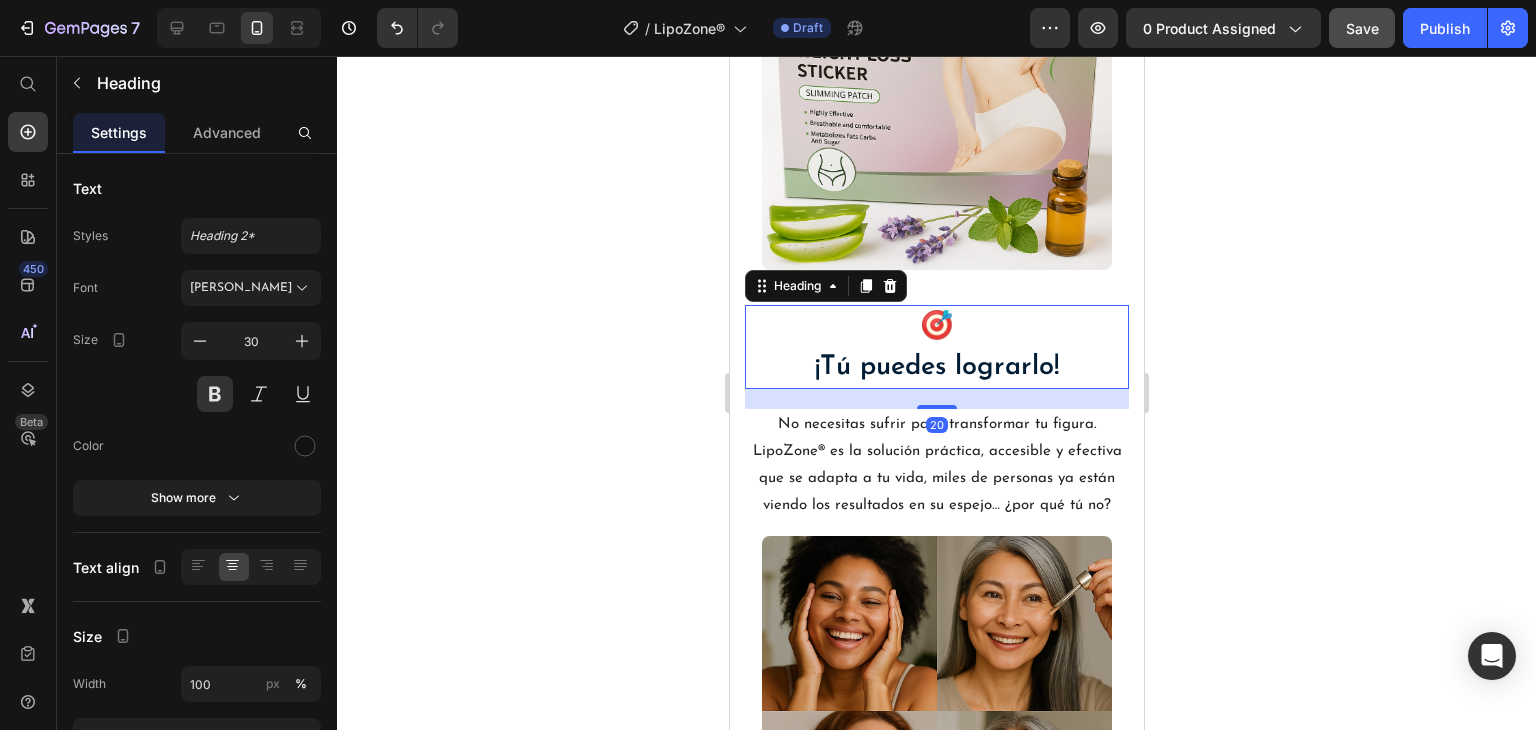 click 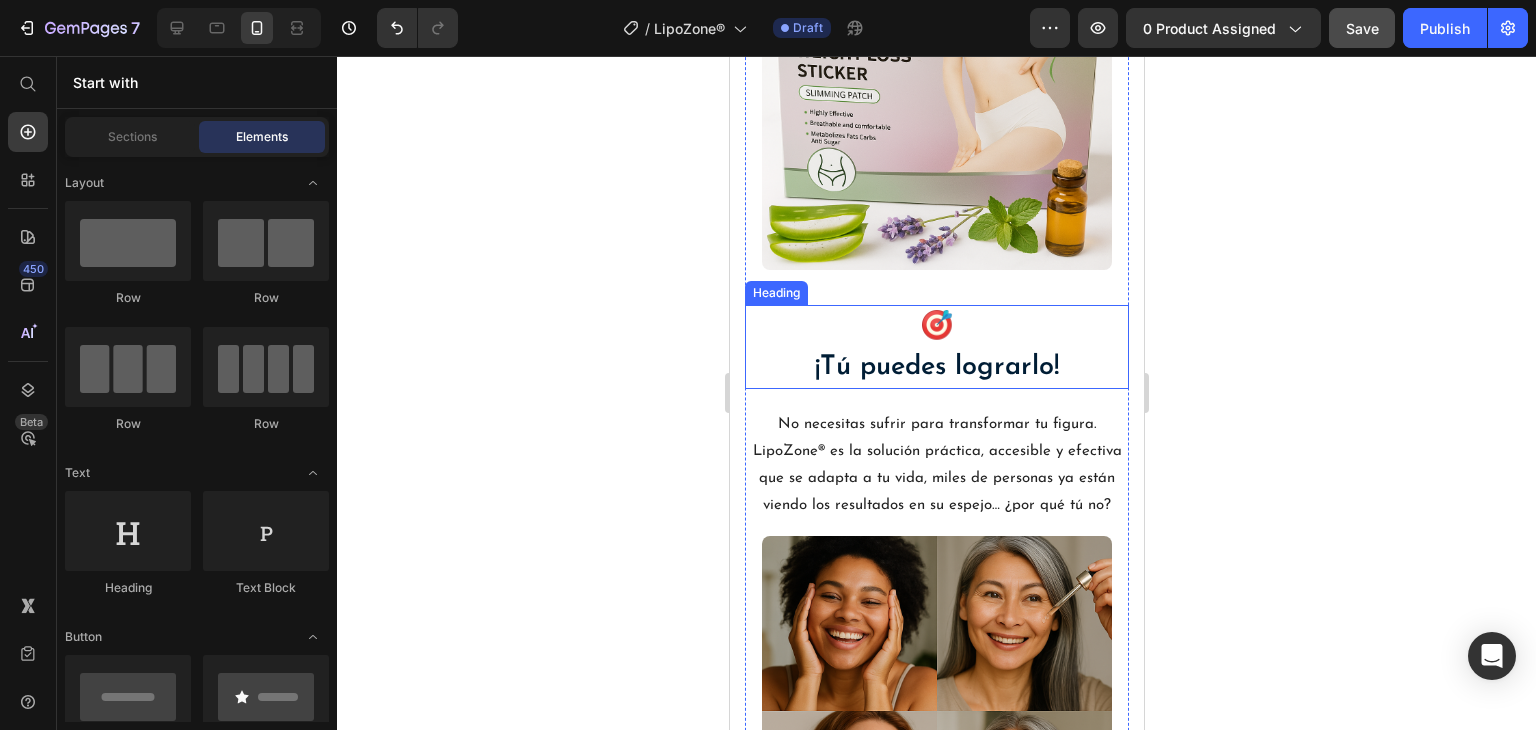 click on "¡Tú puedes lograrlo!" at bounding box center (936, 367) 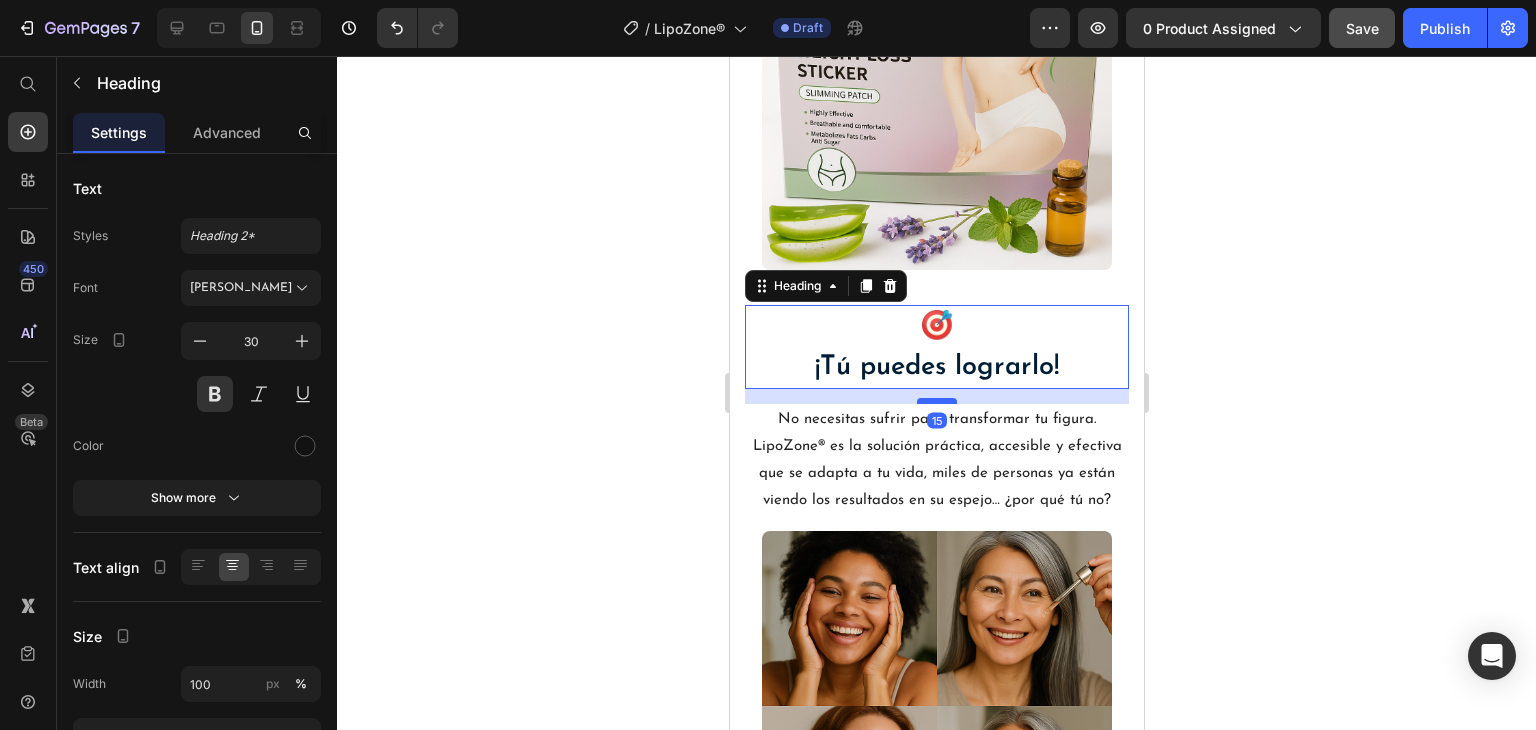 click at bounding box center (936, 401) 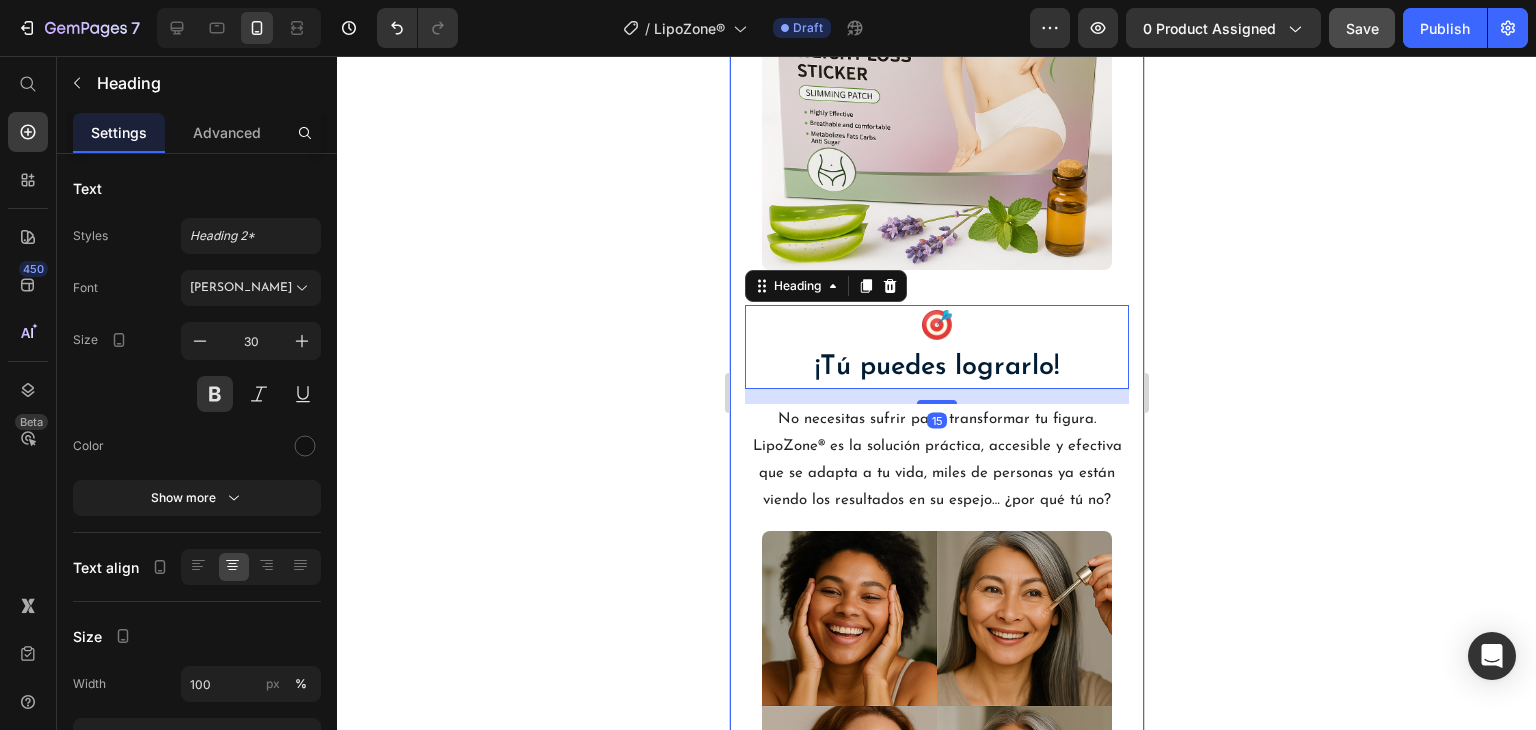 click 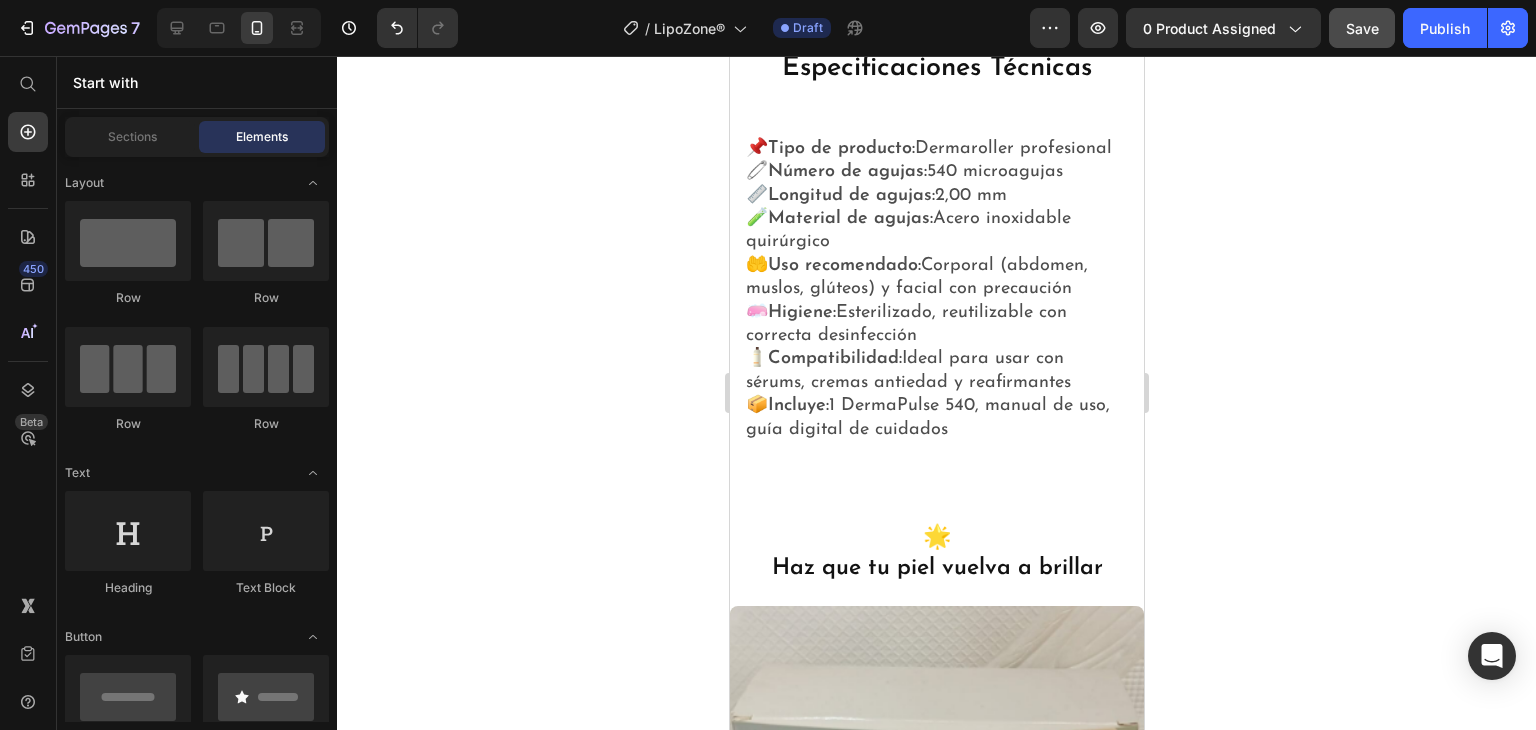 scroll, scrollTop: 4024, scrollLeft: 0, axis: vertical 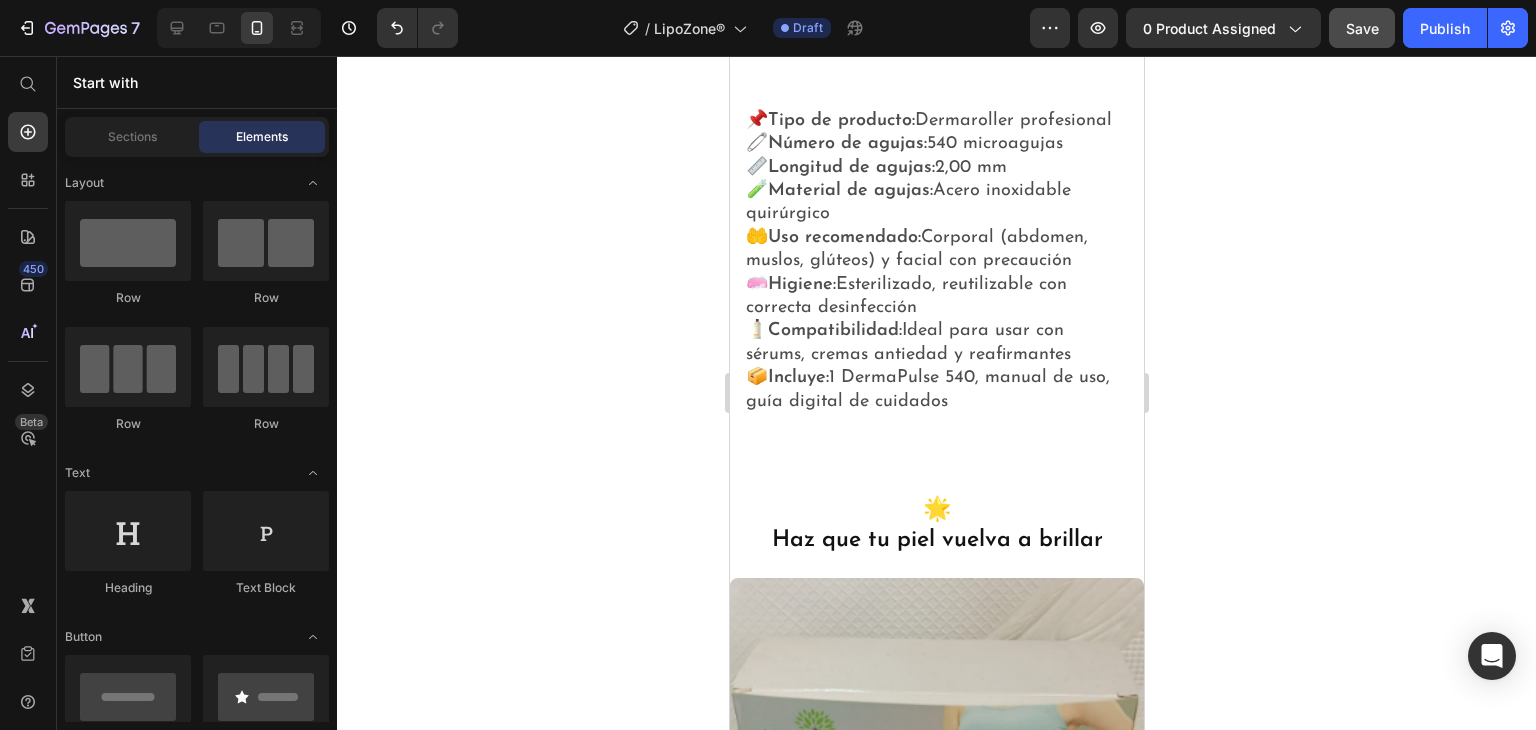 click 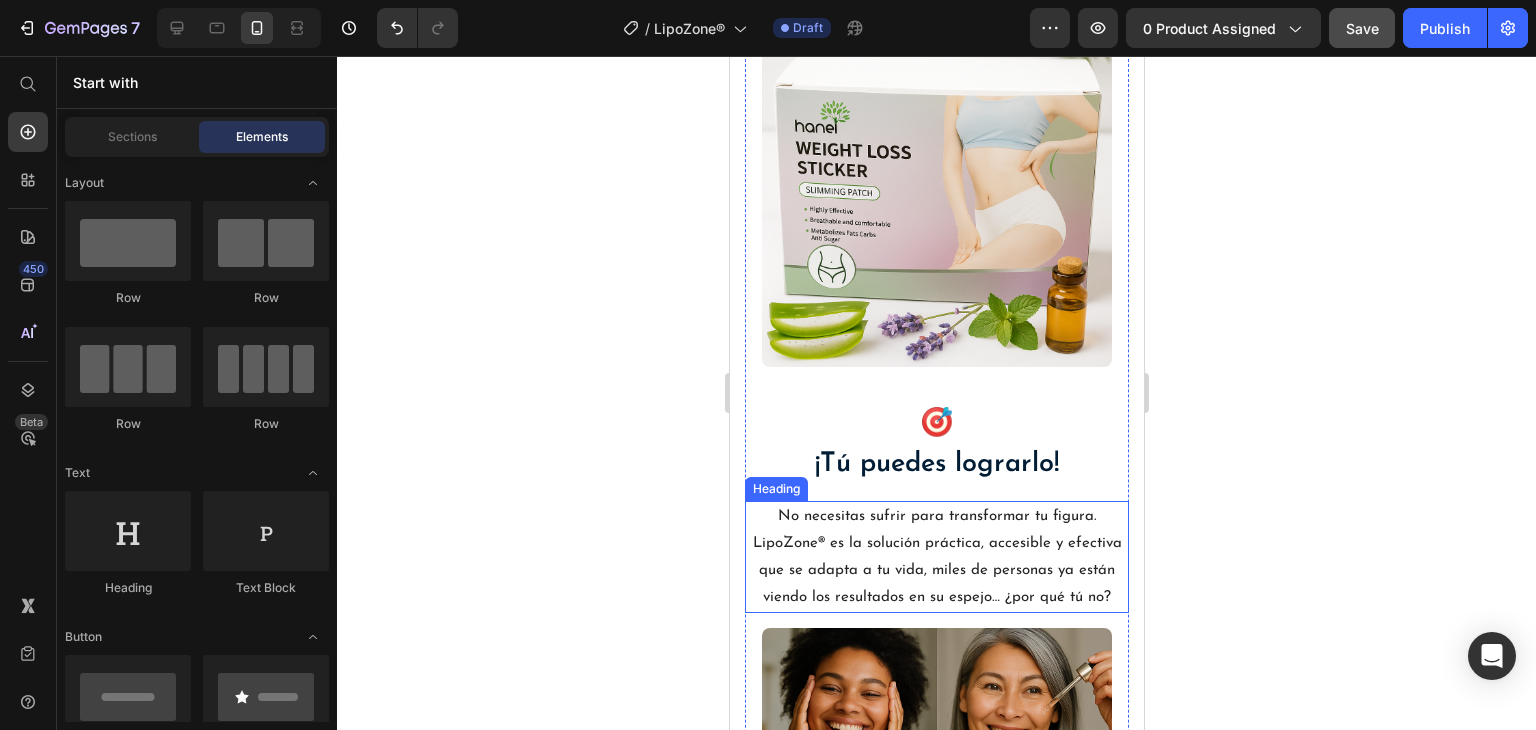 scroll, scrollTop: 3124, scrollLeft: 0, axis: vertical 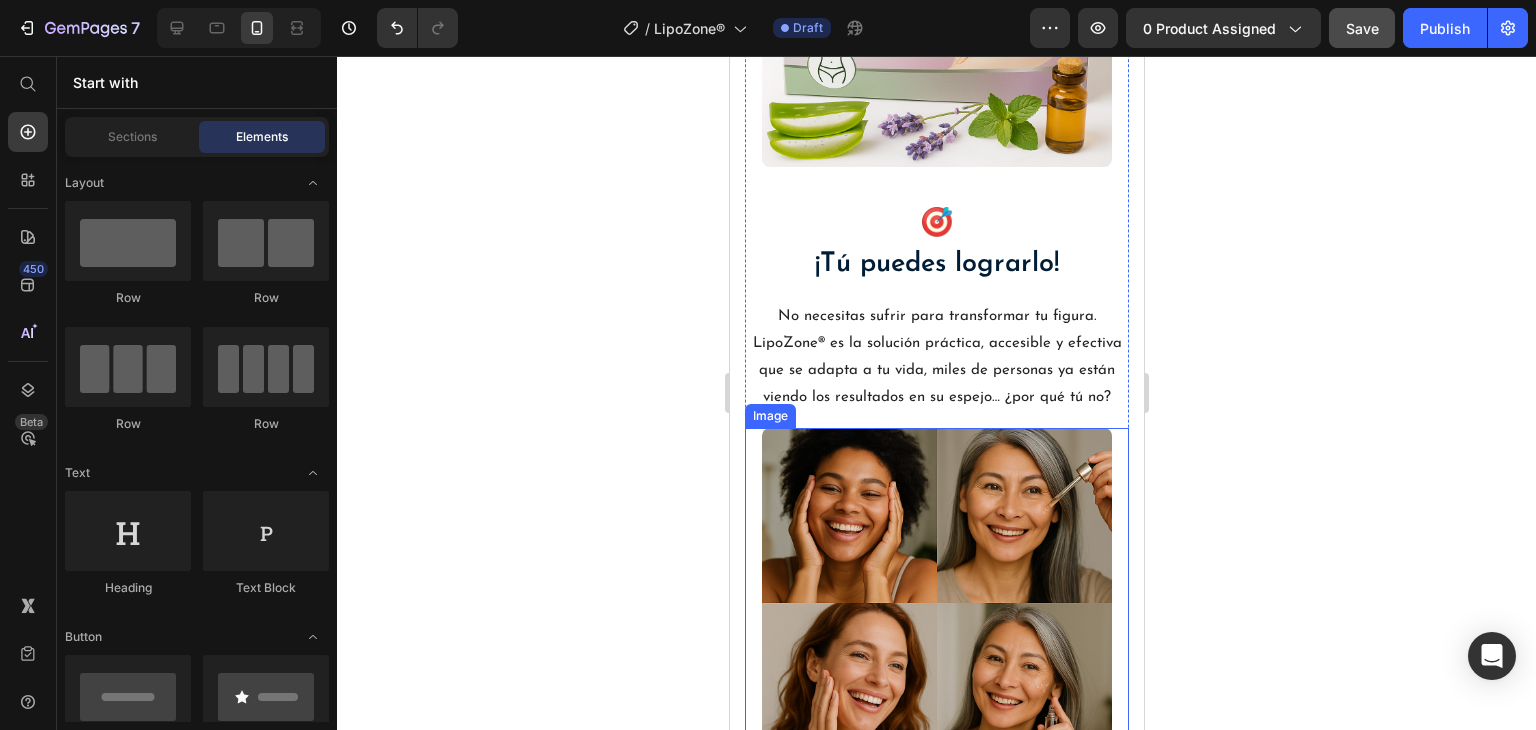 click at bounding box center [936, 603] 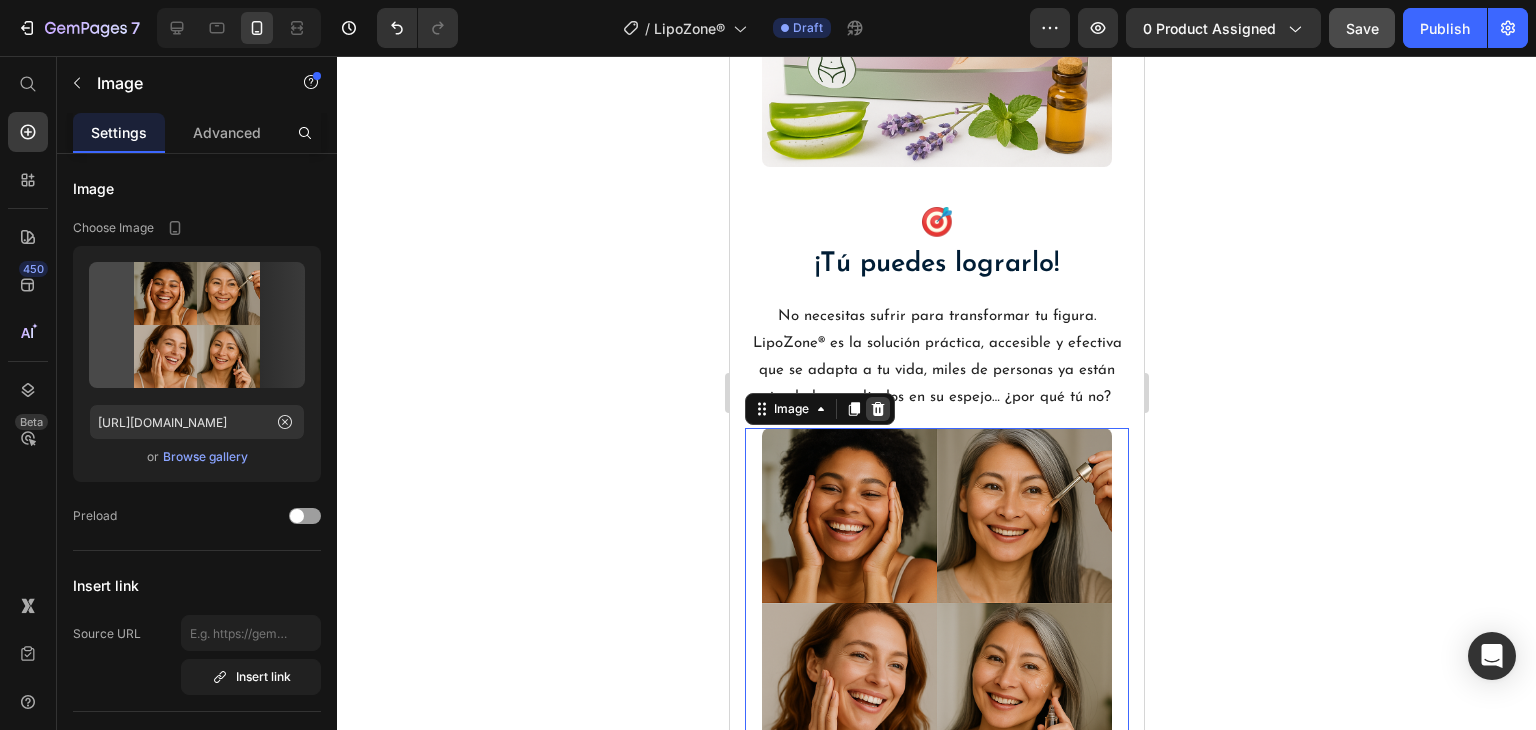 click 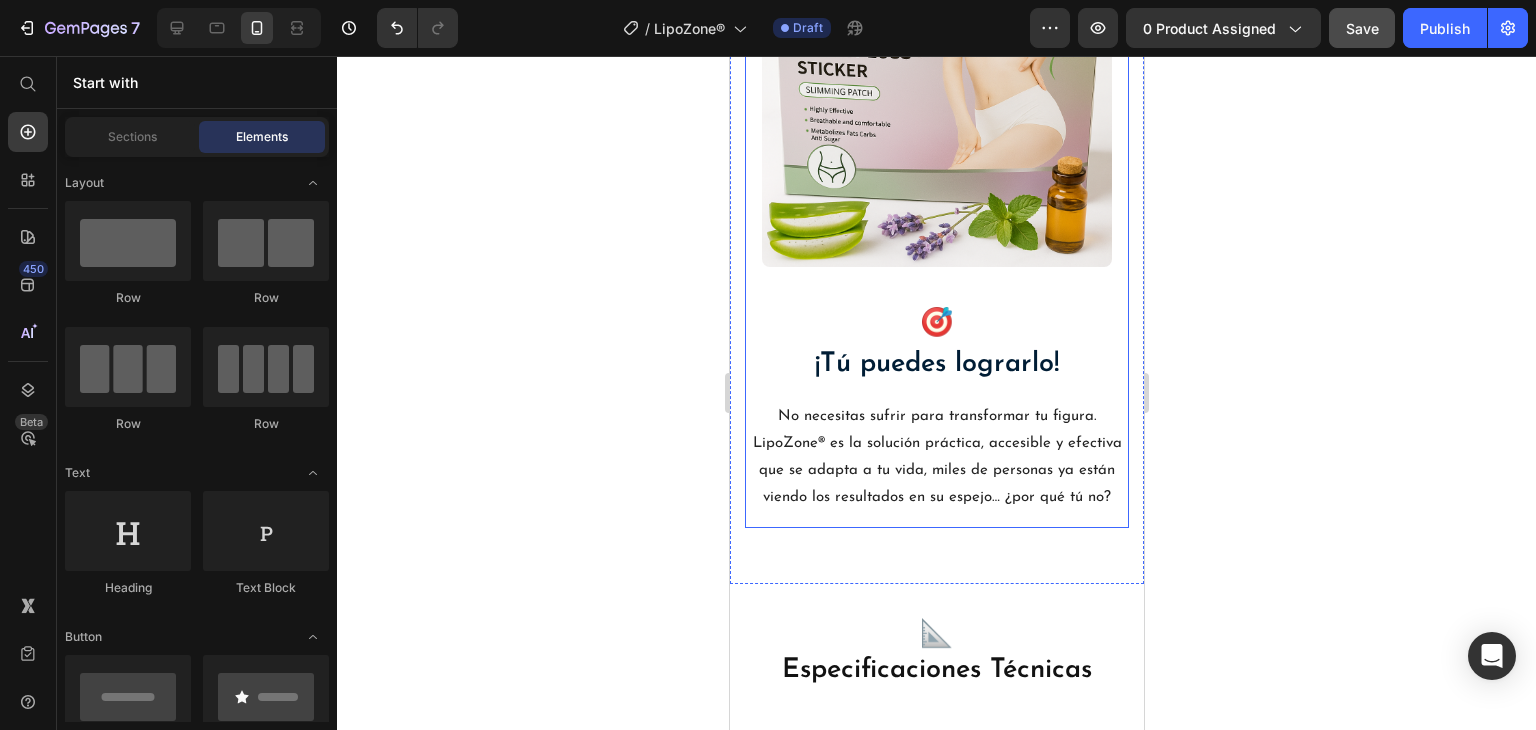 scroll, scrollTop: 3524, scrollLeft: 0, axis: vertical 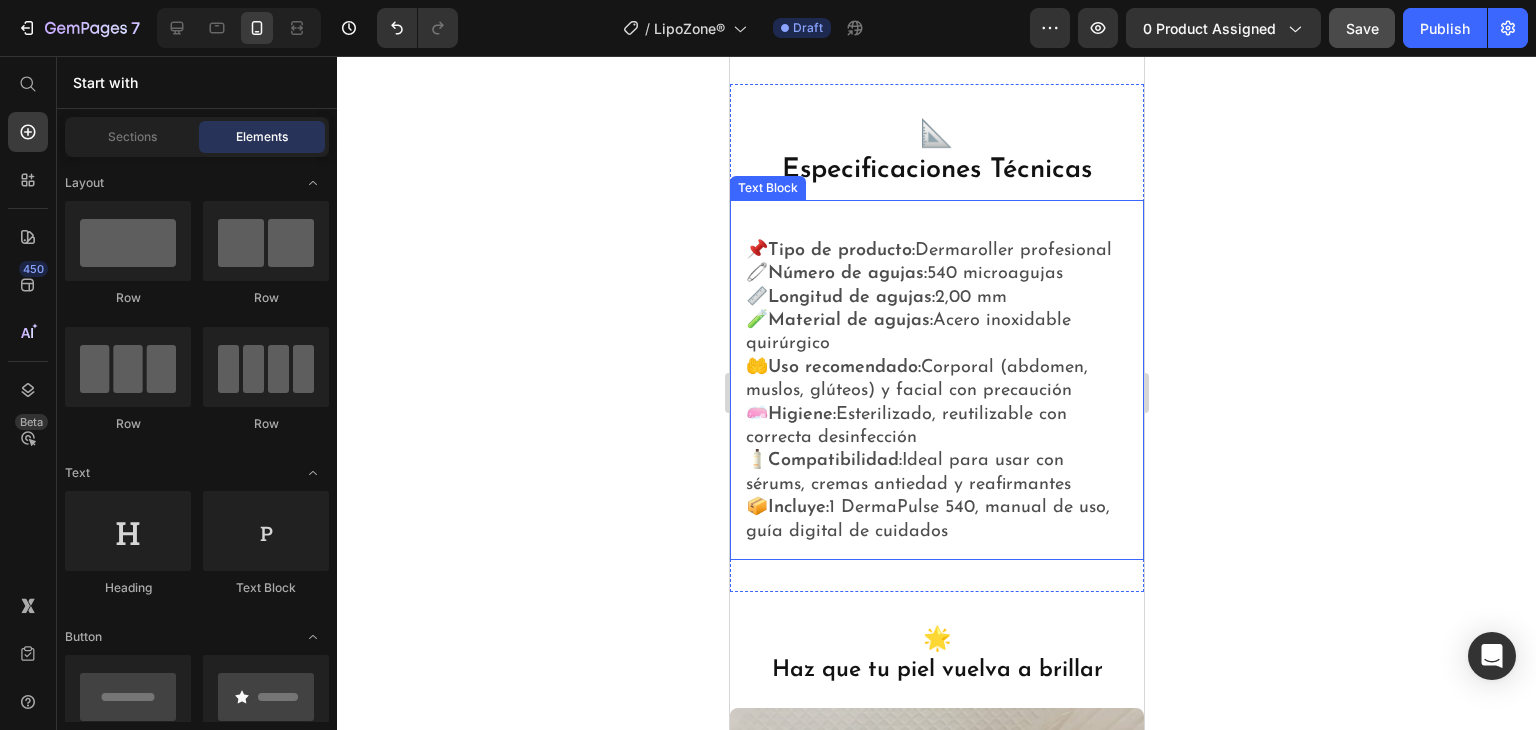 click on "📌  Tipo de producto:  Dermaroller profesional" at bounding box center (936, 251) 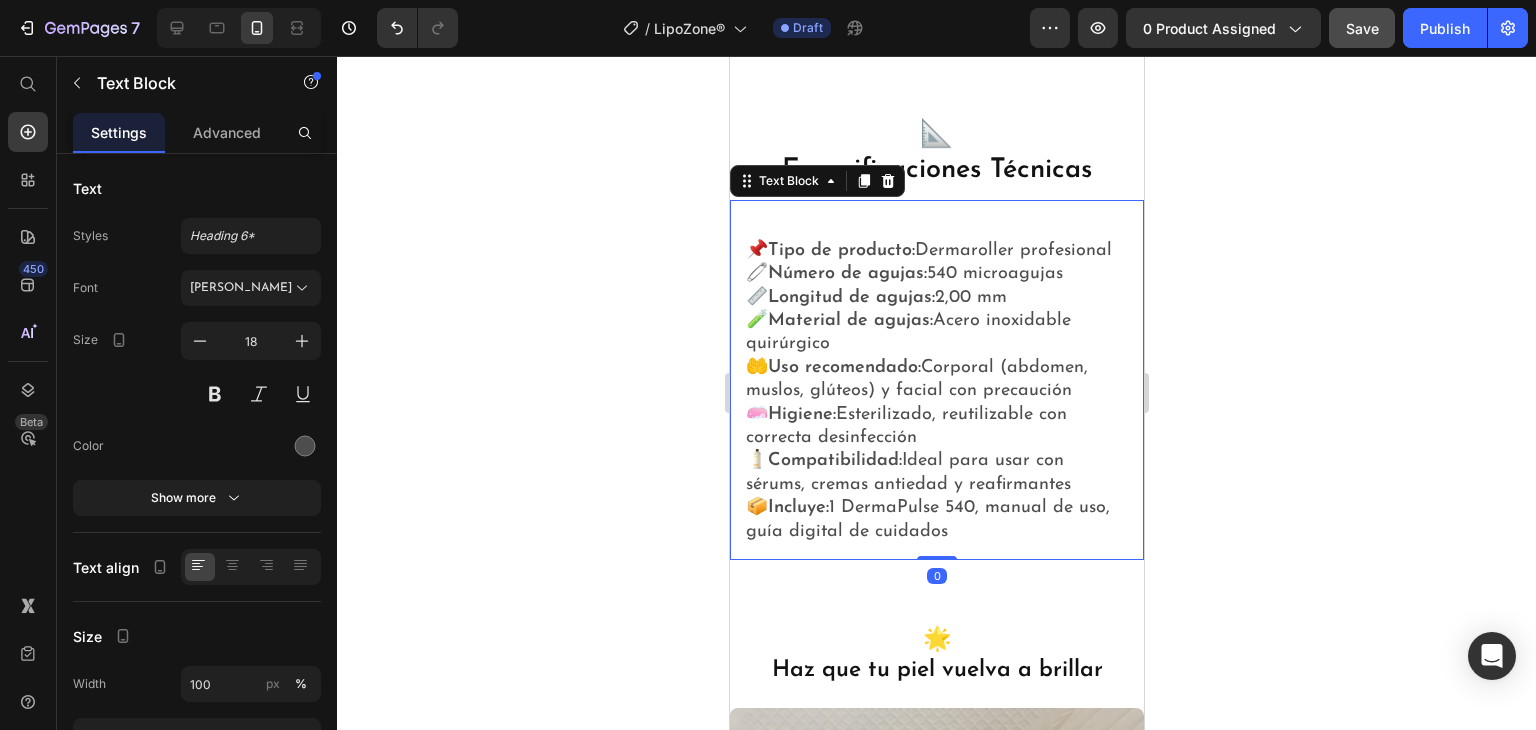 click on "📌  Tipo de producto:  Dermaroller profesional" at bounding box center (936, 251) 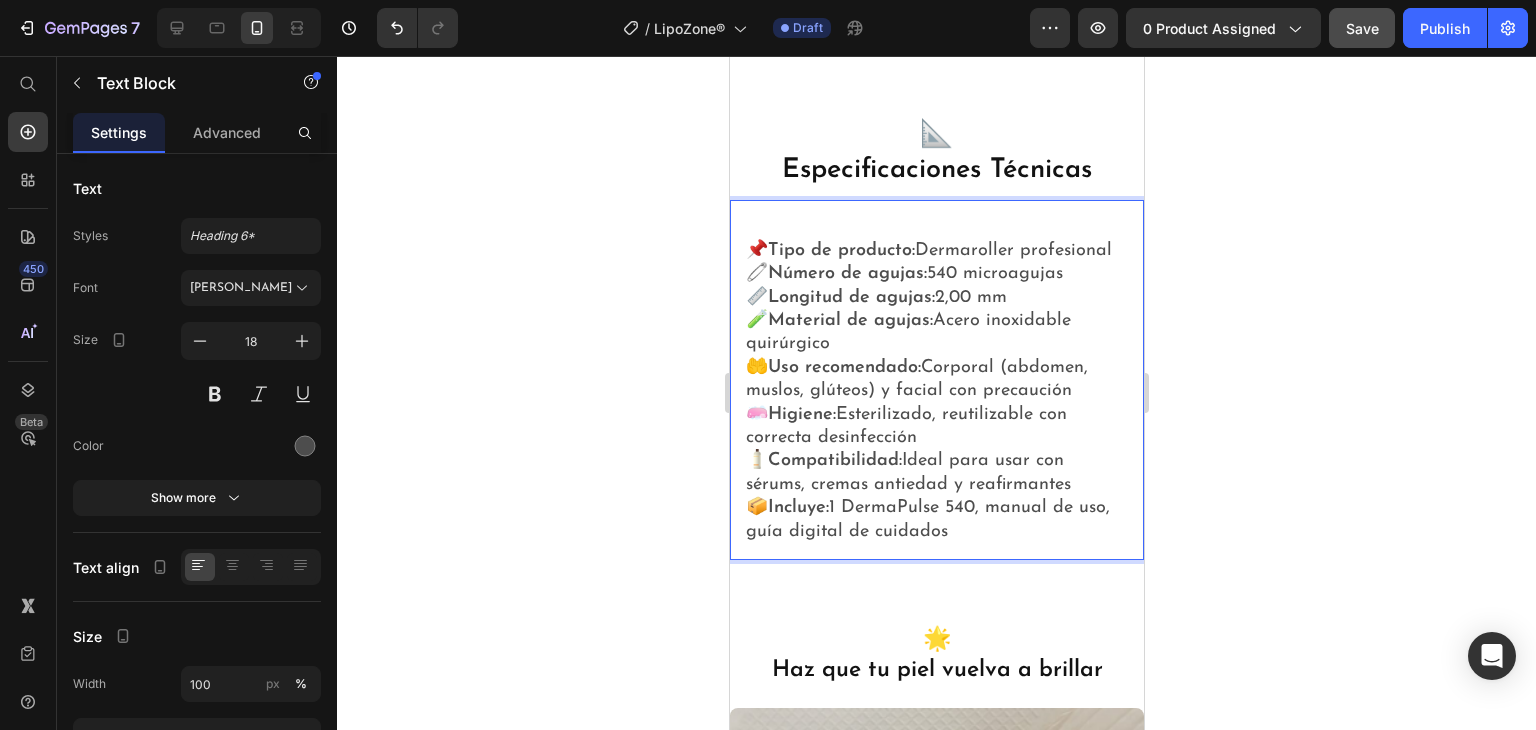 drag, startPoint x: 749, startPoint y: 251, endPoint x: 1061, endPoint y: 557, distance: 437.01257 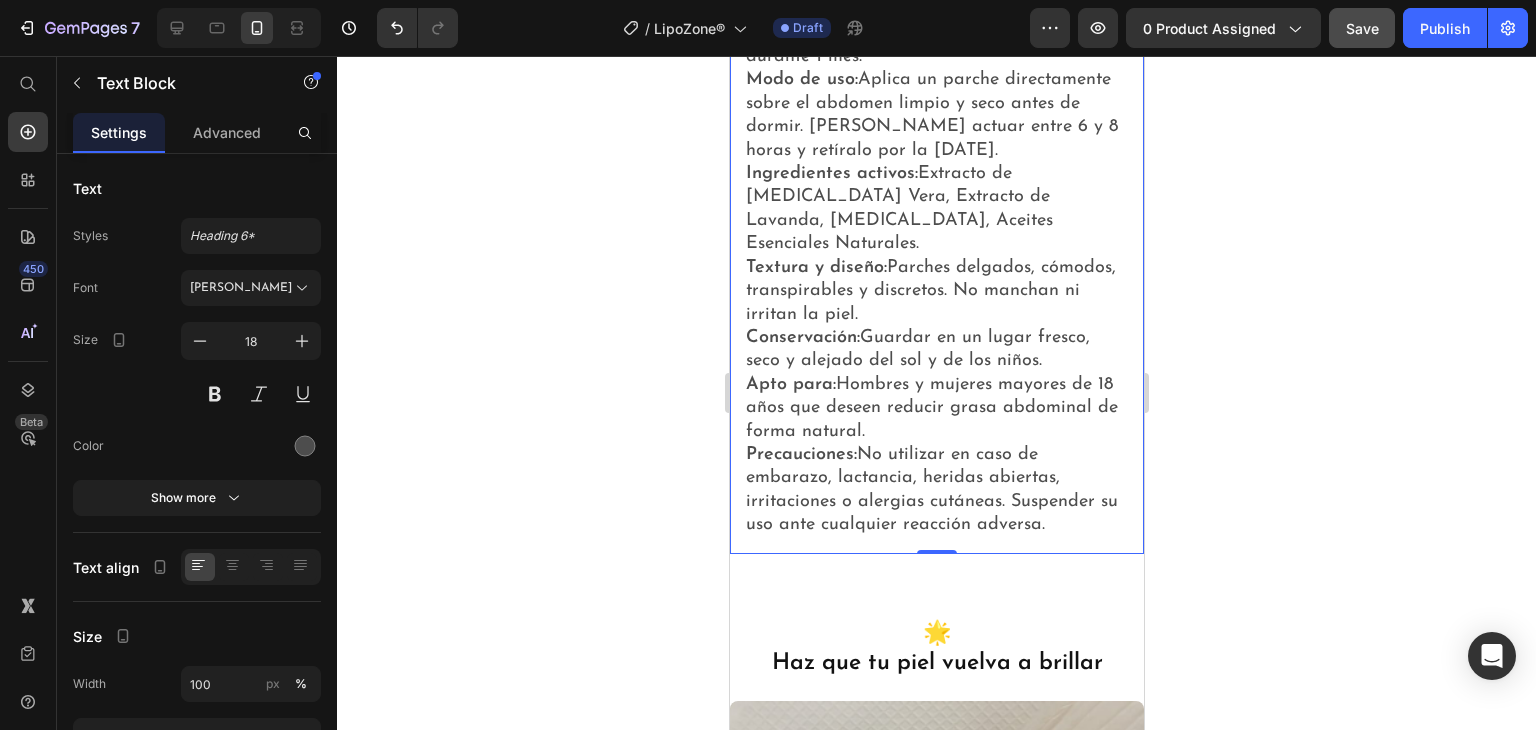 click 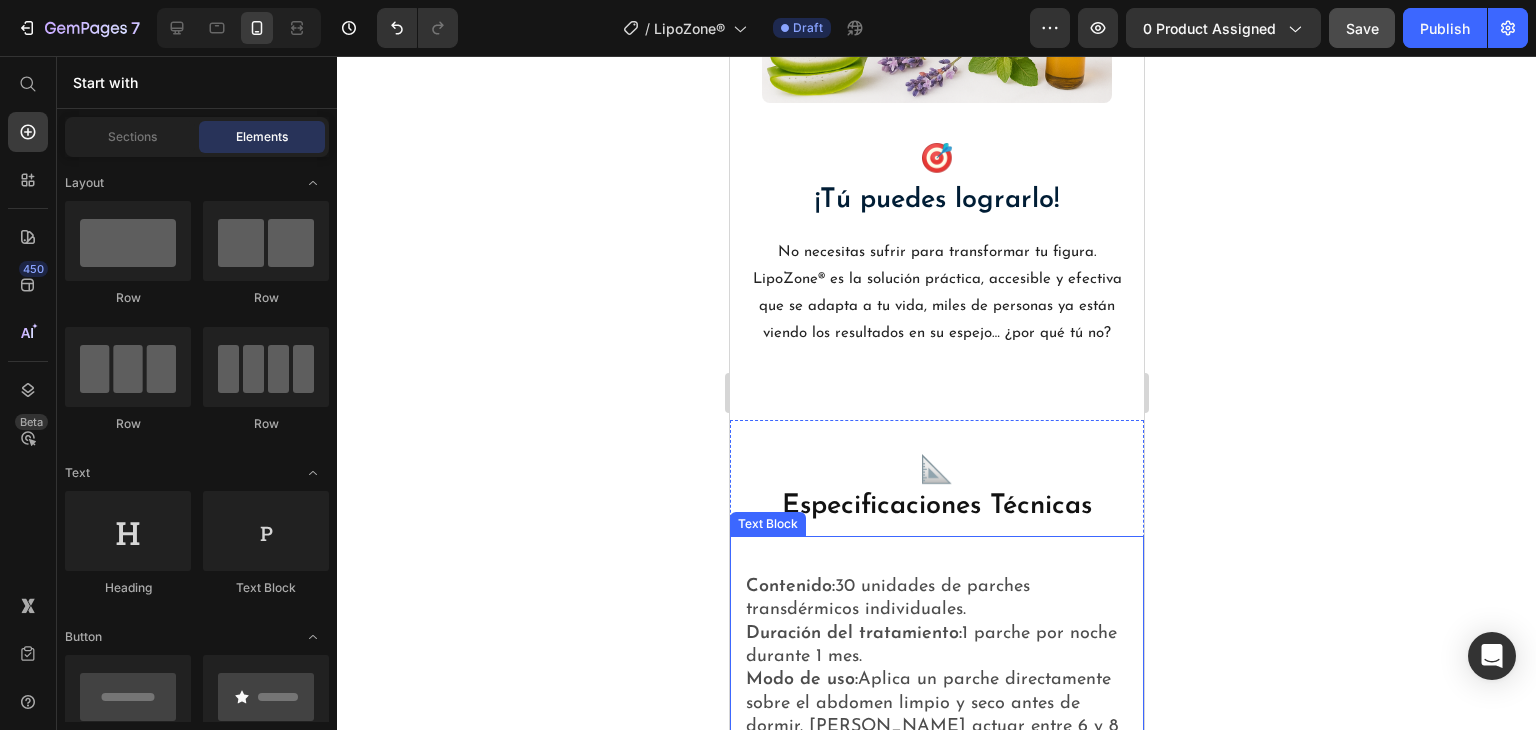 scroll, scrollTop: 2988, scrollLeft: 0, axis: vertical 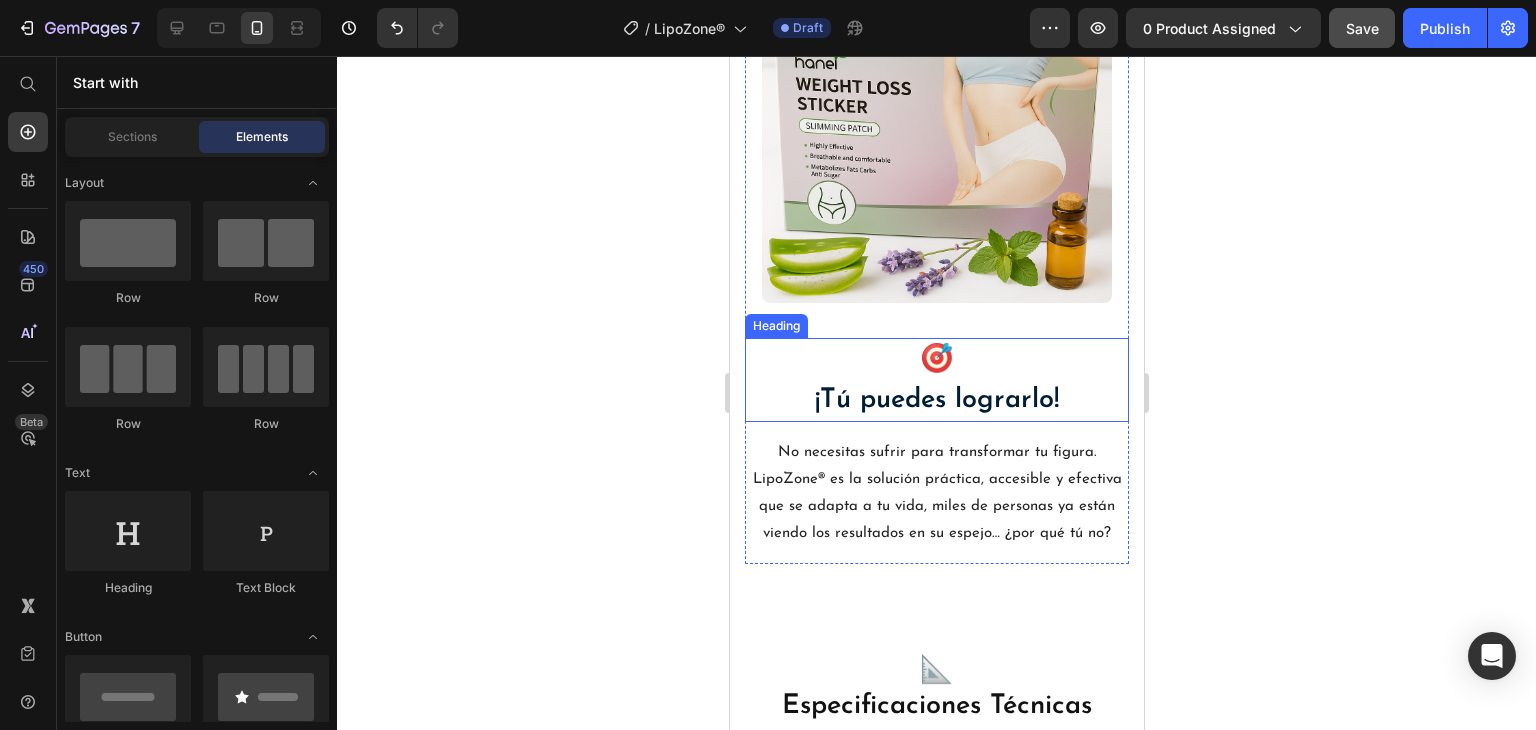 click on "⁠⁠⁠⁠⁠⁠⁠ 🎯  ¡Tú puedes lograrlo!" at bounding box center (936, 380) 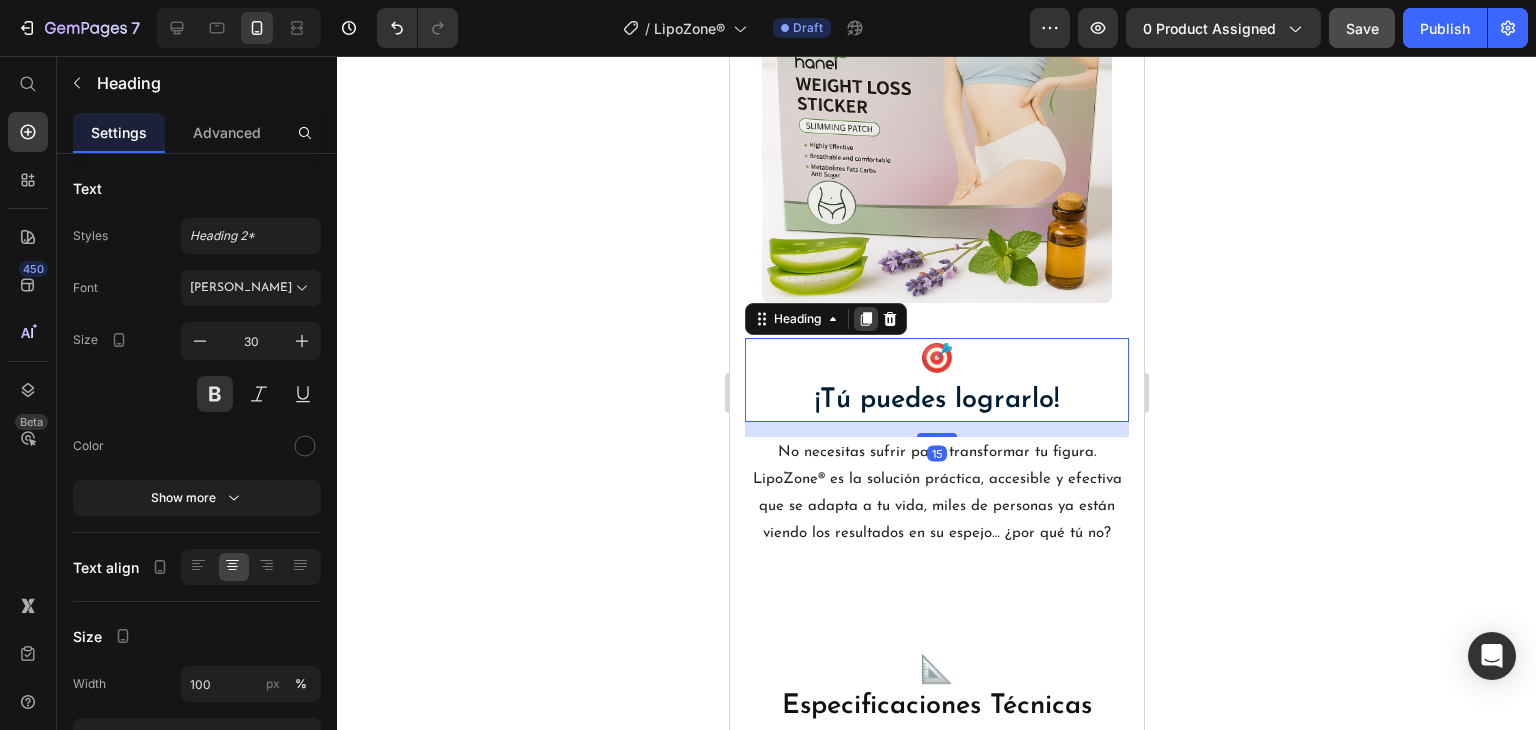 click 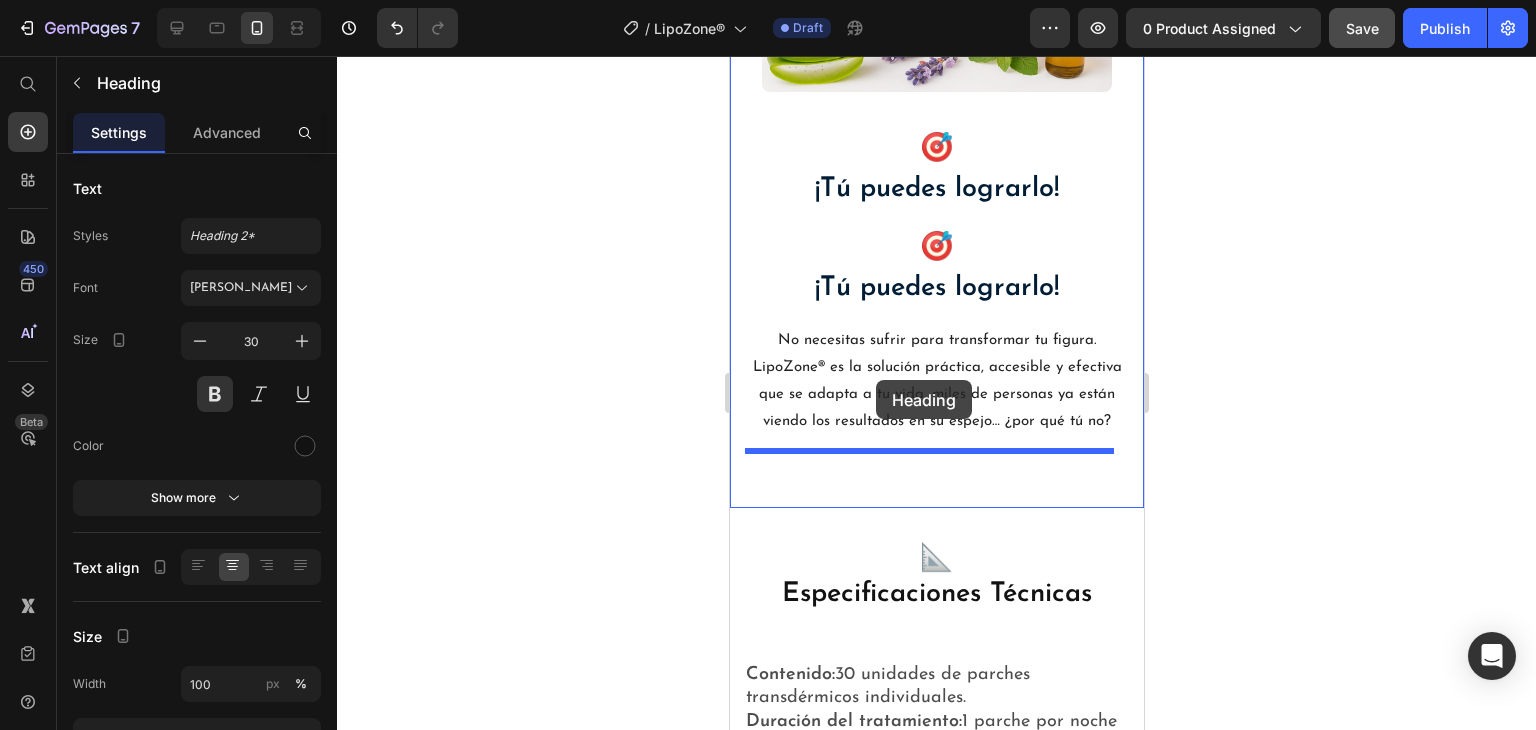 scroll, scrollTop: 3099, scrollLeft: 0, axis: vertical 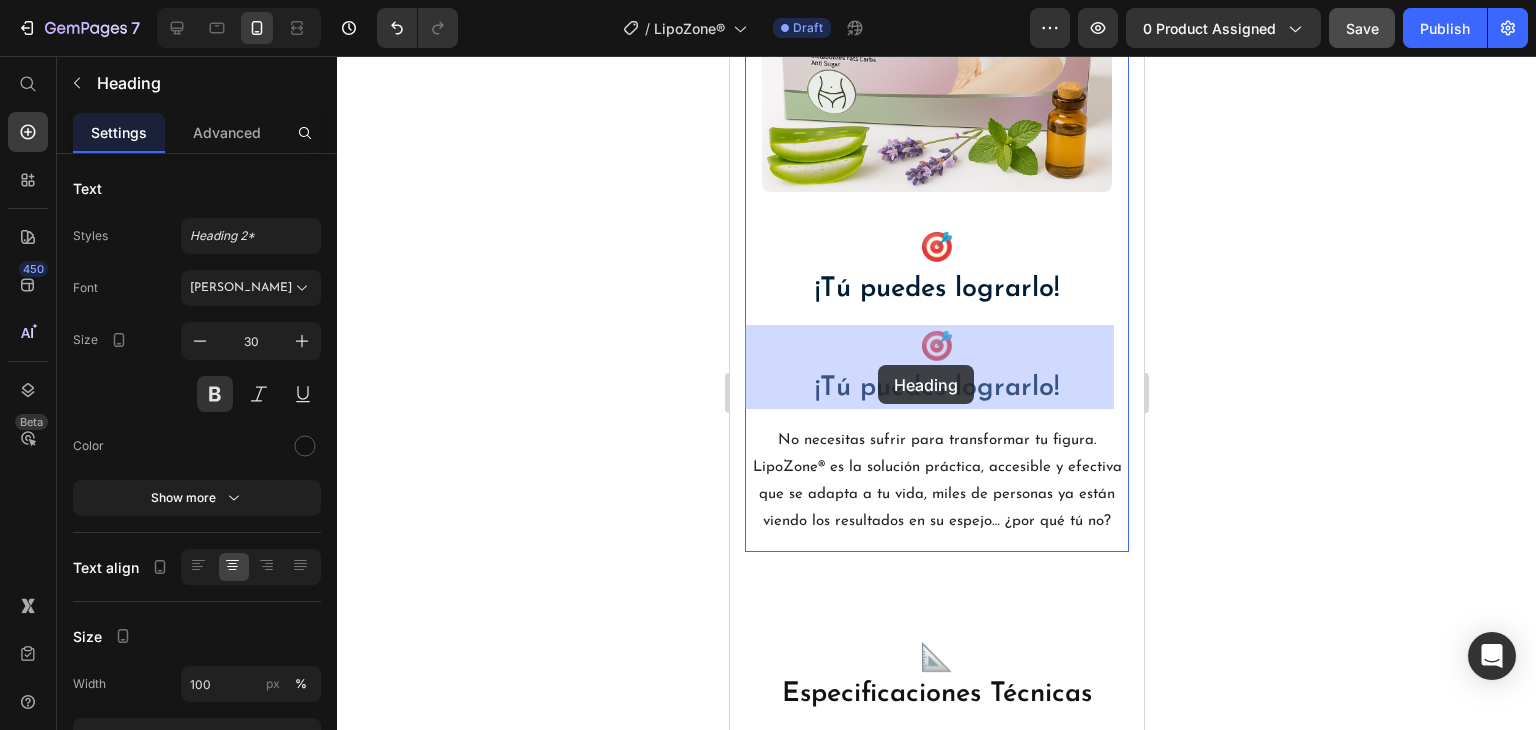 drag, startPoint x: 761, startPoint y: 432, endPoint x: 877, endPoint y: 365, distance: 133.95895 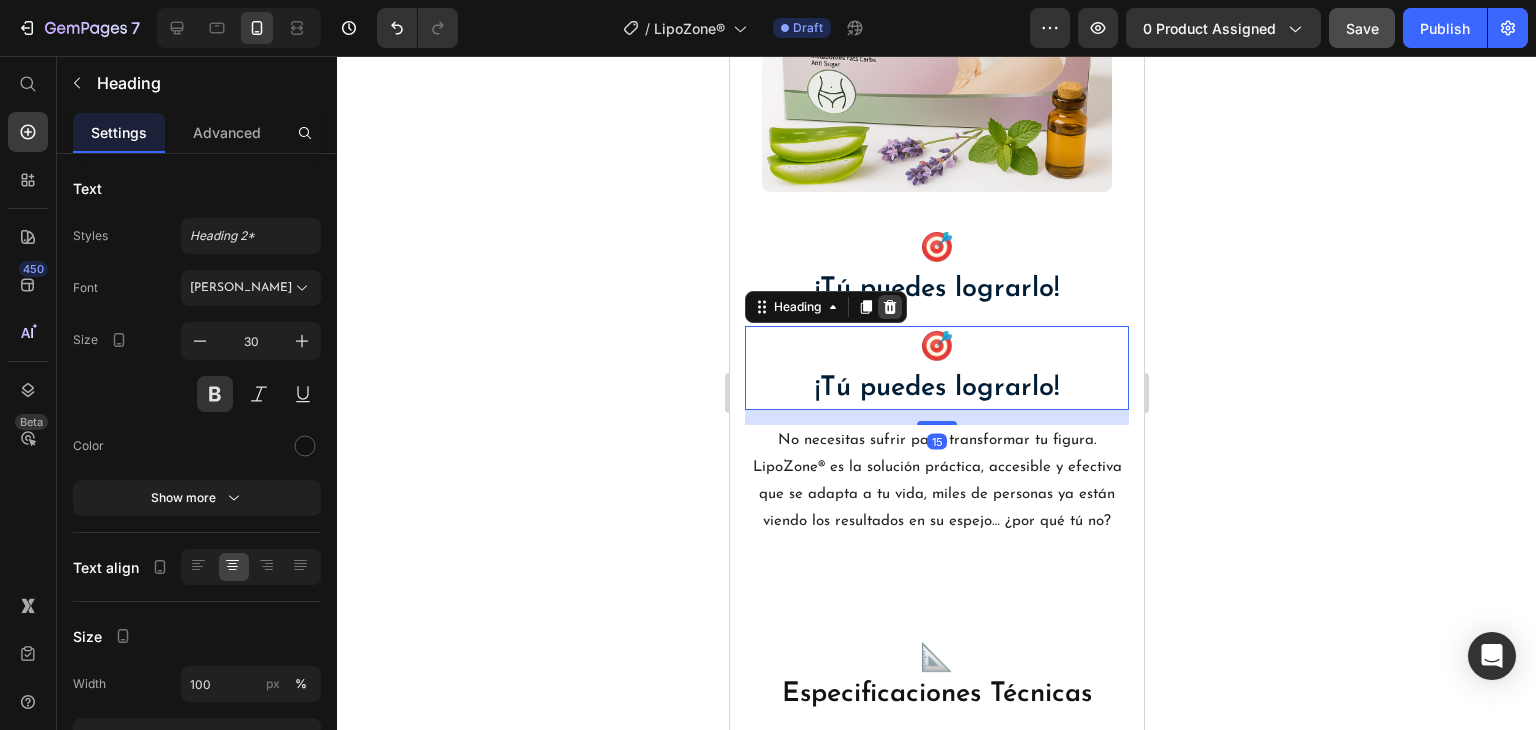click 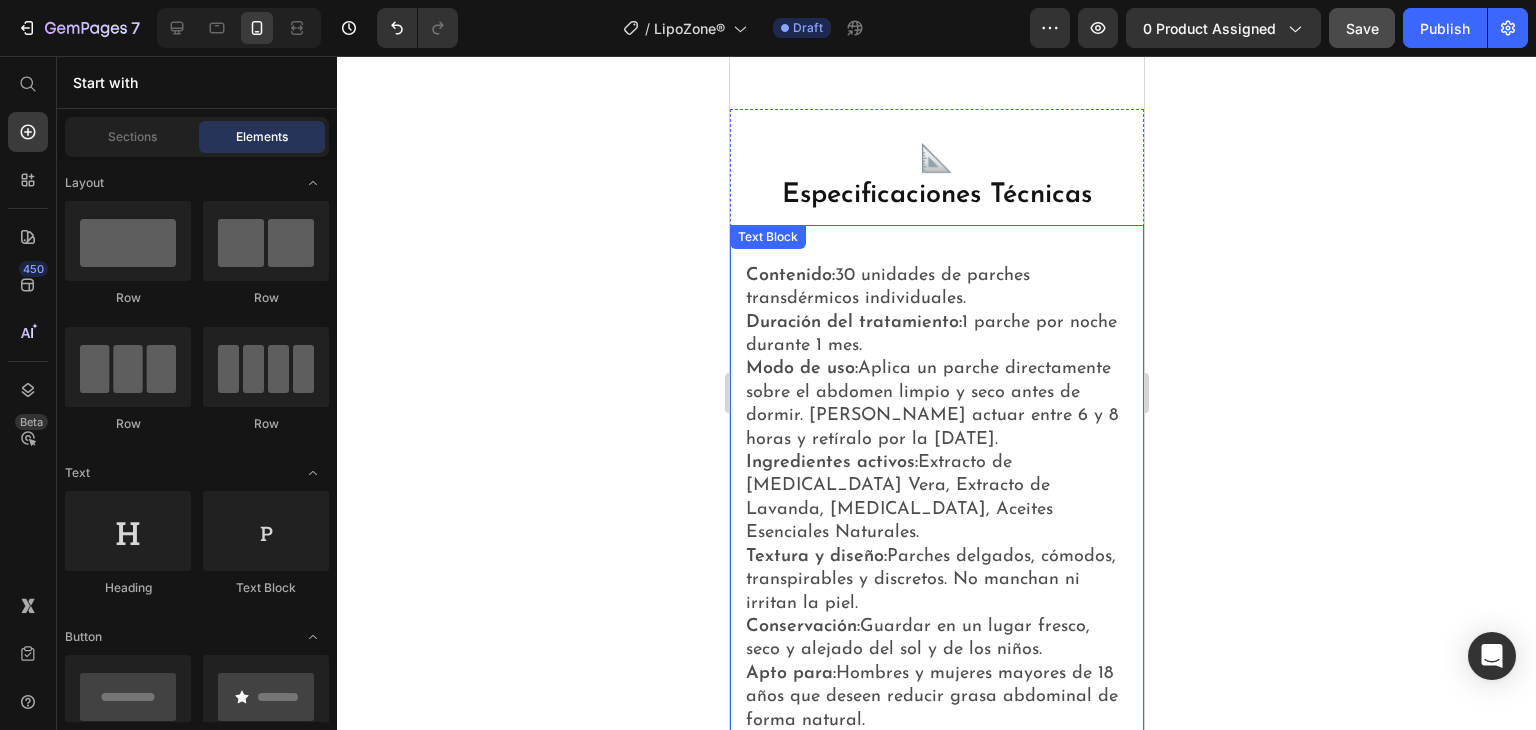 scroll, scrollTop: 3199, scrollLeft: 0, axis: vertical 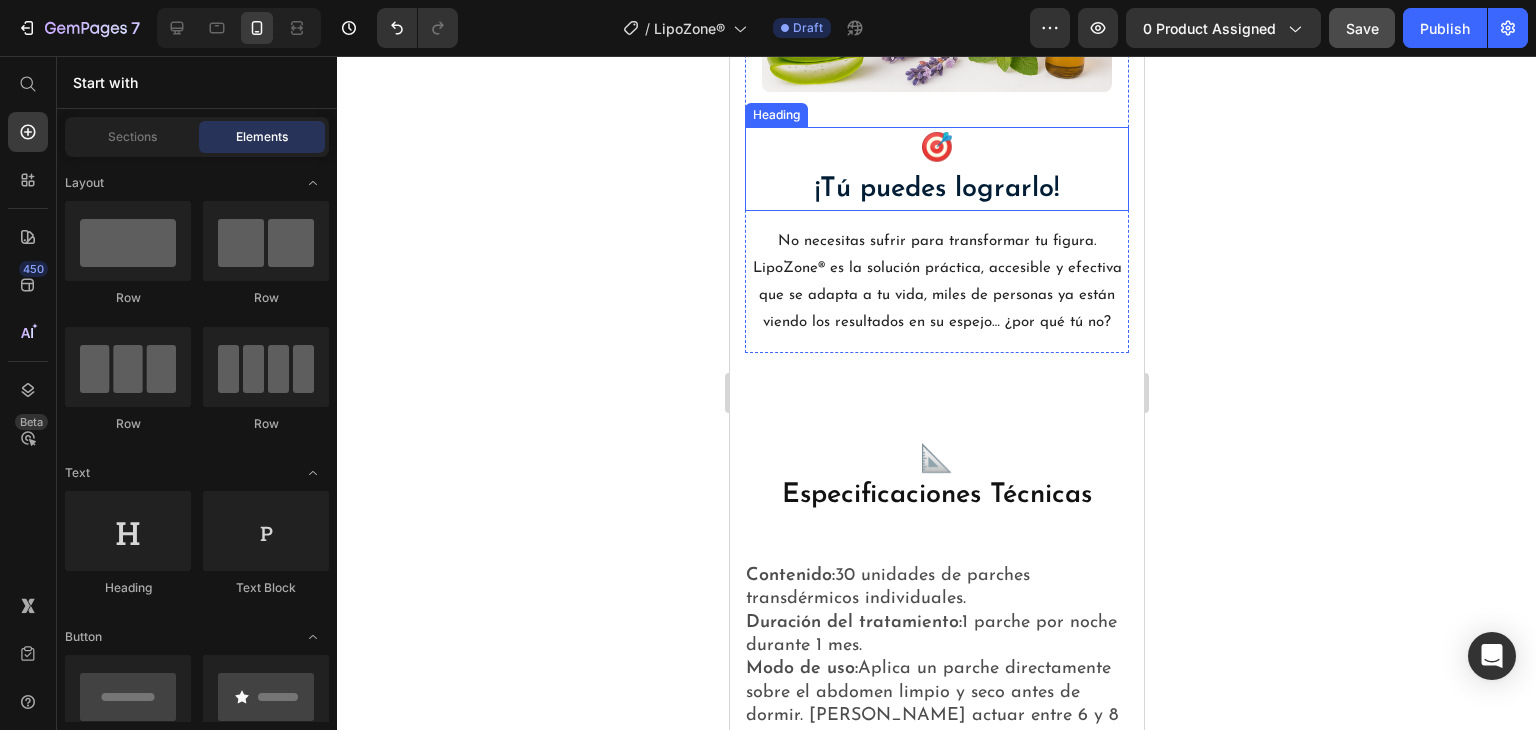 click on "¡Tú puedes lograrlo!" at bounding box center [936, 189] 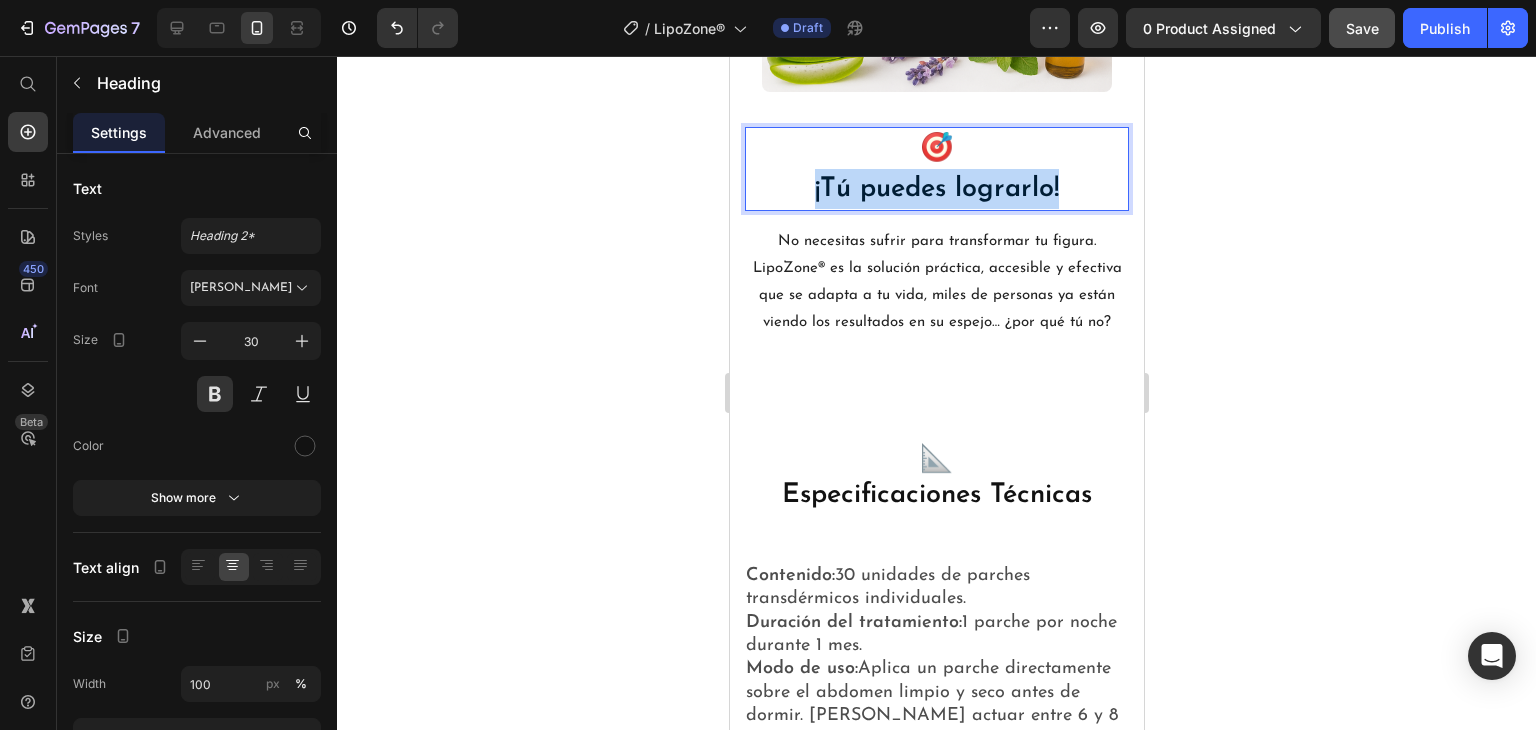 click on "¡Tú puedes lograrlo!" at bounding box center [936, 189] 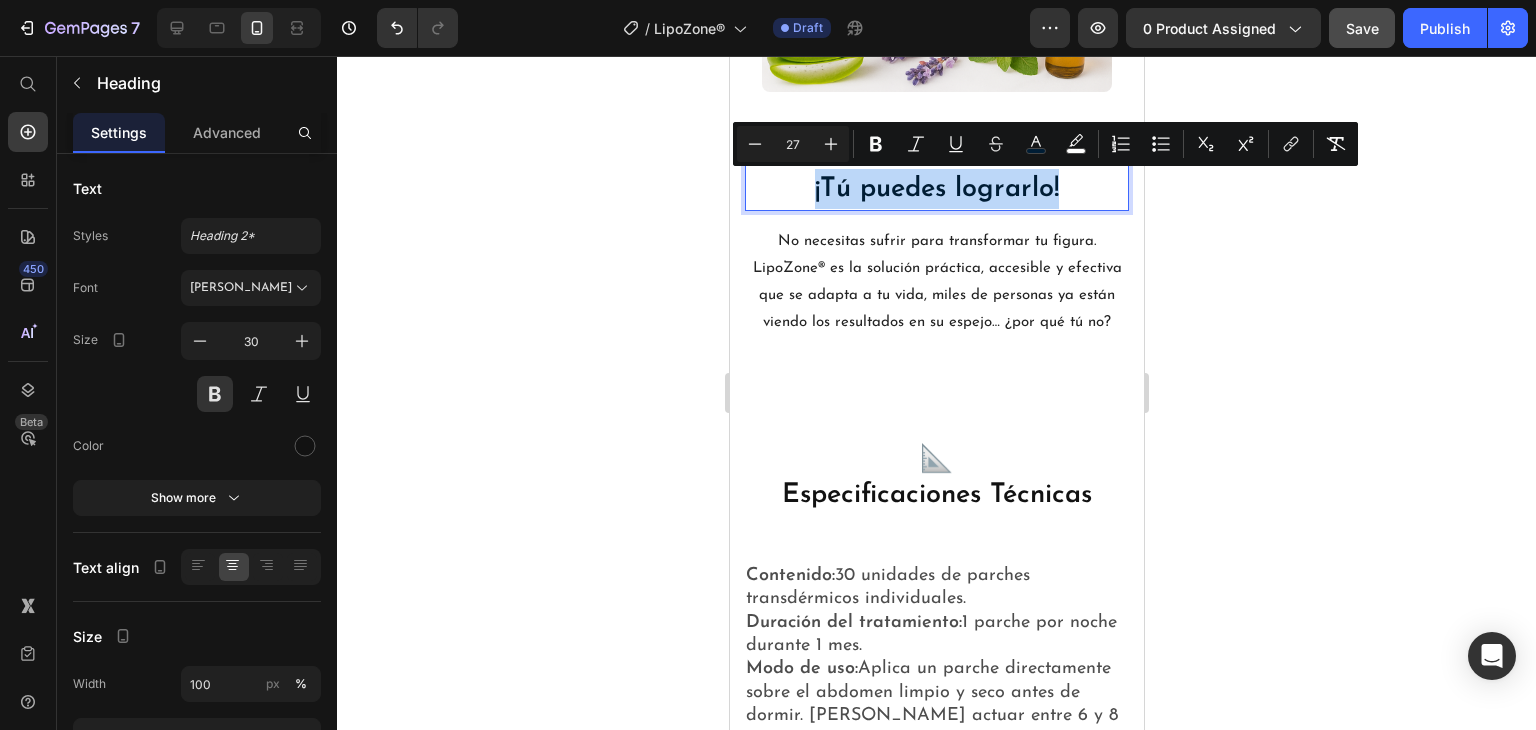 click on "¡Tú puedes lograrlo!" at bounding box center (936, 189) 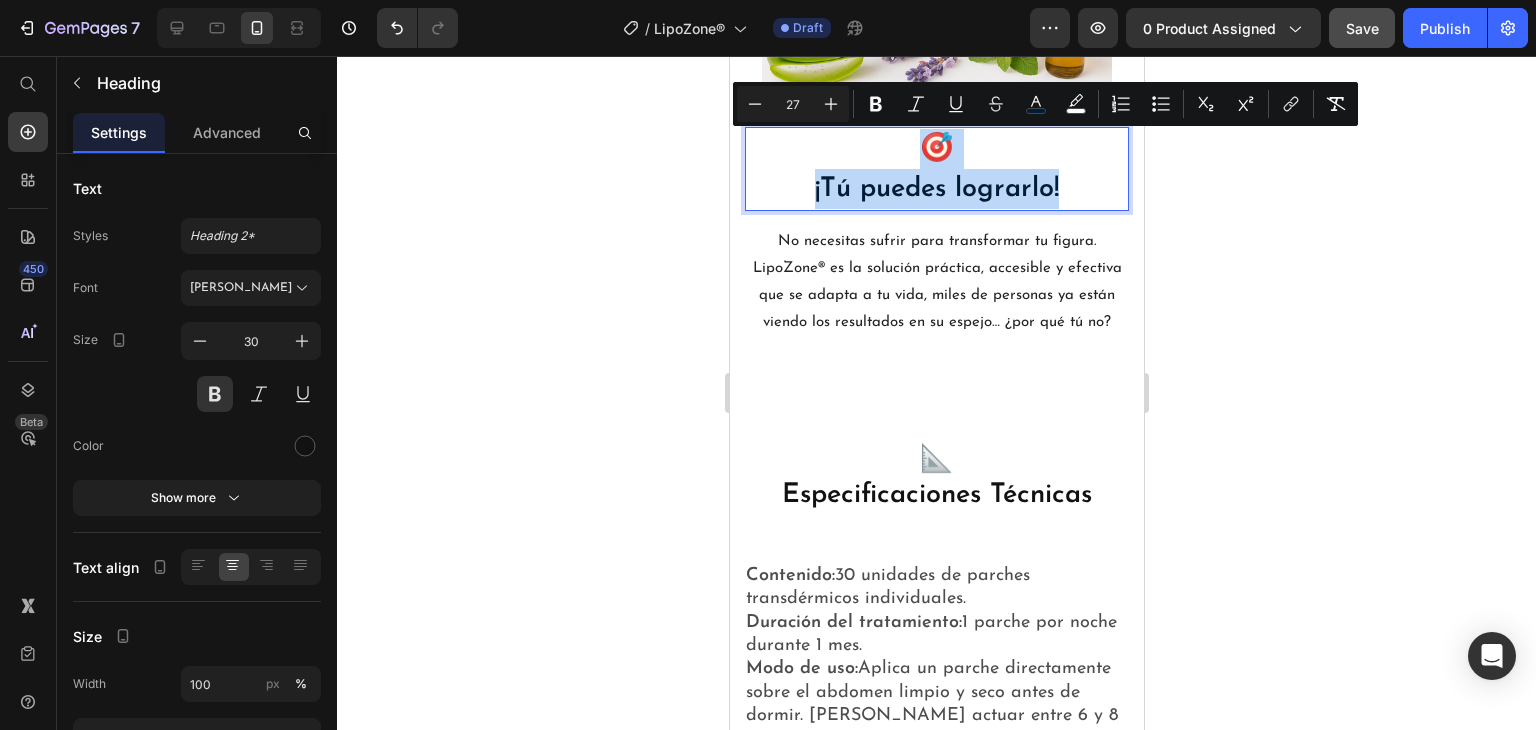 drag, startPoint x: 834, startPoint y: 147, endPoint x: 1057, endPoint y: 190, distance: 227.10791 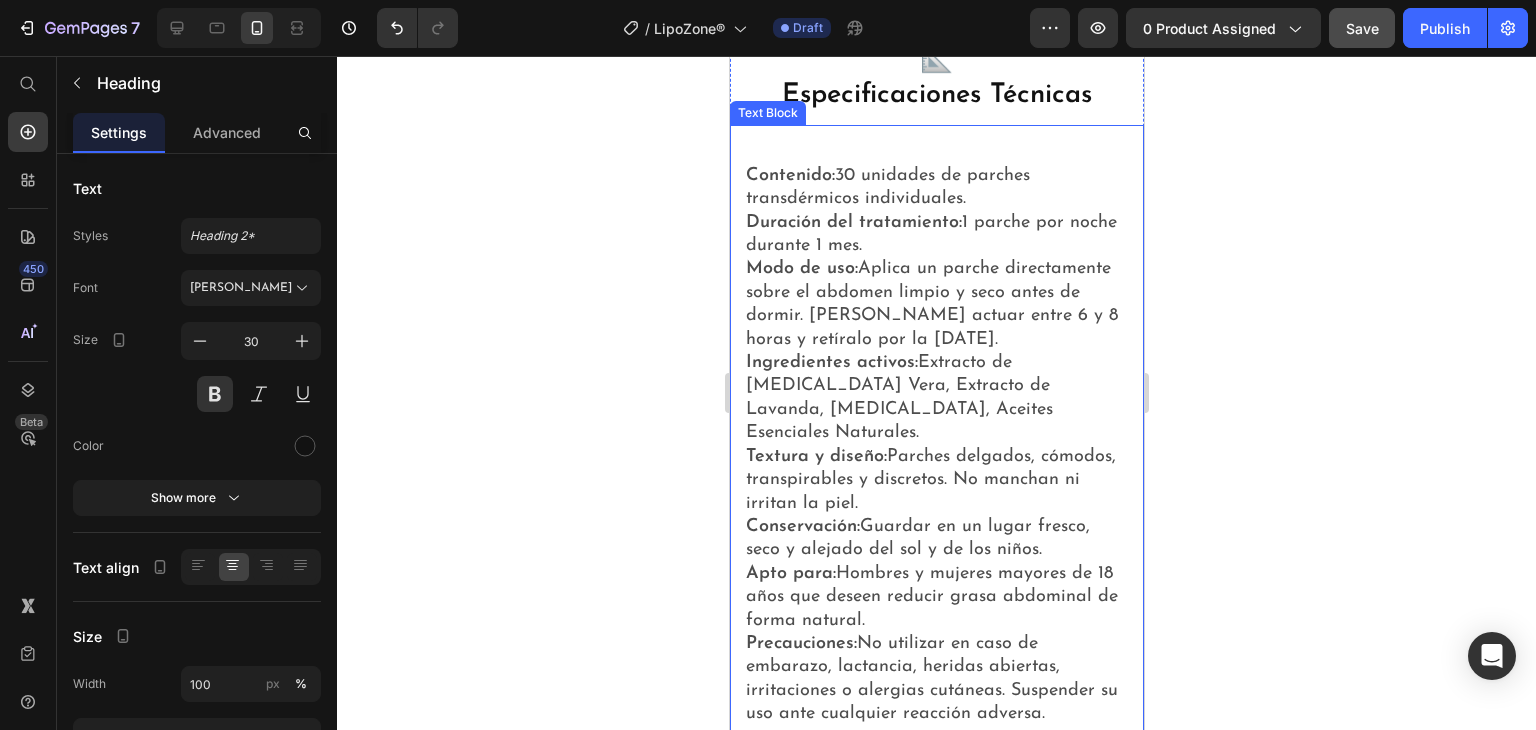 scroll, scrollTop: 3999, scrollLeft: 0, axis: vertical 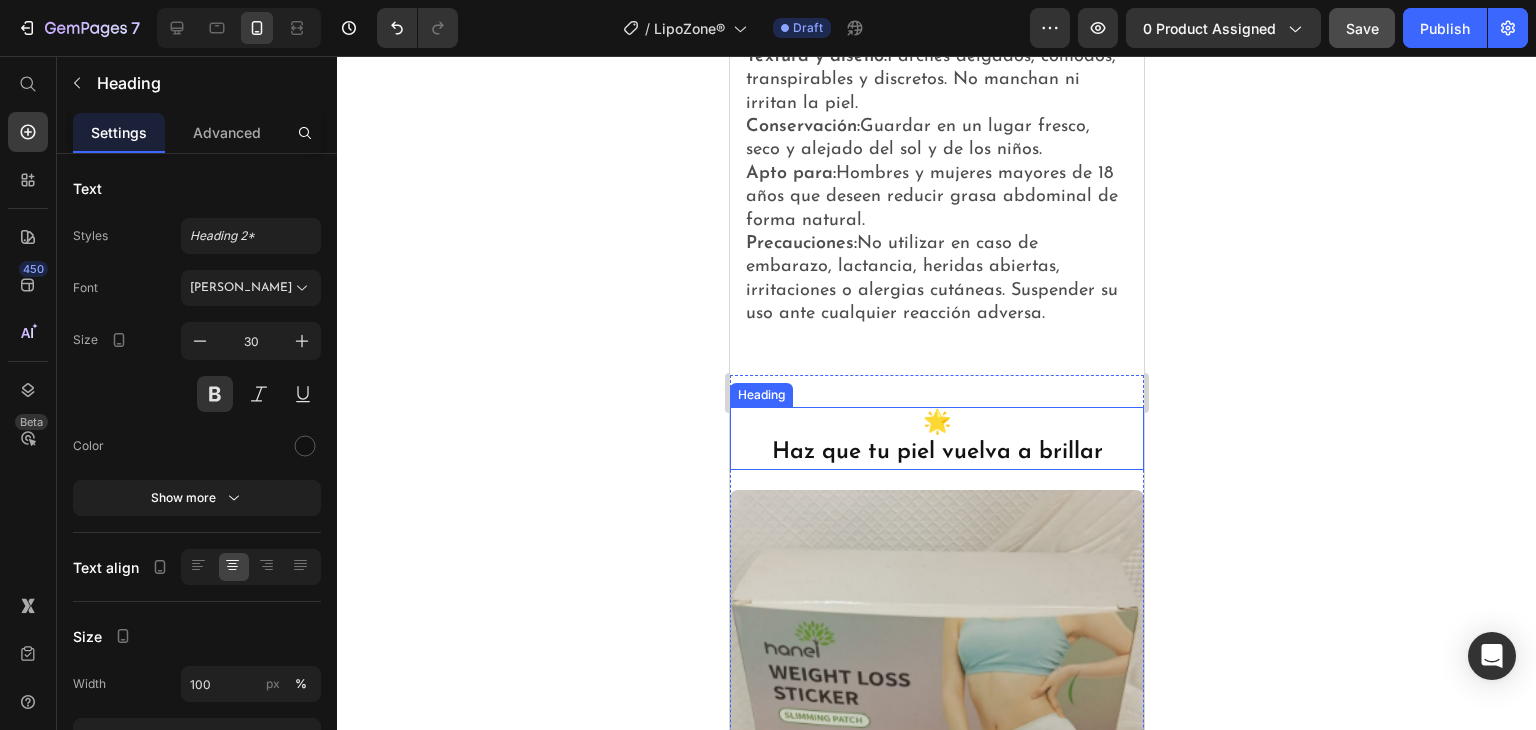 click on "Haz que tu piel vuelva a brillar" at bounding box center (936, 452) 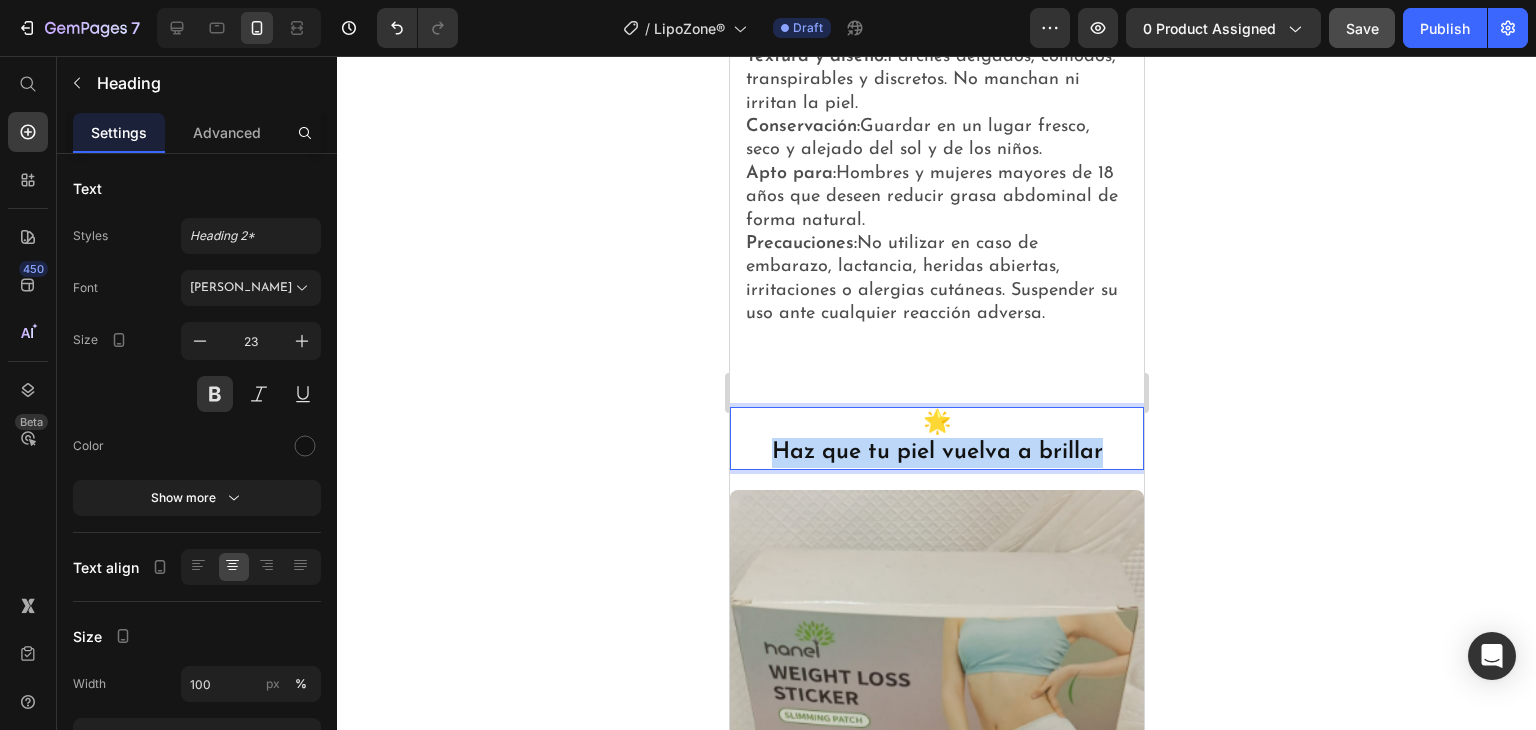 click on "Haz que tu piel vuelva a brillar" at bounding box center [936, 452] 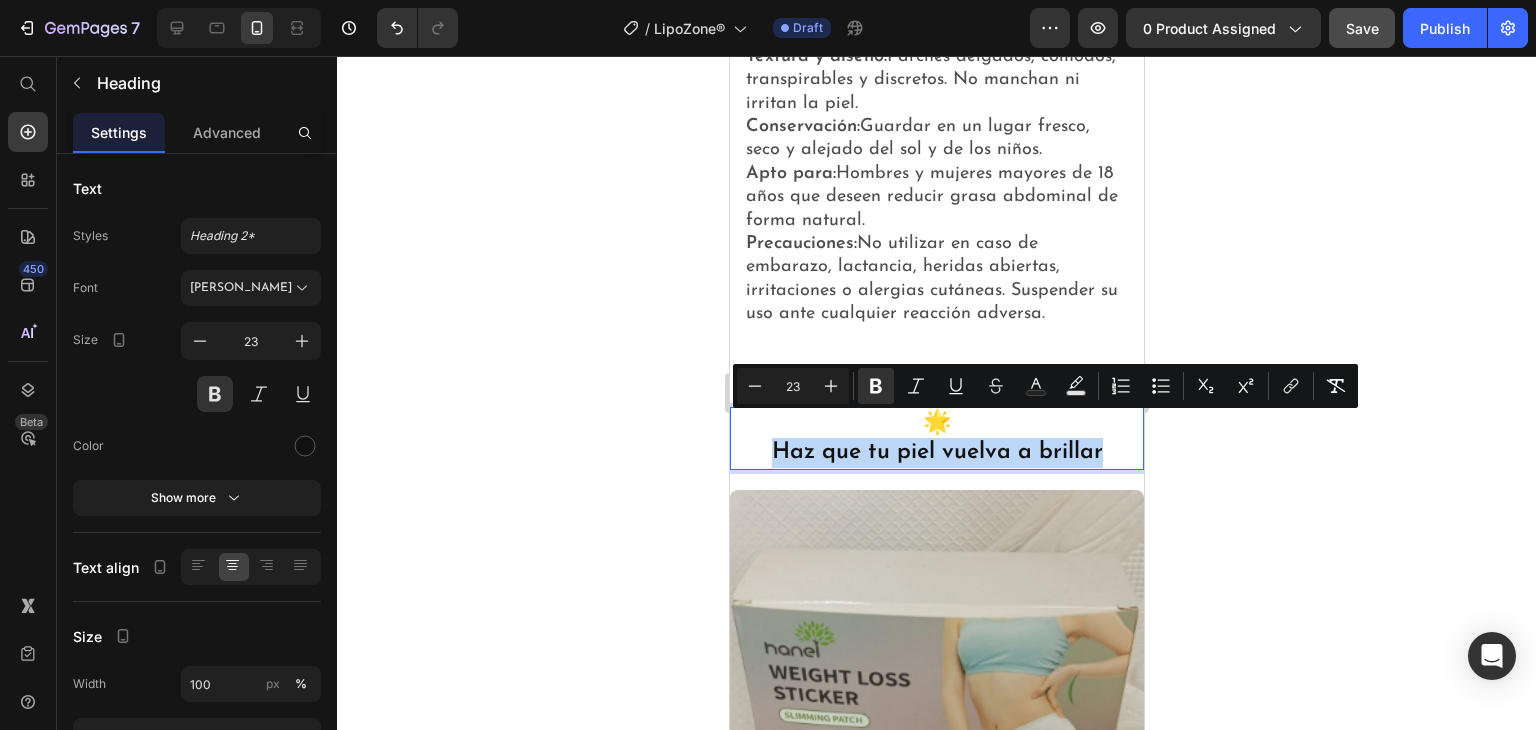 click on "Haz que tu piel vuelva a brillar" at bounding box center [936, 452] 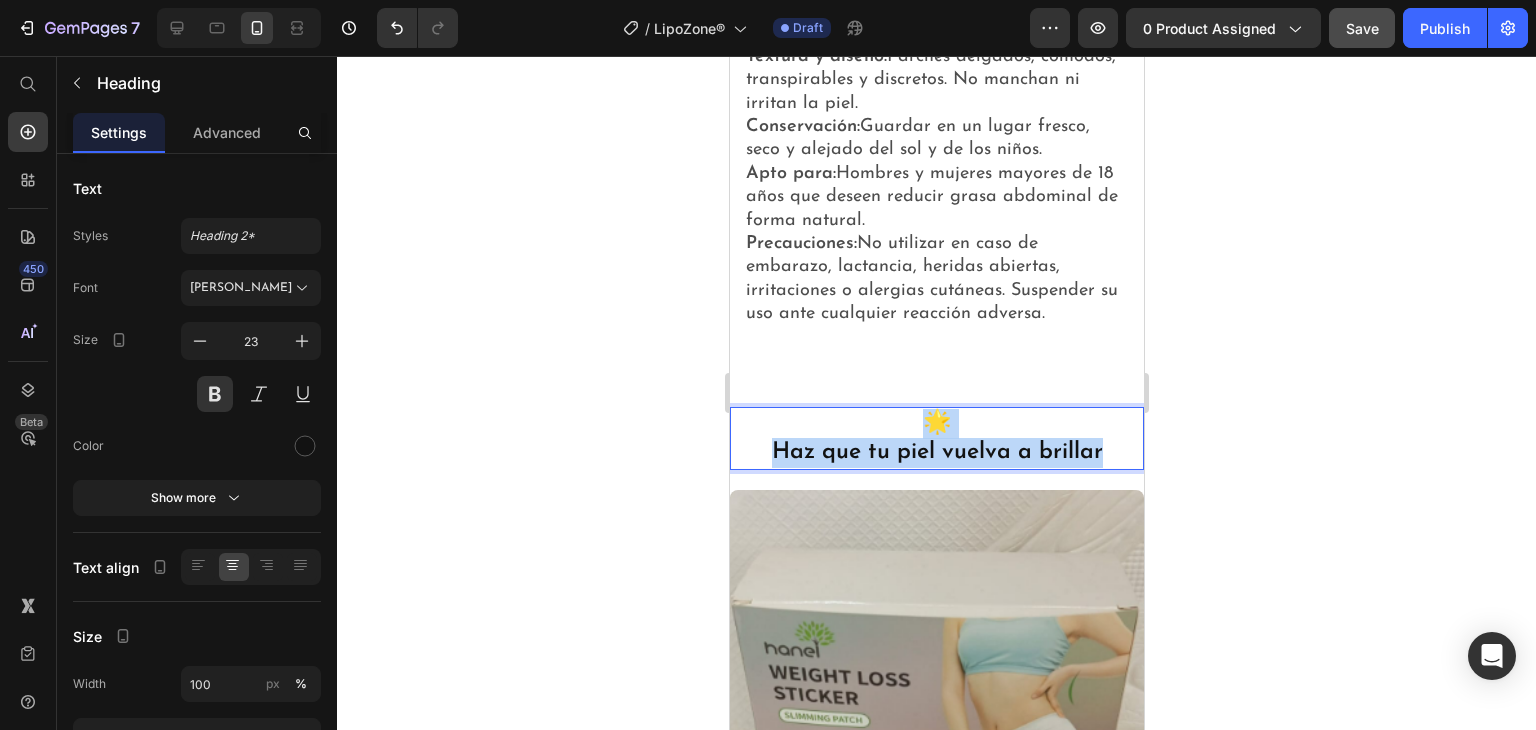 drag, startPoint x: 918, startPoint y: 389, endPoint x: 1117, endPoint y: 433, distance: 203.80627 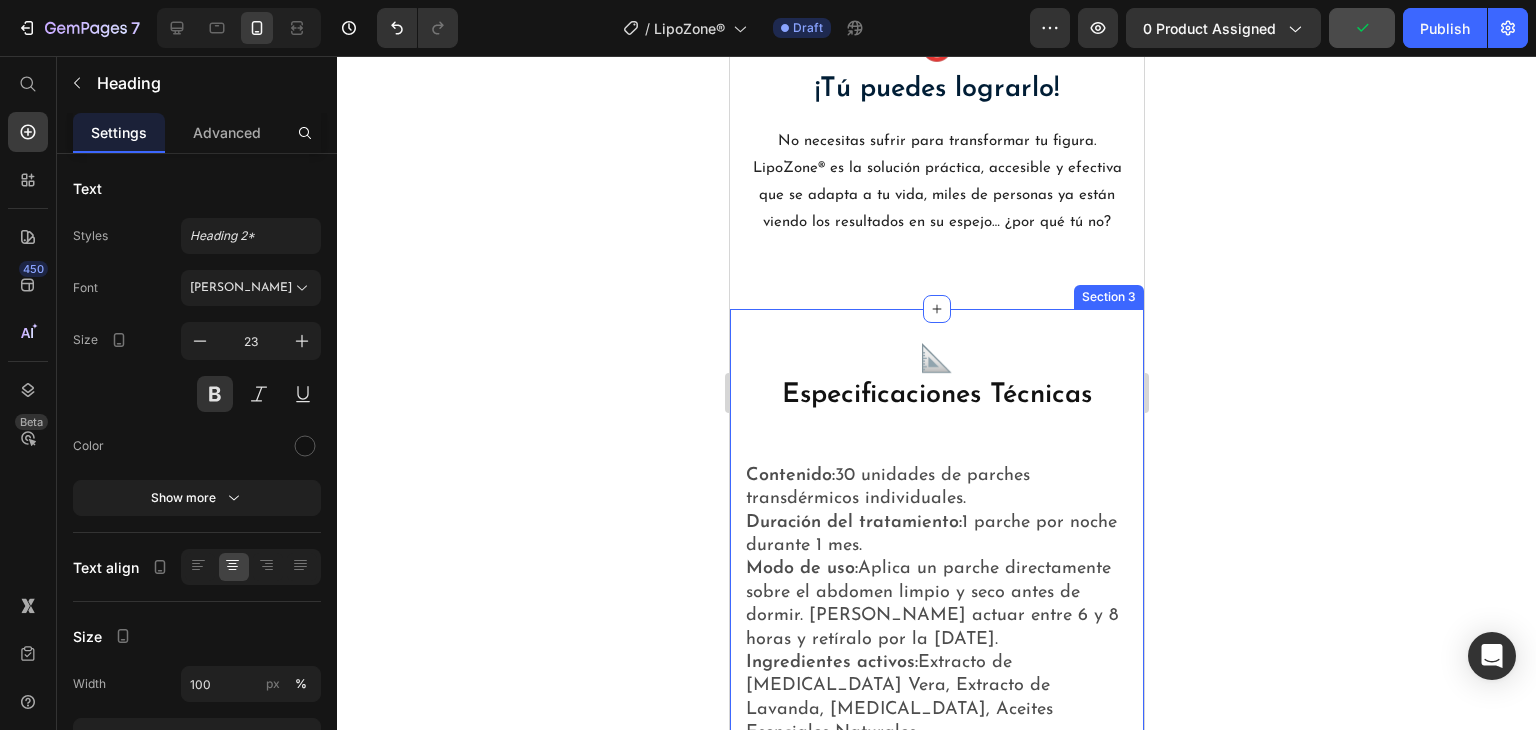 scroll, scrollTop: 3099, scrollLeft: 0, axis: vertical 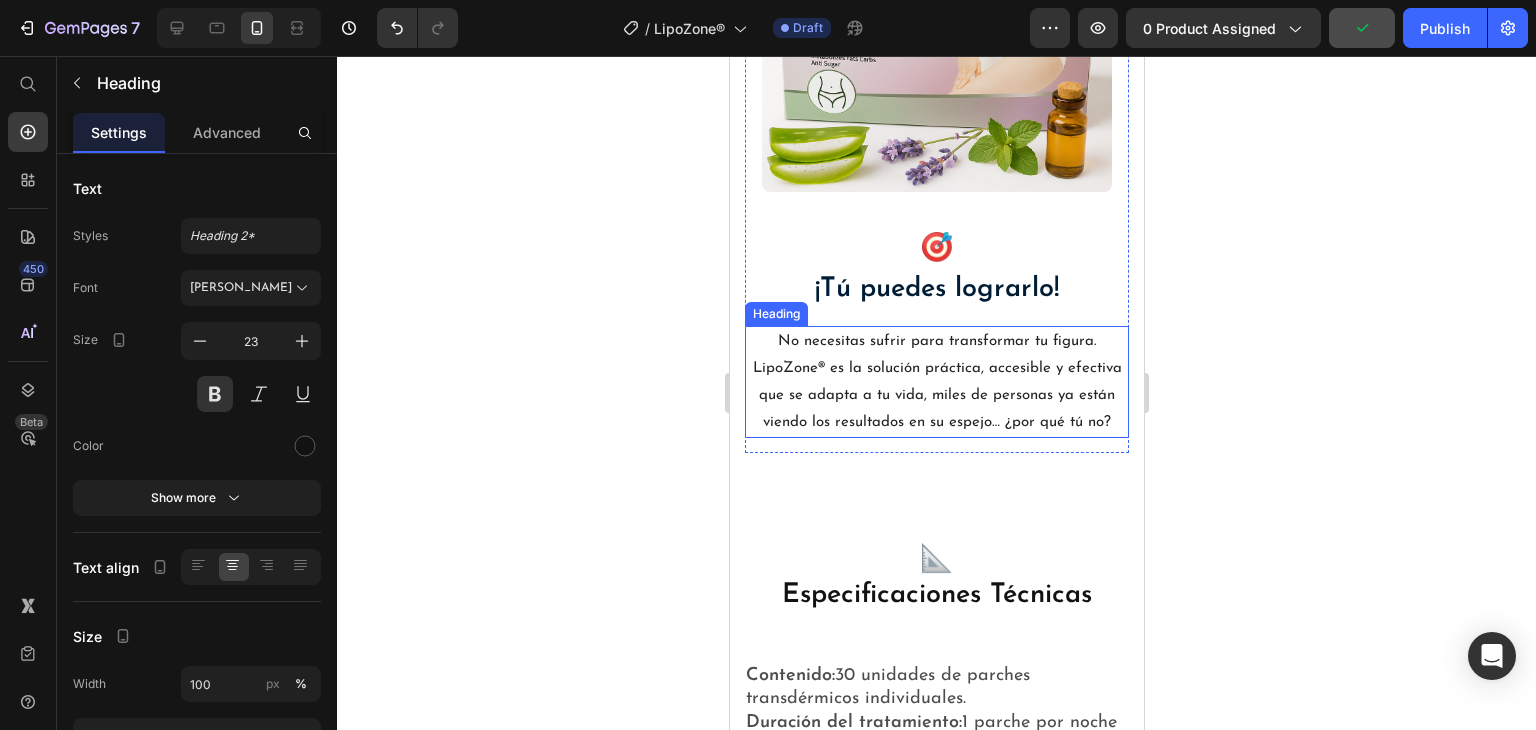 click on "No necesitas sufrir para transformar tu figura. LipoZone® es la solución práctica, accesible y efectiva que se adapta a tu vida, miles de personas ya están viendo los resultados en su espejo… ¿por qué tú no?" at bounding box center [936, 382] 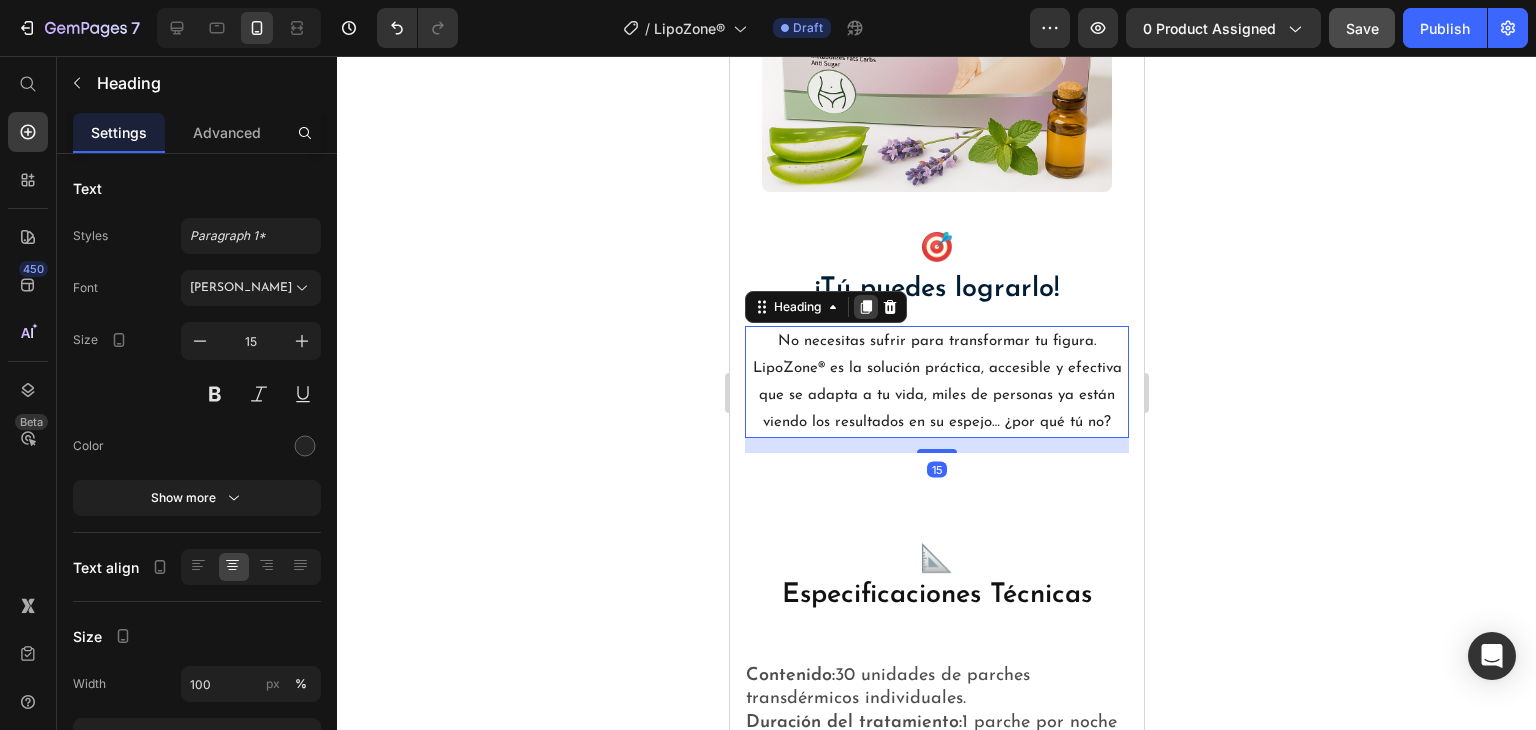 click 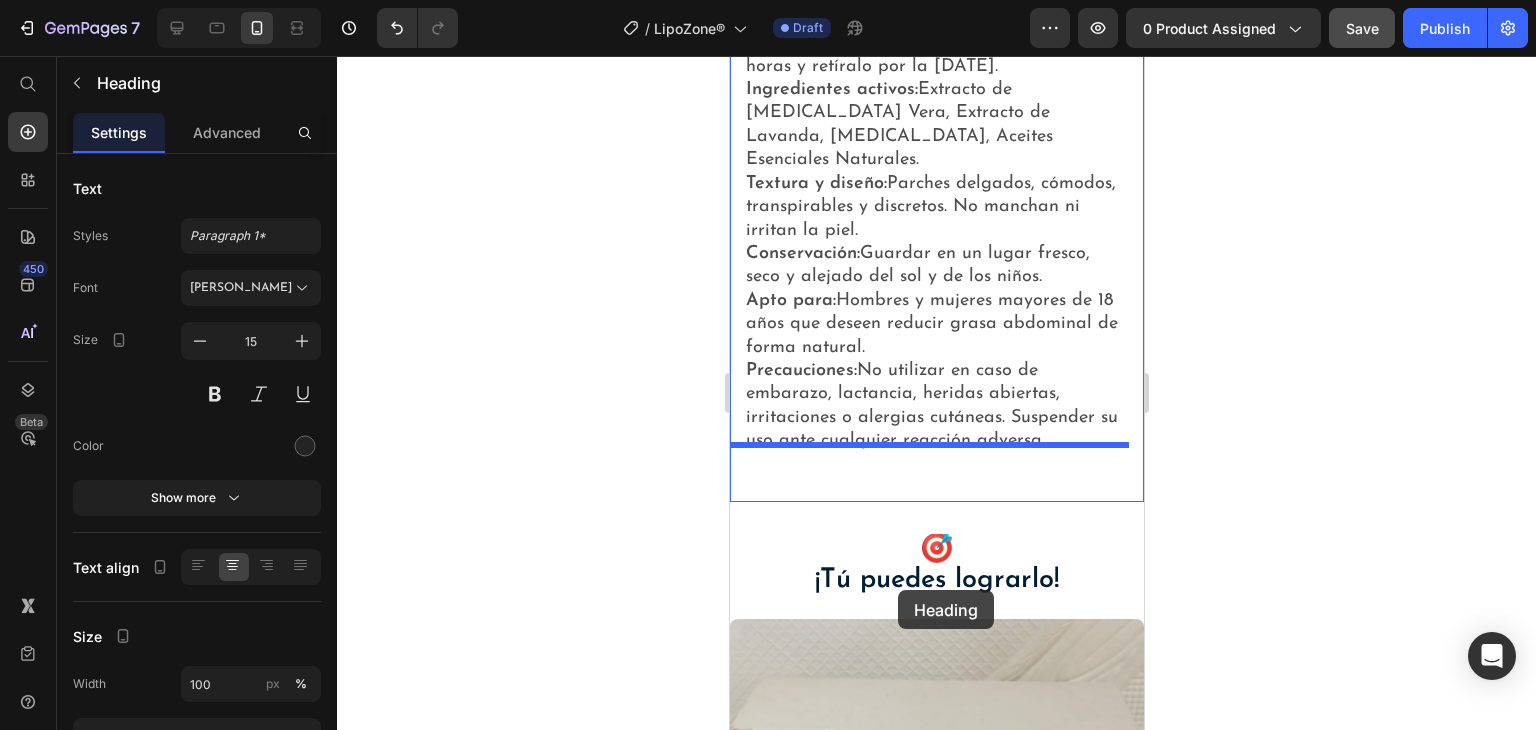 scroll, scrollTop: 4099, scrollLeft: 0, axis: vertical 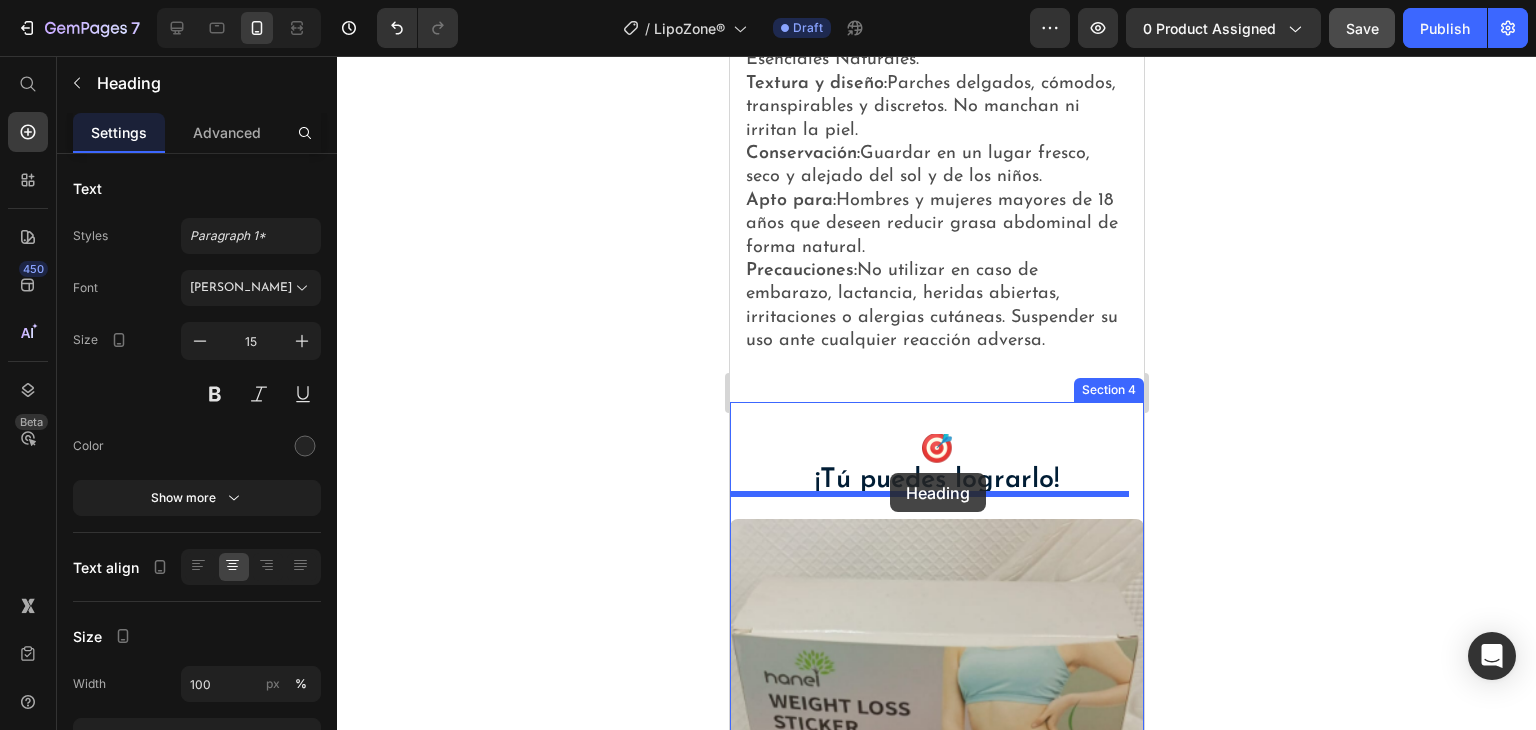 drag, startPoint x: 762, startPoint y: 433, endPoint x: 889, endPoint y: 473, distance: 133.15028 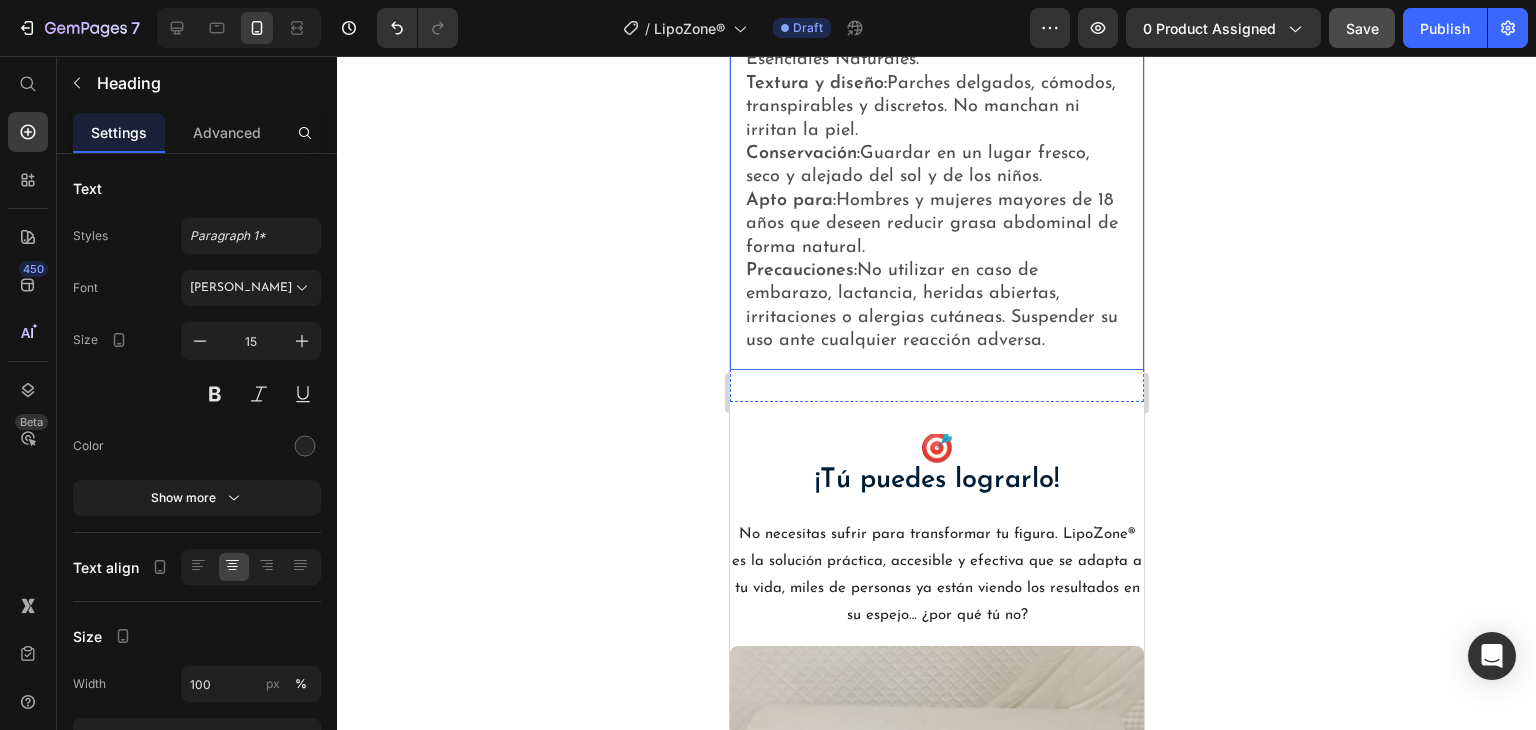 scroll, scrollTop: 4172, scrollLeft: 0, axis: vertical 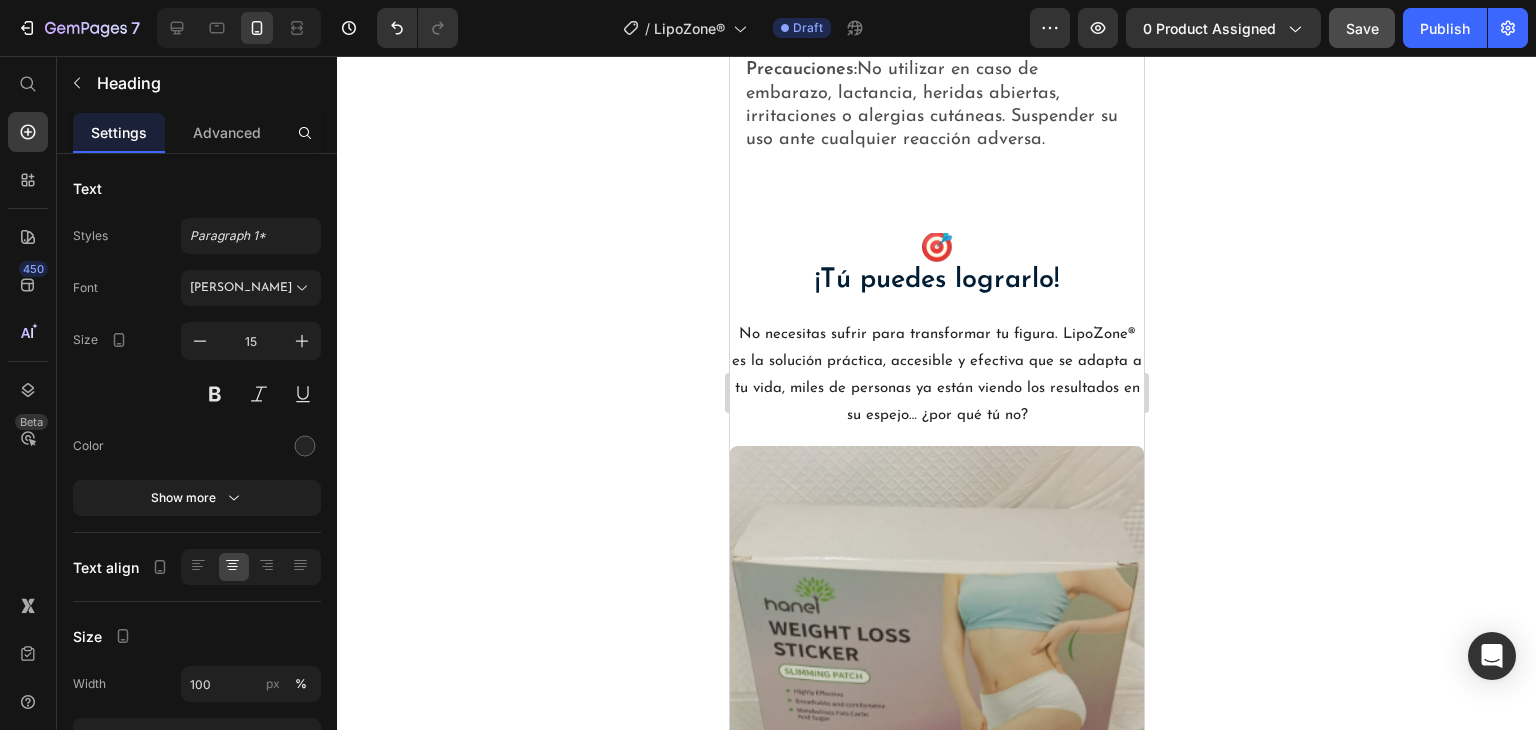 click on "No necesitas sufrir para transformar tu figura. LipoZone® es la solución práctica, accesible y efectiva que se adapta a tu vida, miles de personas ya están viendo los resultados en su espejo… ¿por qué tú no?" at bounding box center [936, 375] 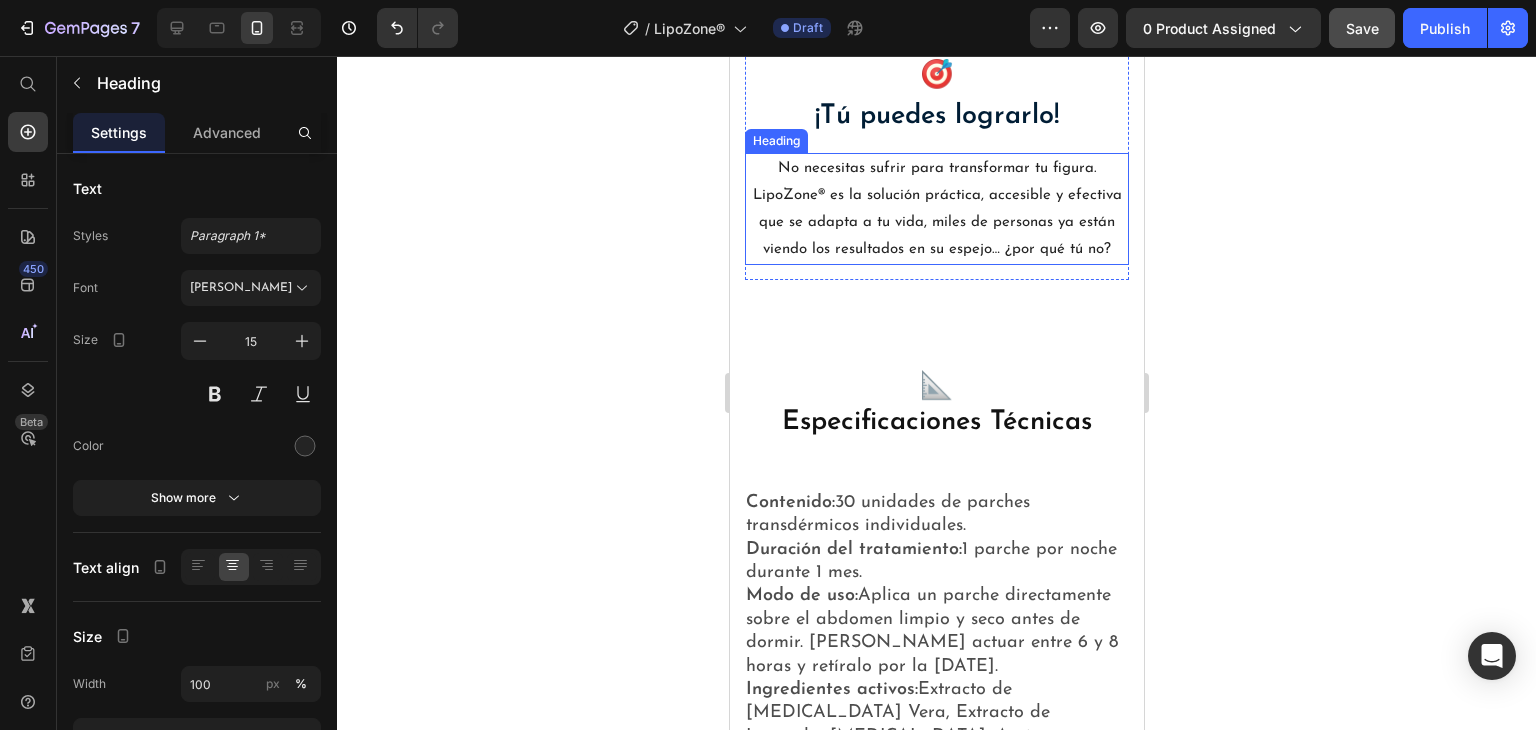 scroll, scrollTop: 3072, scrollLeft: 0, axis: vertical 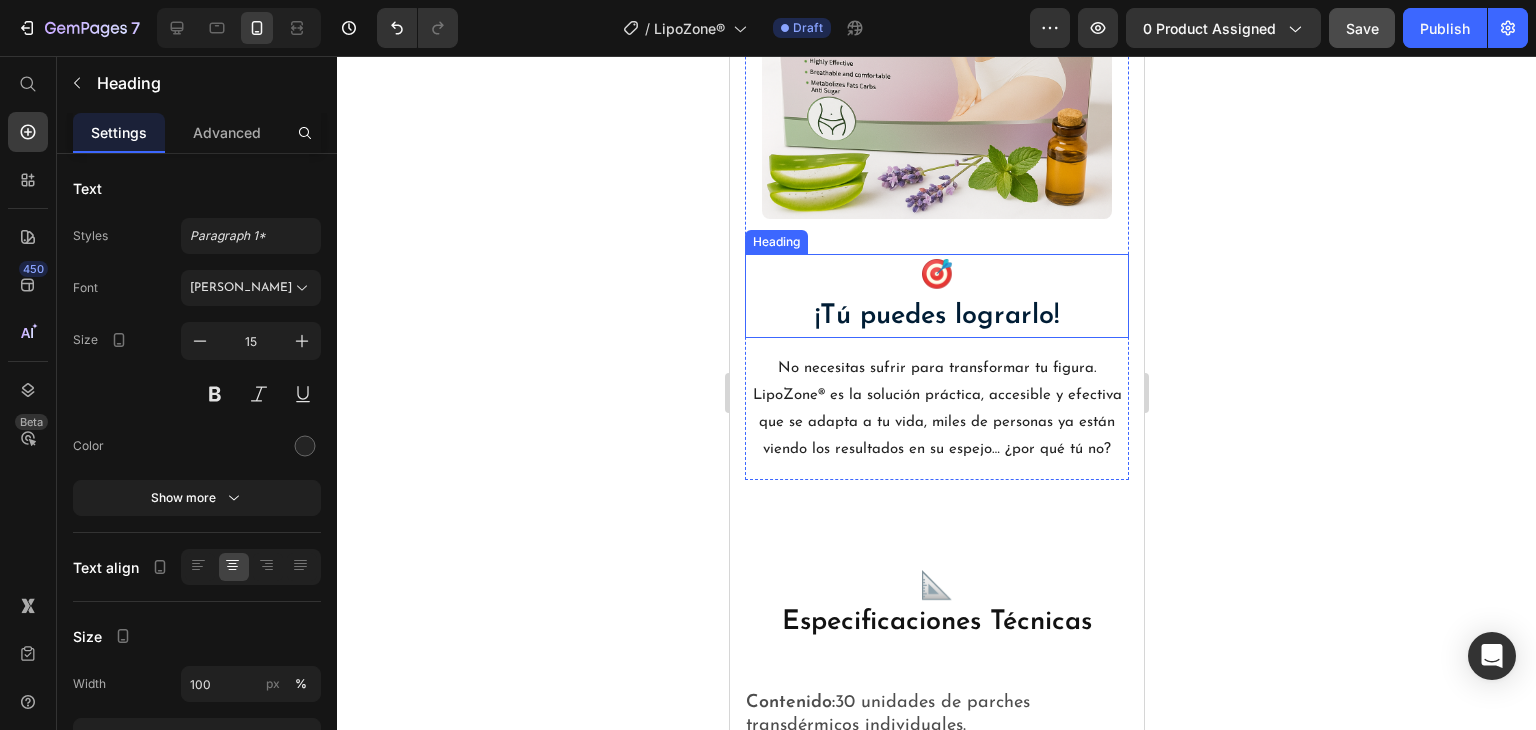 click on "🎯  ¡Tú puedes lograrlo!" at bounding box center [936, 296] 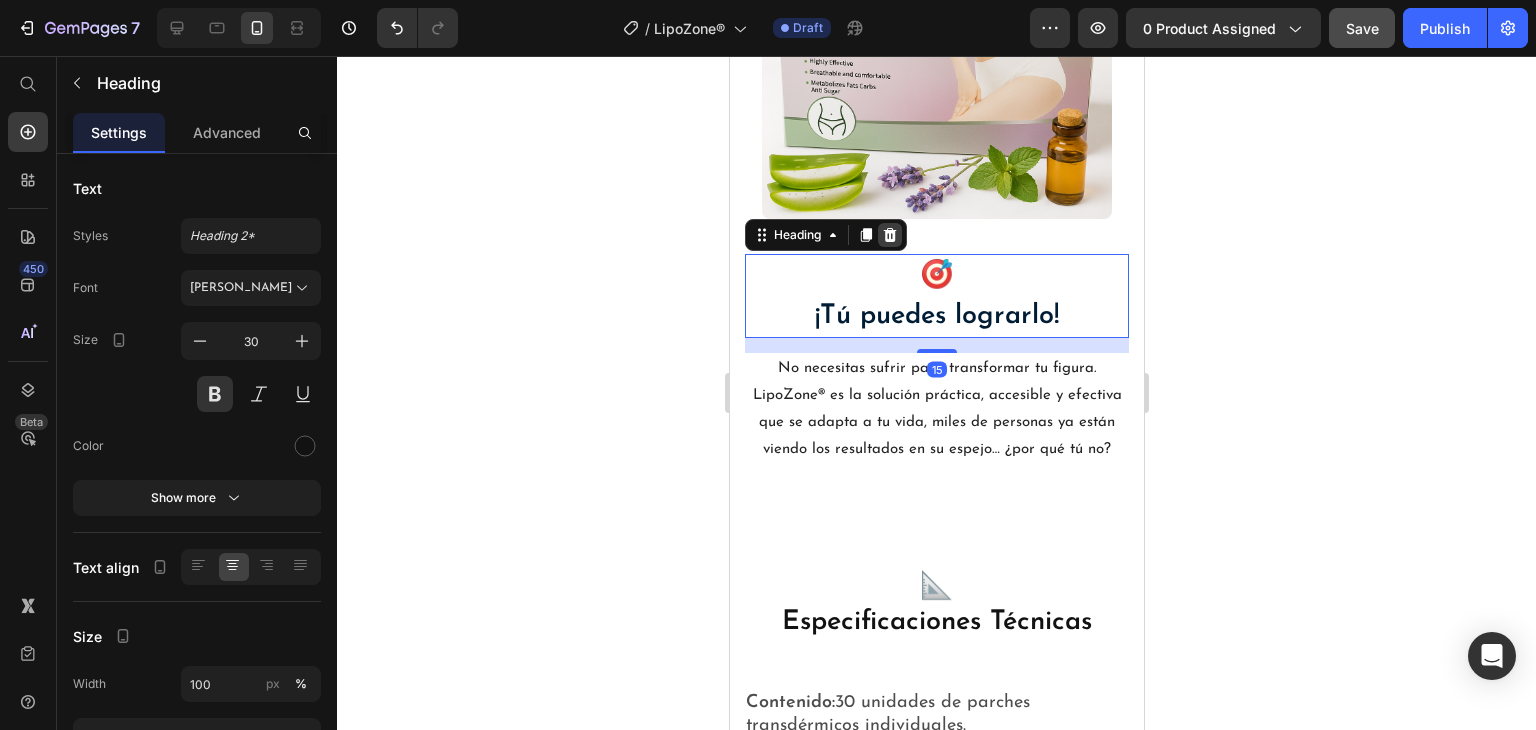 click 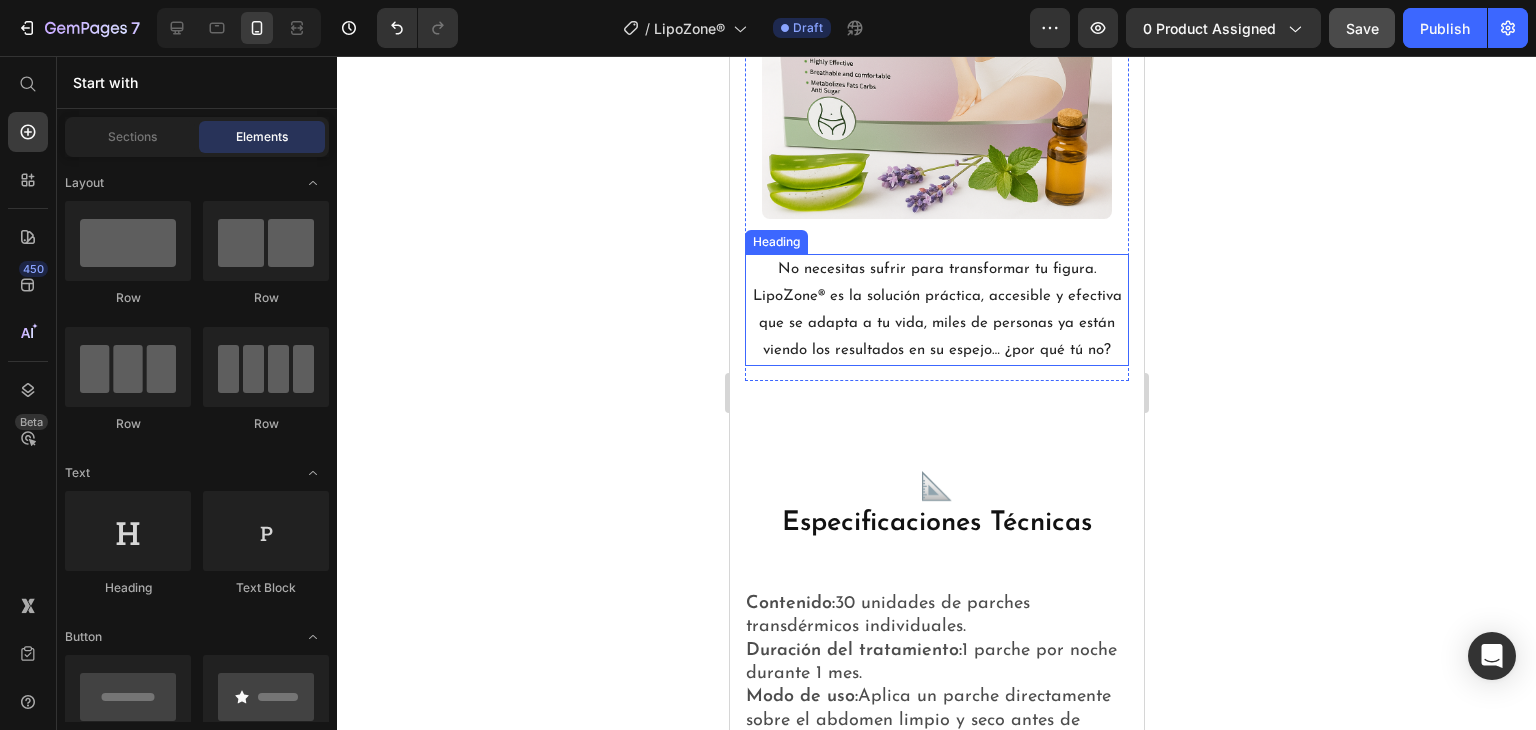 click on "No necesitas sufrir para transformar tu figura. LipoZone® es la solución práctica, accesible y efectiva que se adapta a tu vida, miles de personas ya están viendo los resultados en su espejo… ¿por qué tú no?" at bounding box center [936, 310] 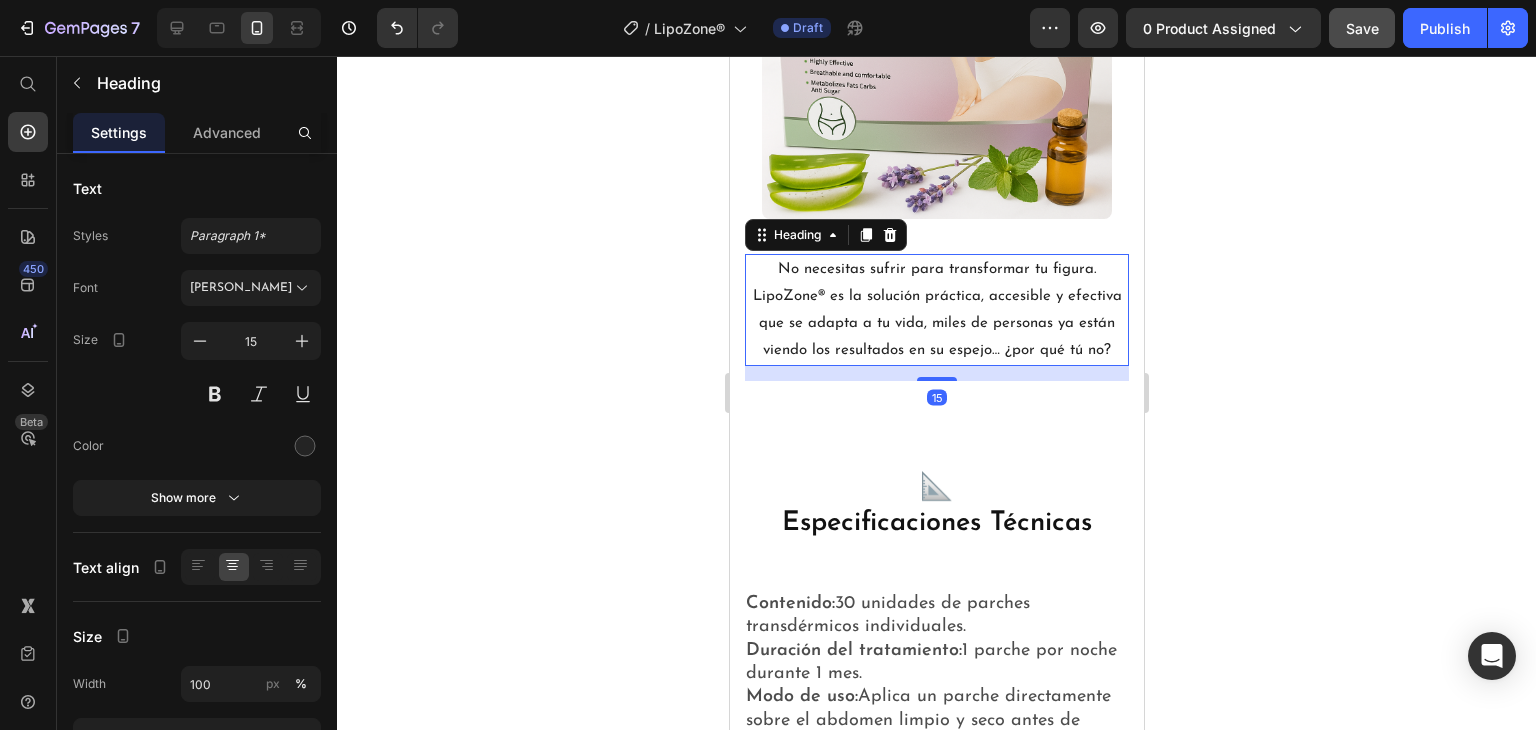 click 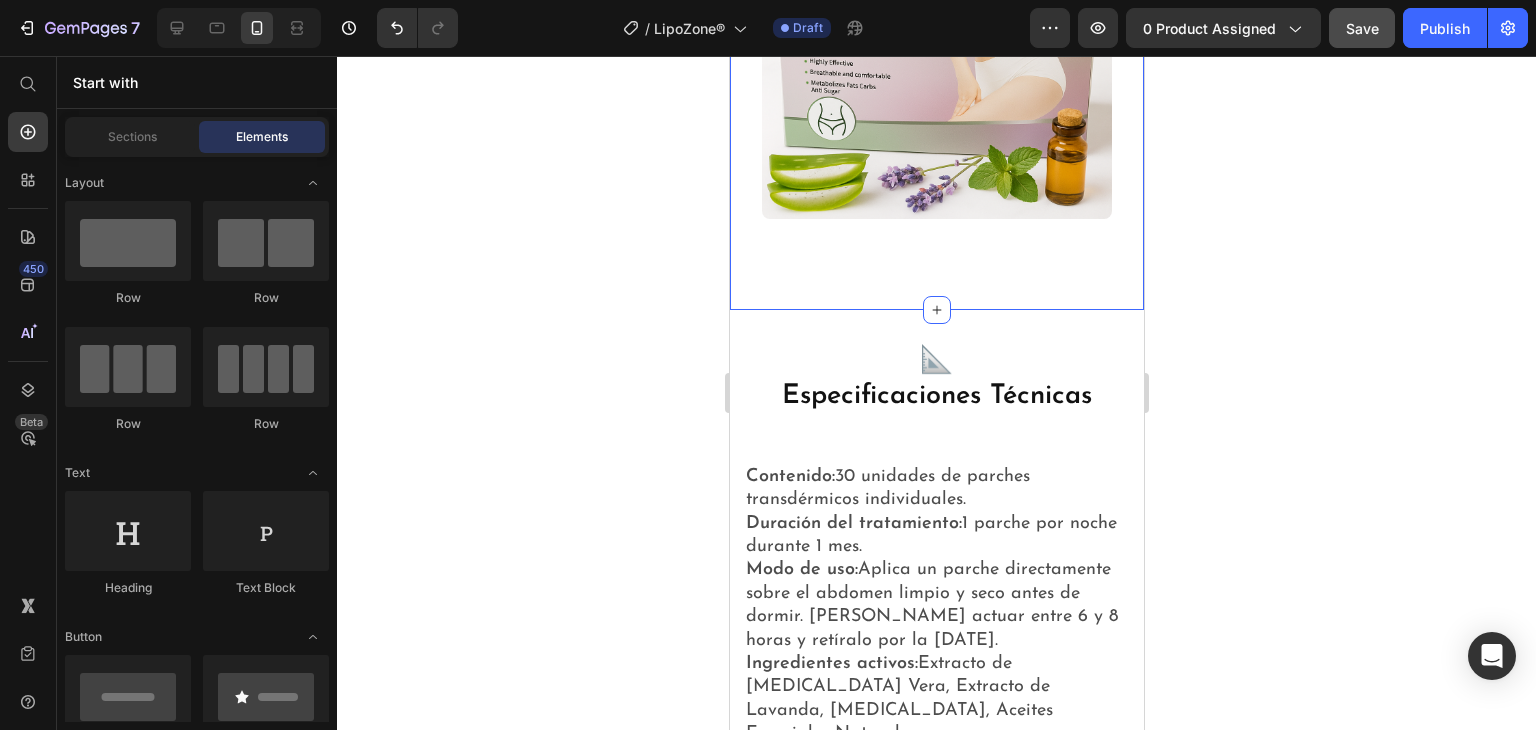 click 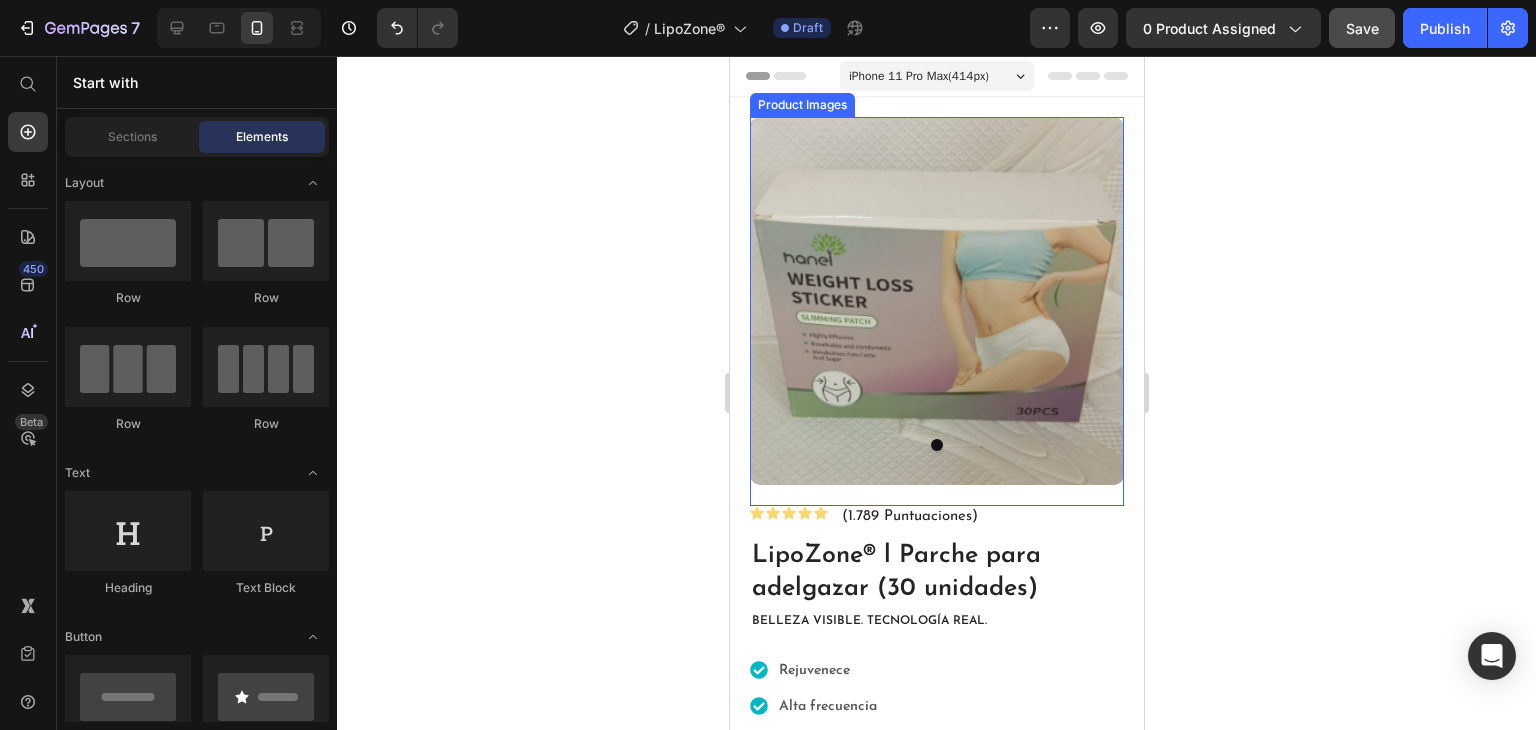 scroll, scrollTop: 200, scrollLeft: 0, axis: vertical 